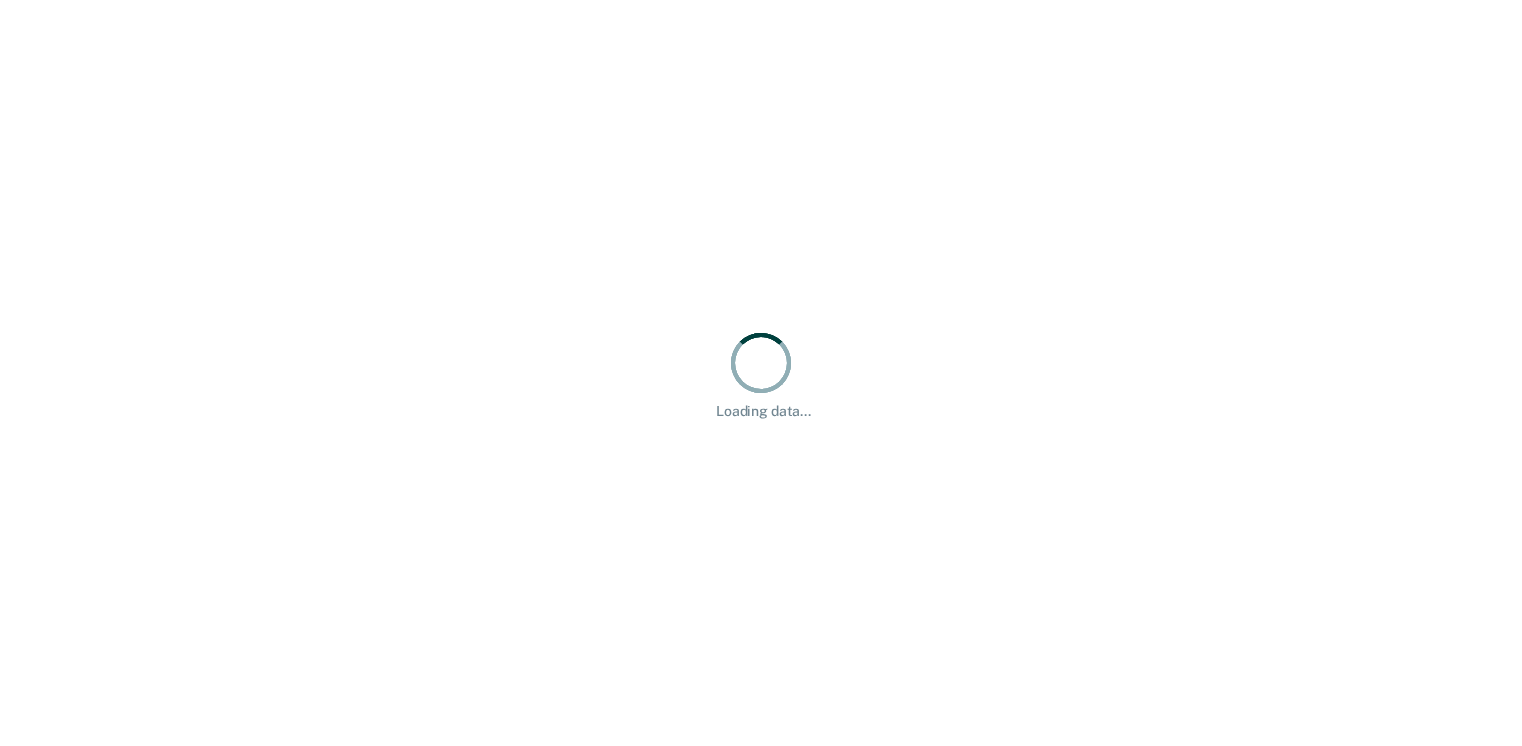scroll, scrollTop: 0, scrollLeft: 0, axis: both 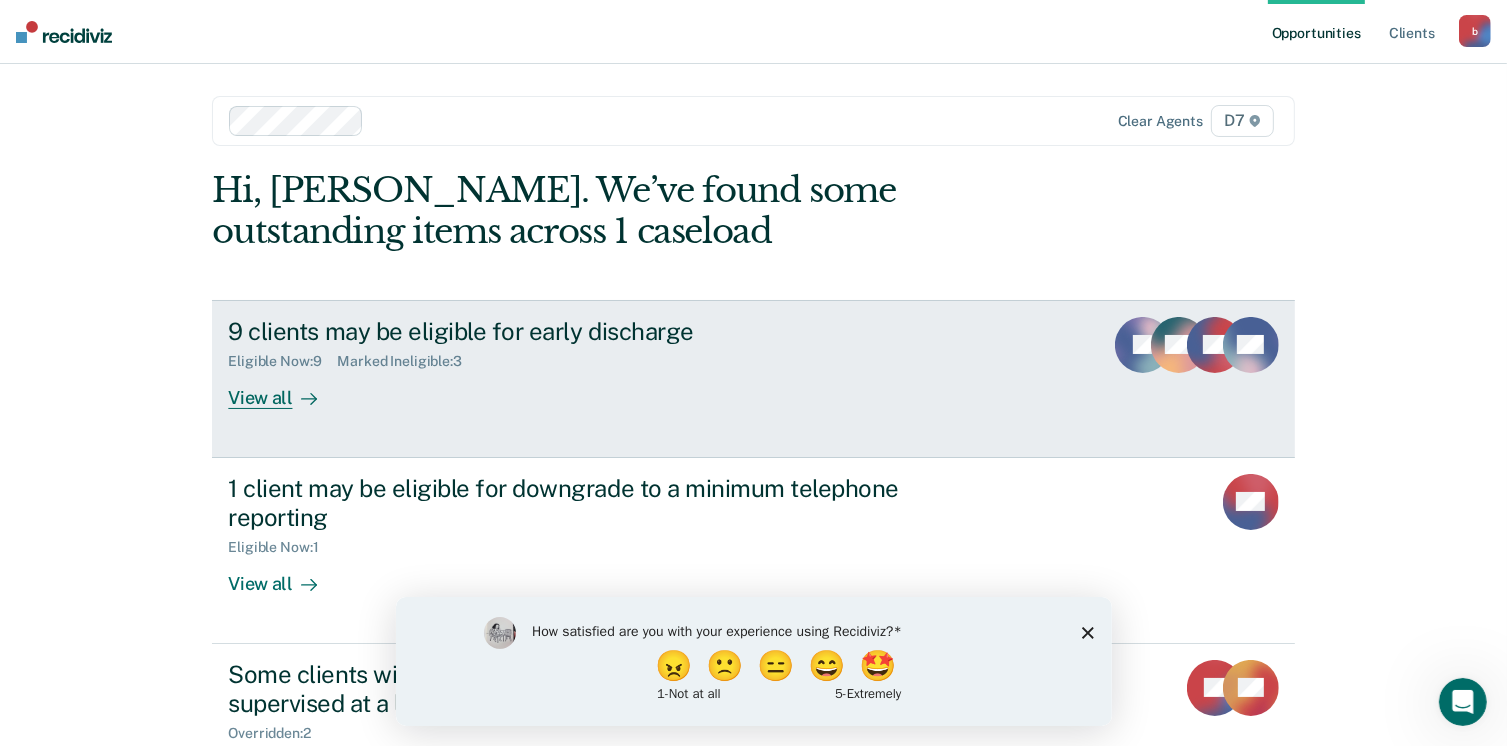 click on "View all" at bounding box center [284, 389] 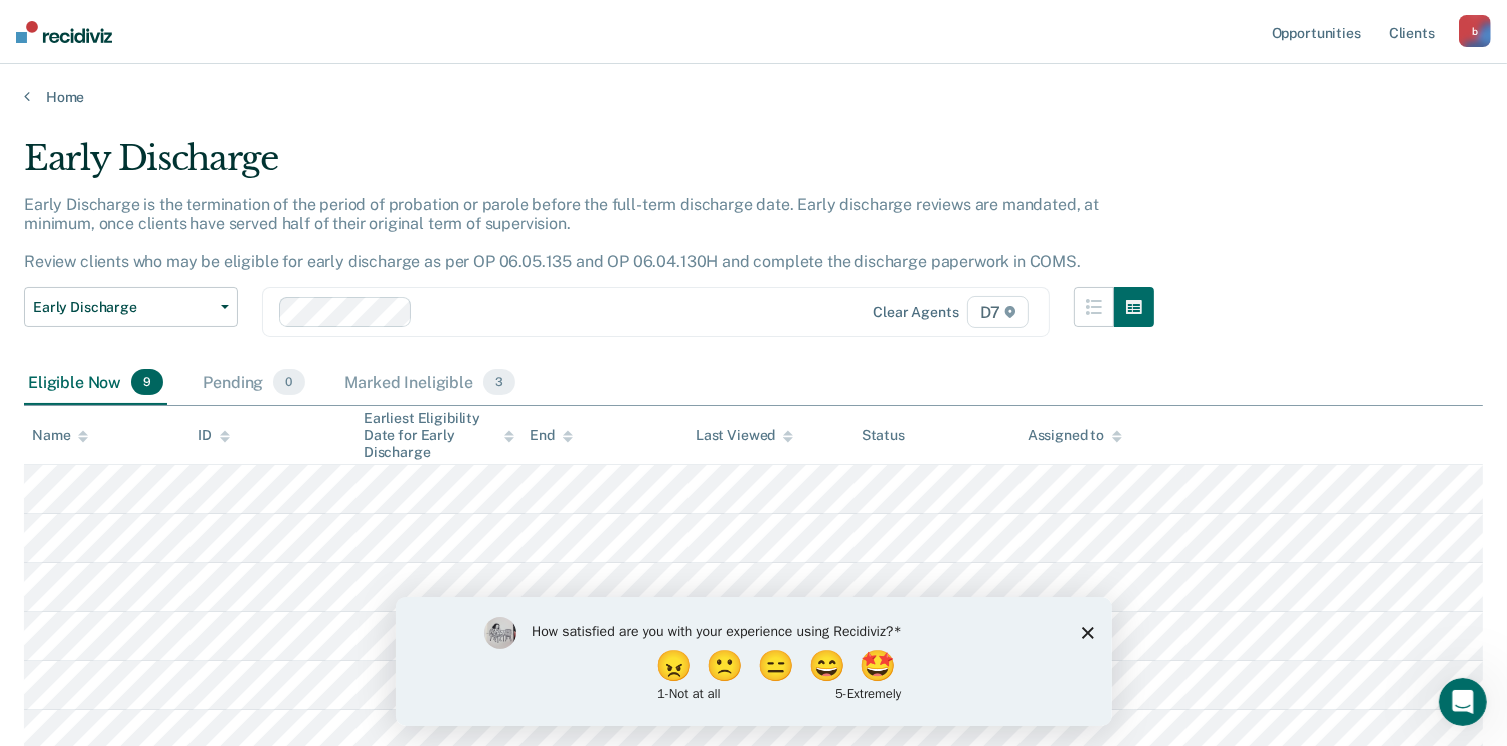 click 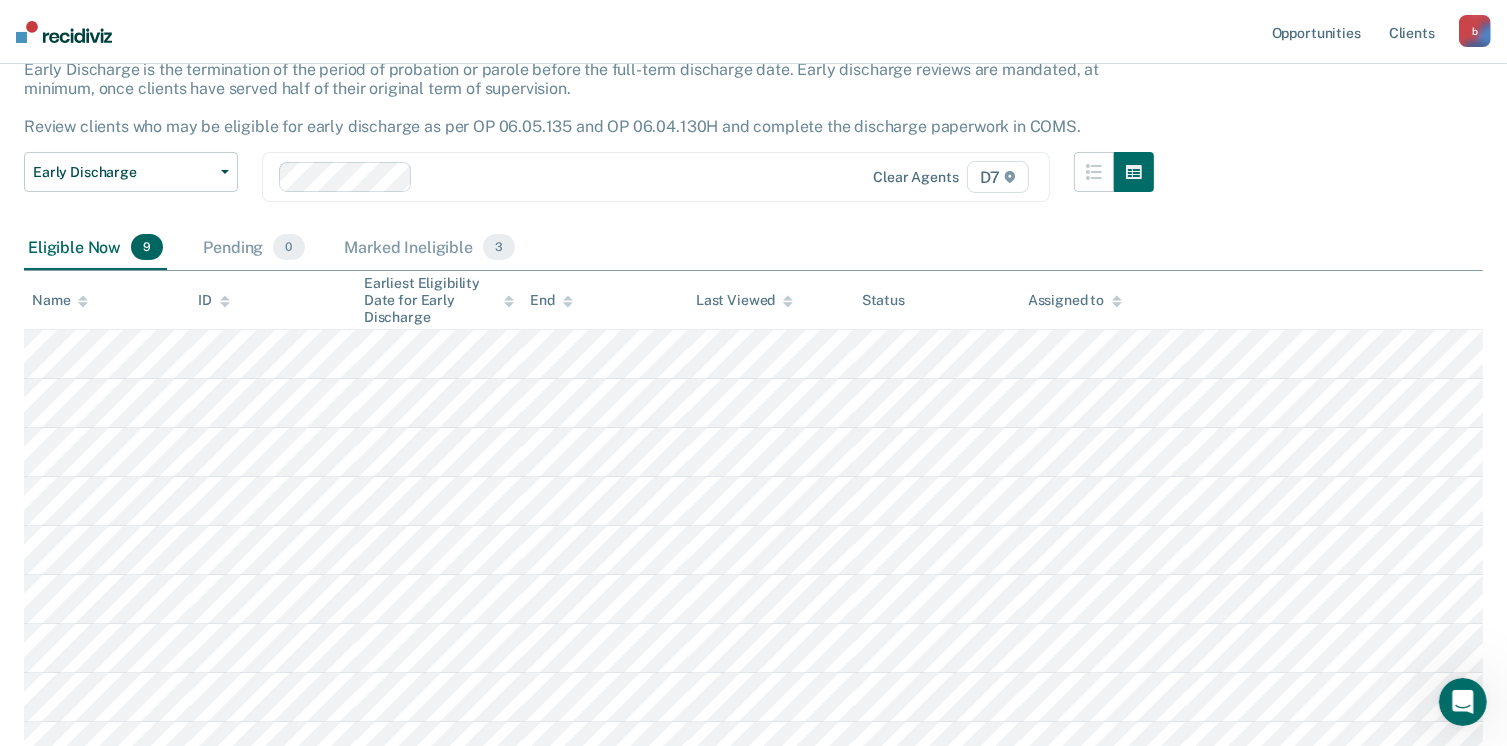scroll, scrollTop: 140, scrollLeft: 0, axis: vertical 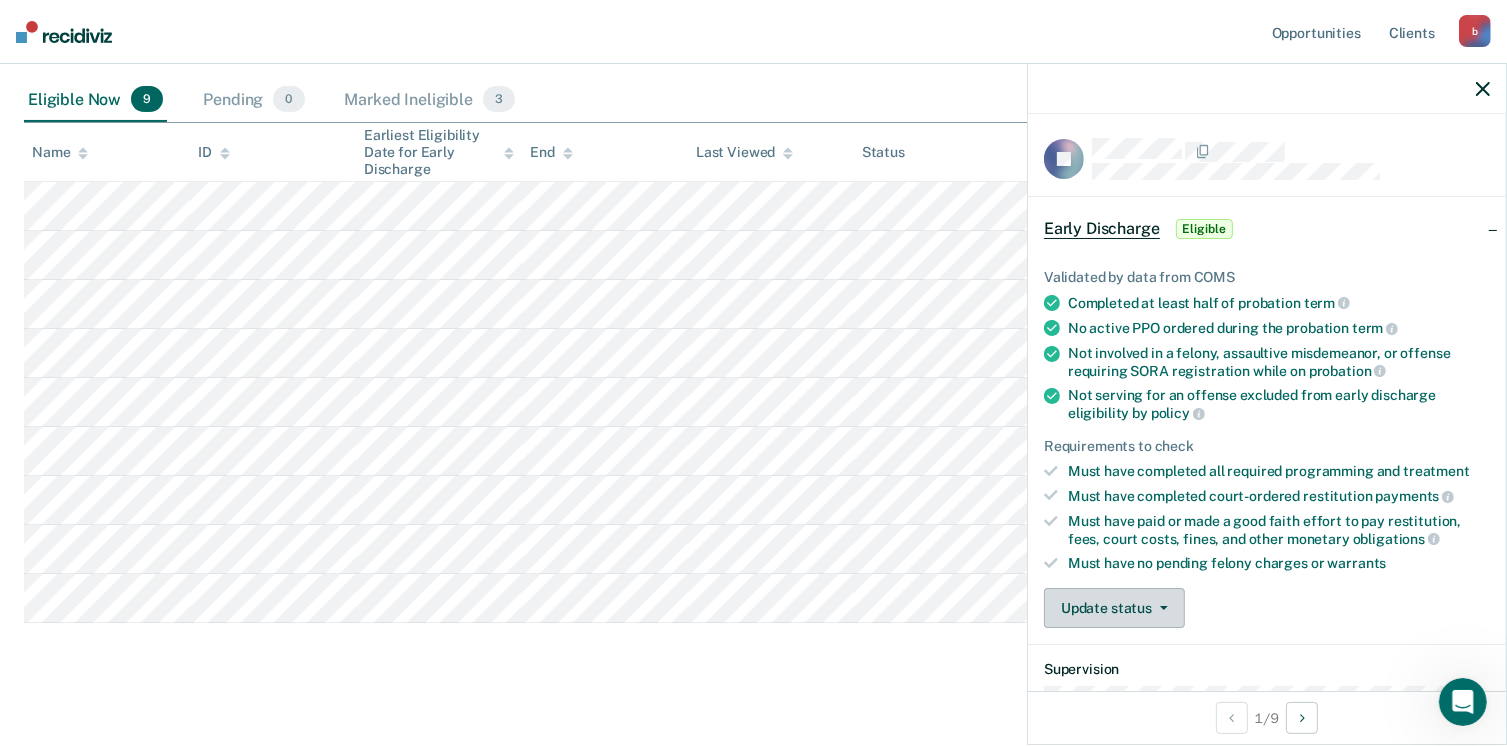 click on "Update status" at bounding box center (1114, 608) 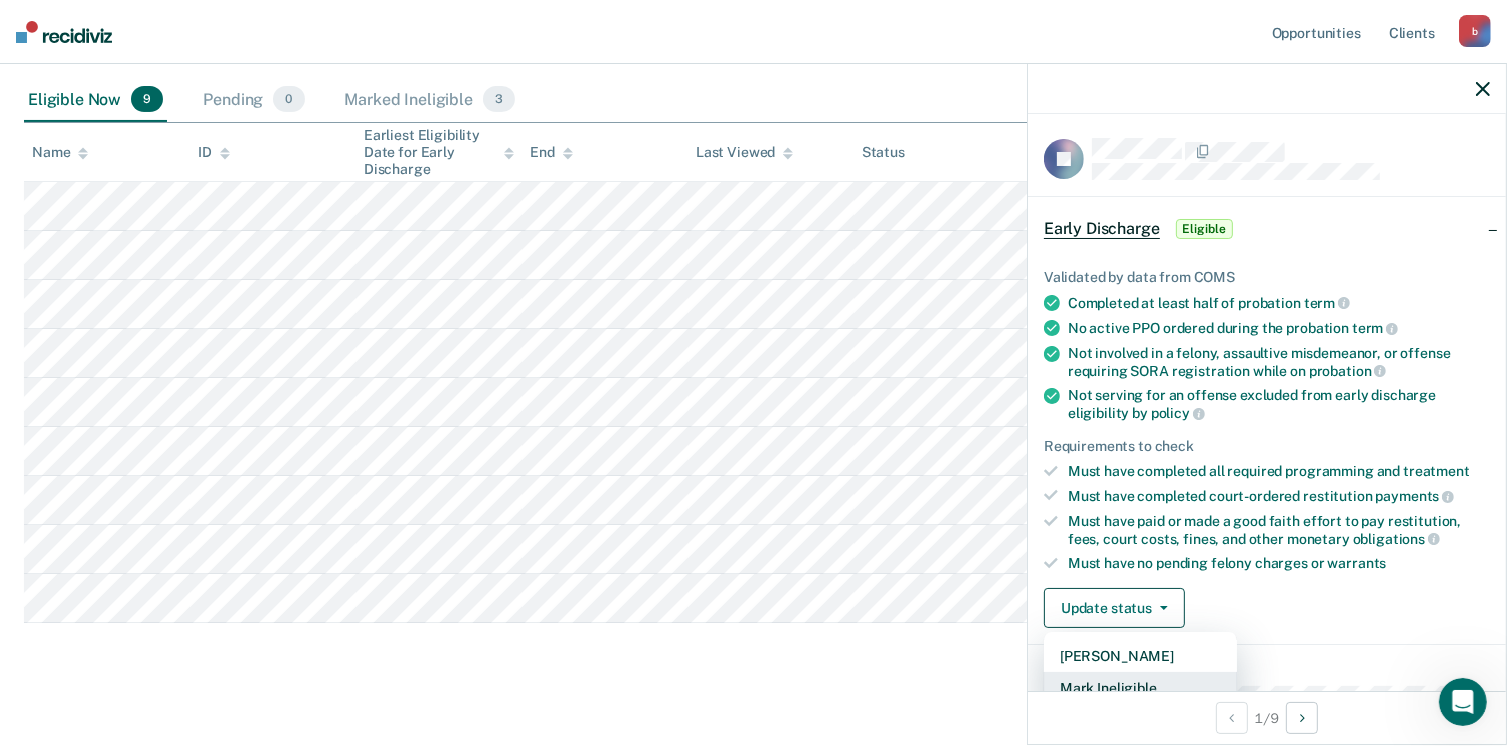 scroll, scrollTop: 5, scrollLeft: 0, axis: vertical 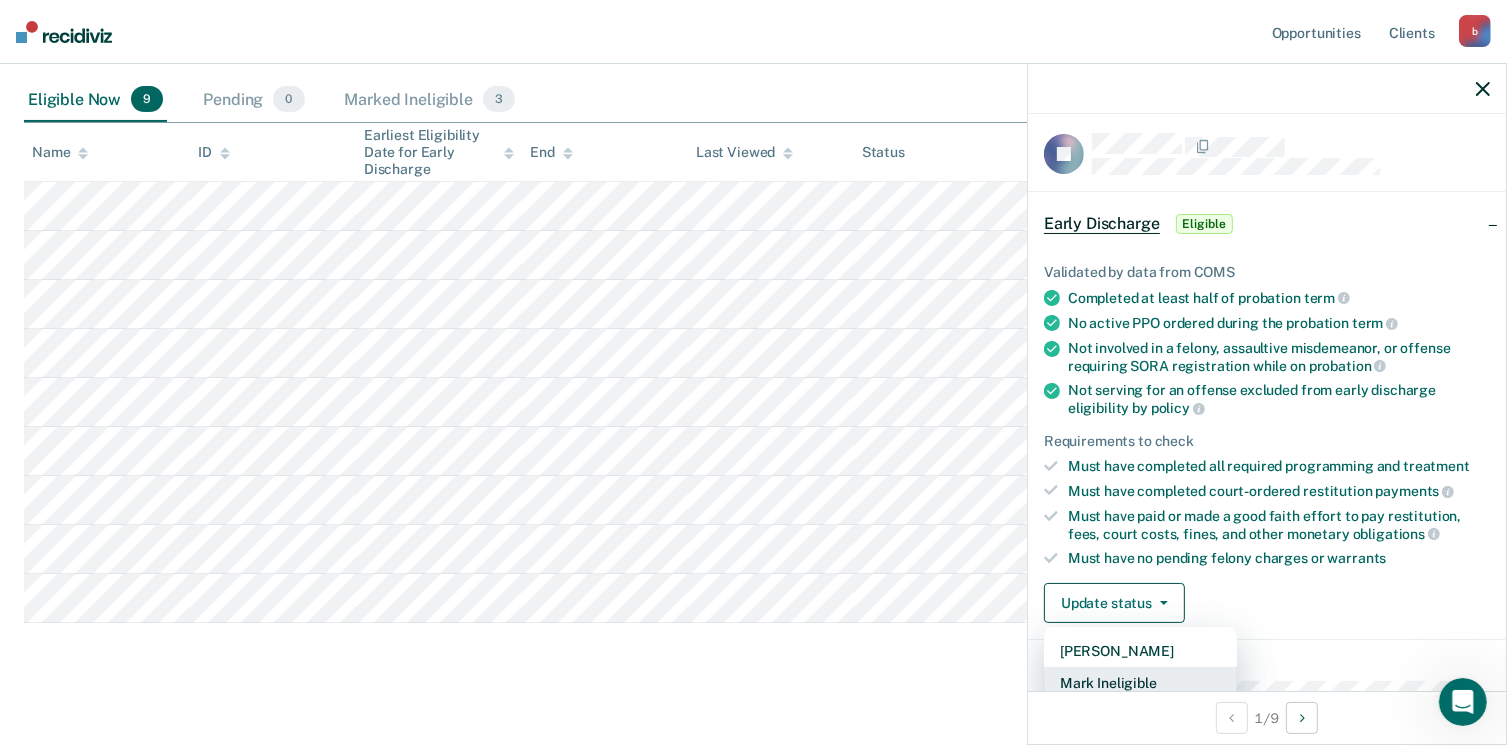 click on "Mark Ineligible" at bounding box center [1140, 683] 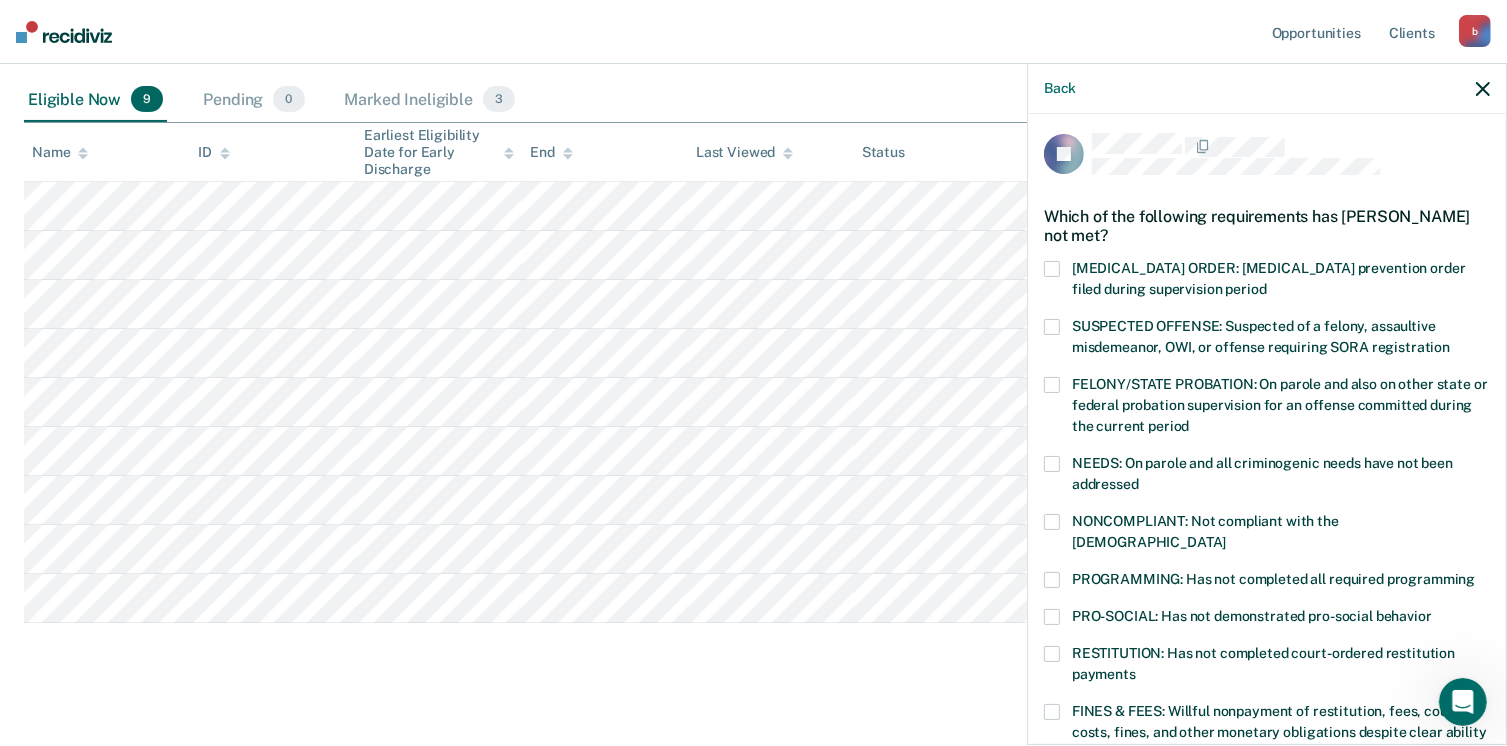 click at bounding box center [1052, 654] 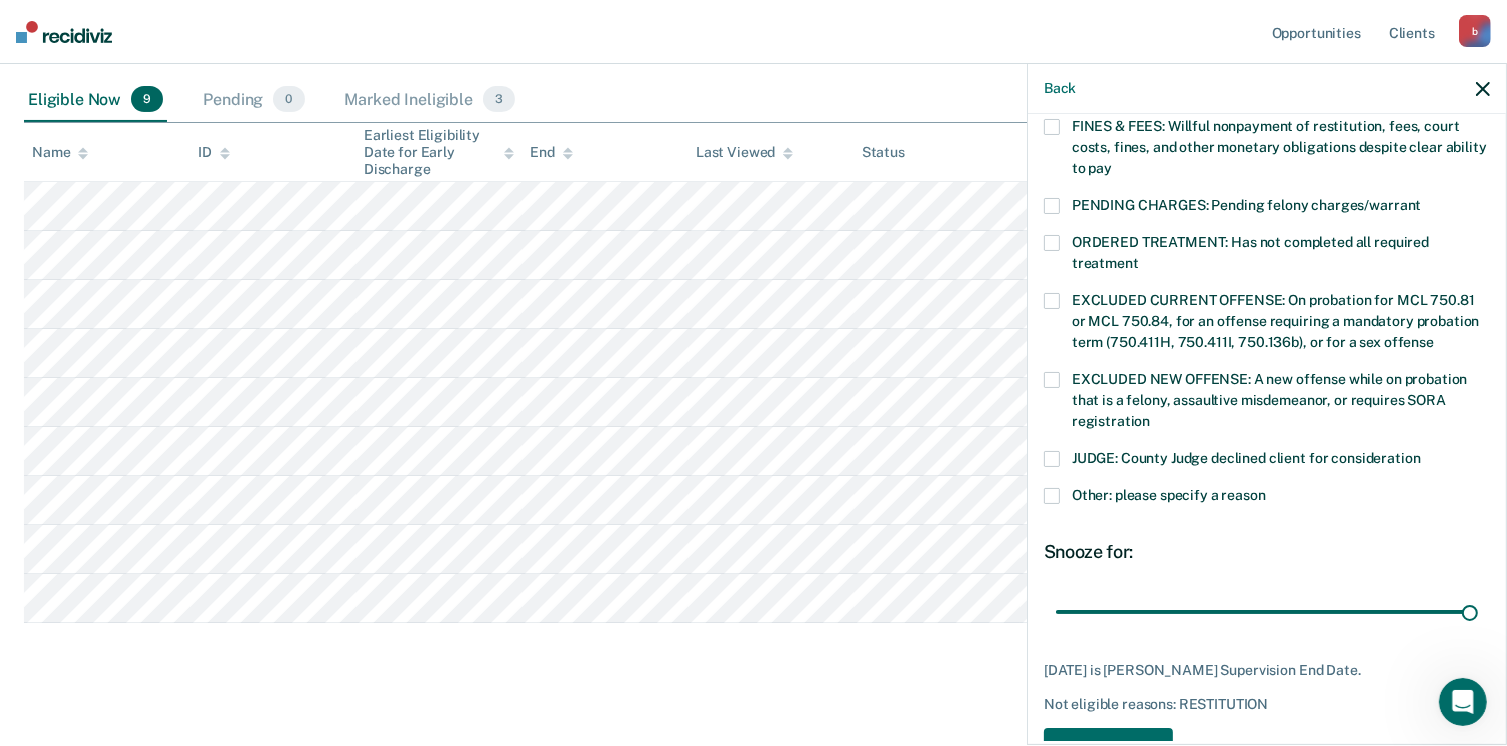 scroll, scrollTop: 630, scrollLeft: 0, axis: vertical 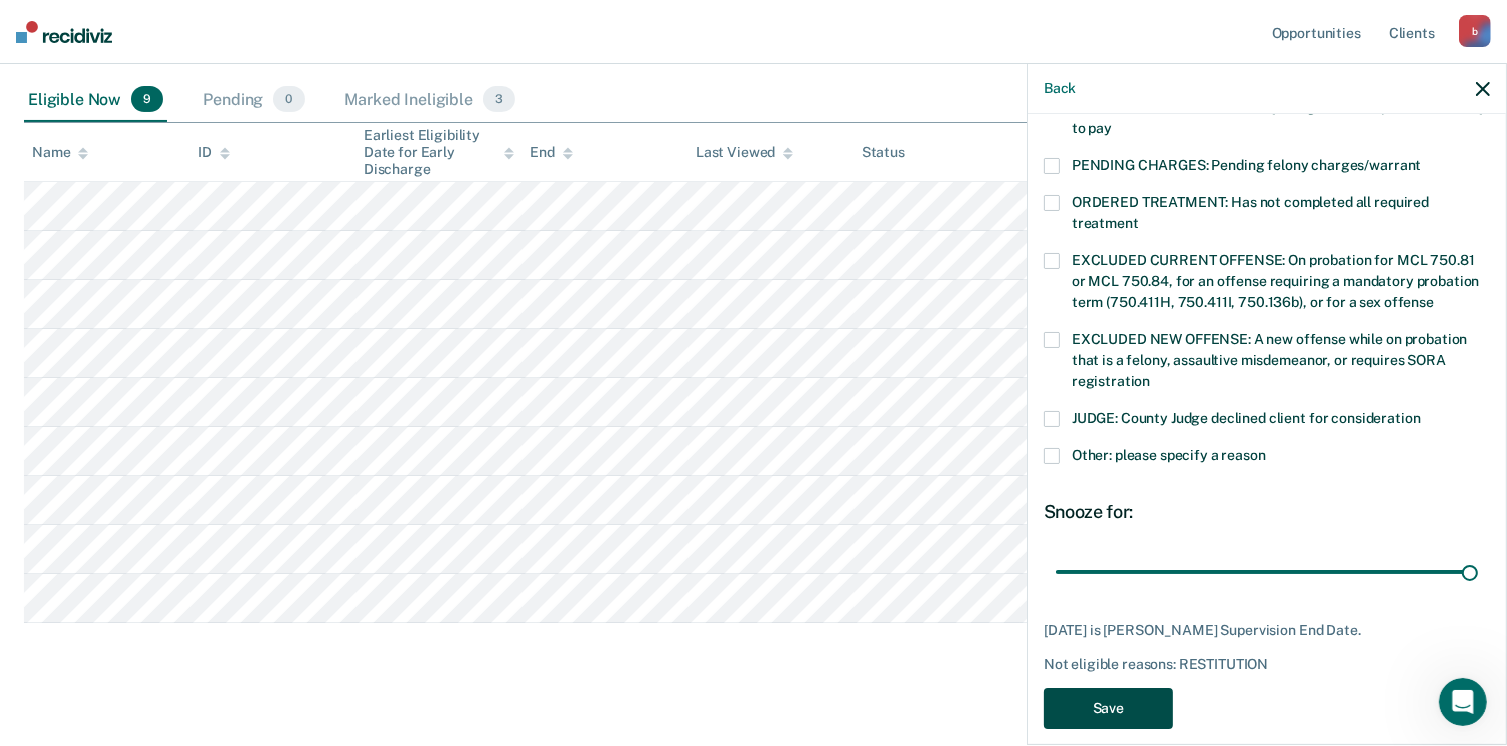 click on "Save" at bounding box center [1108, 708] 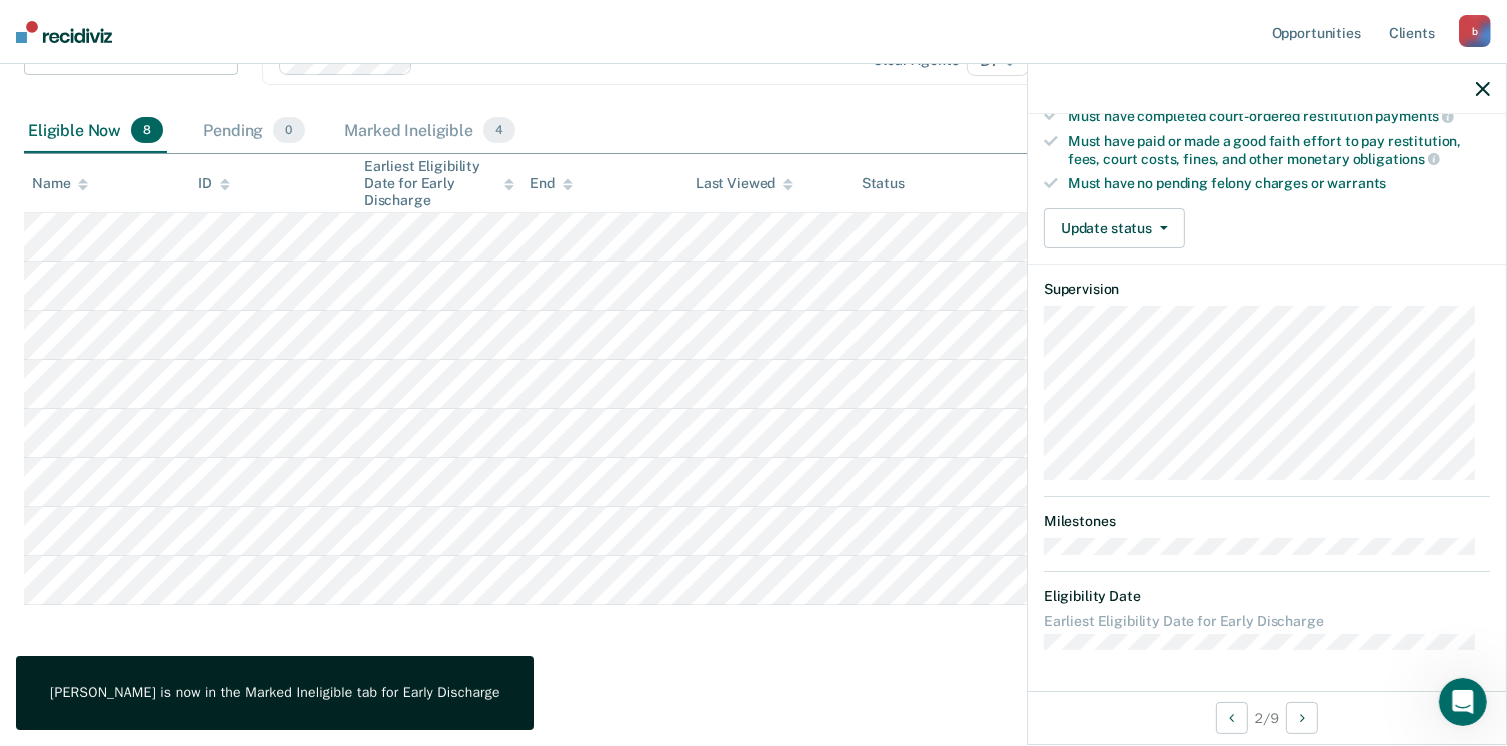 scroll, scrollTop: 371, scrollLeft: 0, axis: vertical 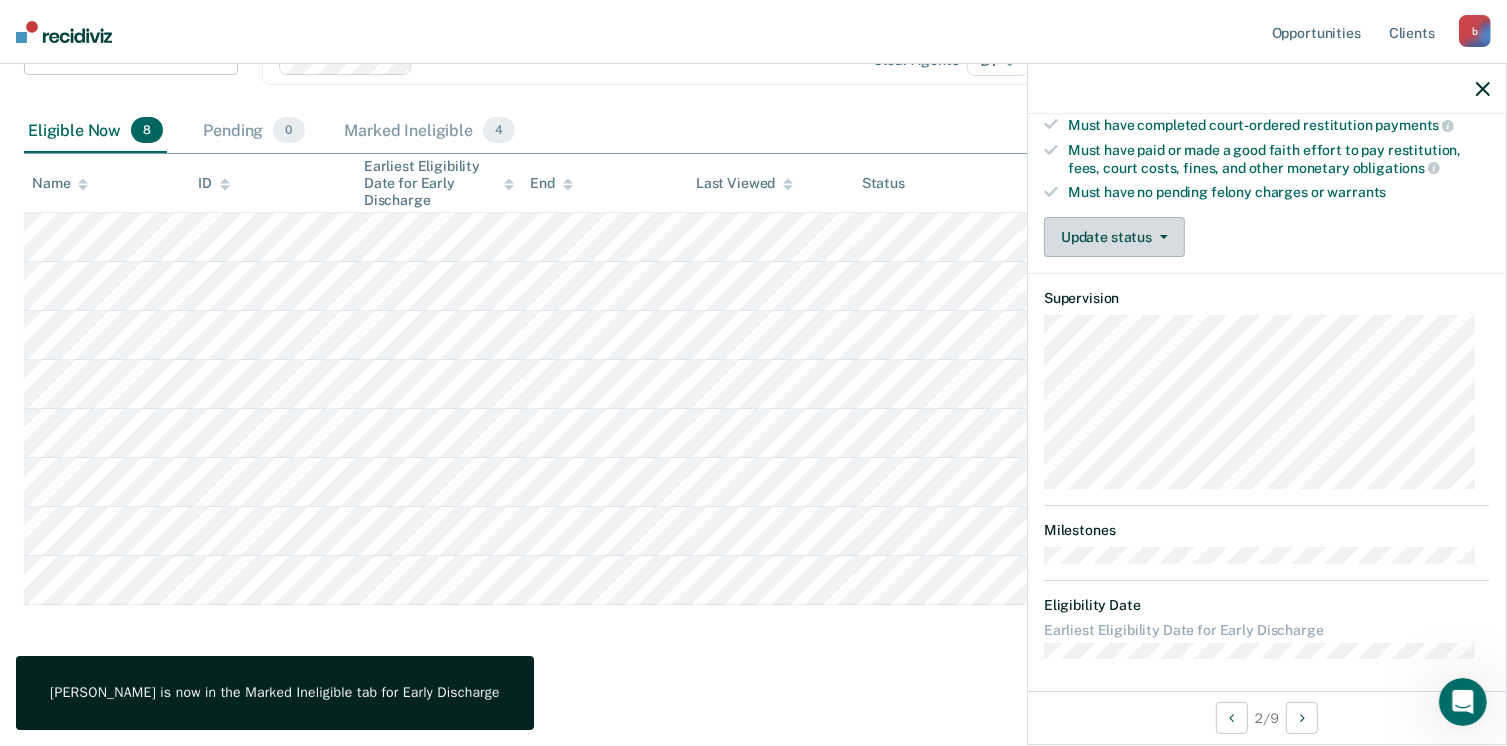 click on "Update status" at bounding box center (1114, 237) 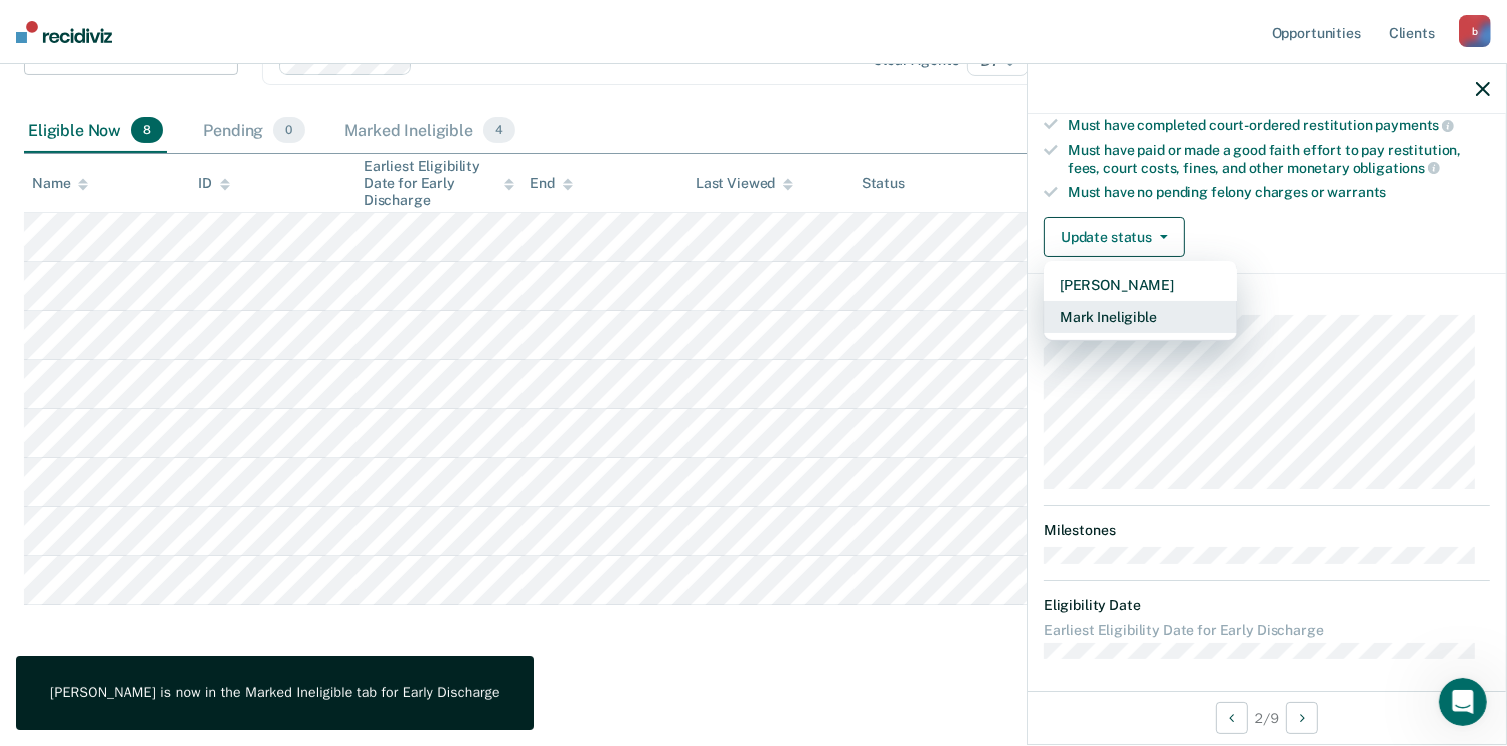 click on "Mark Ineligible" at bounding box center [1140, 317] 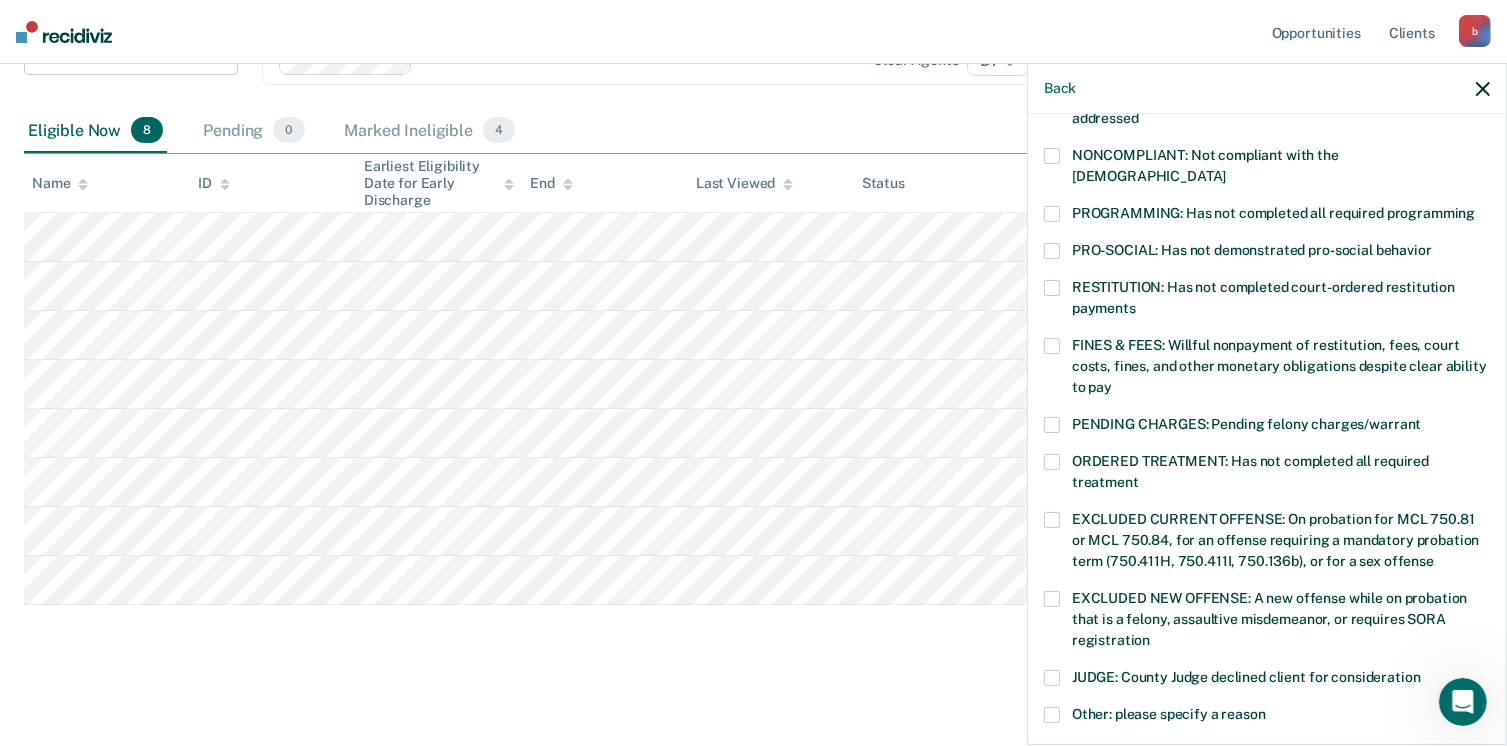 click at bounding box center (1052, 214) 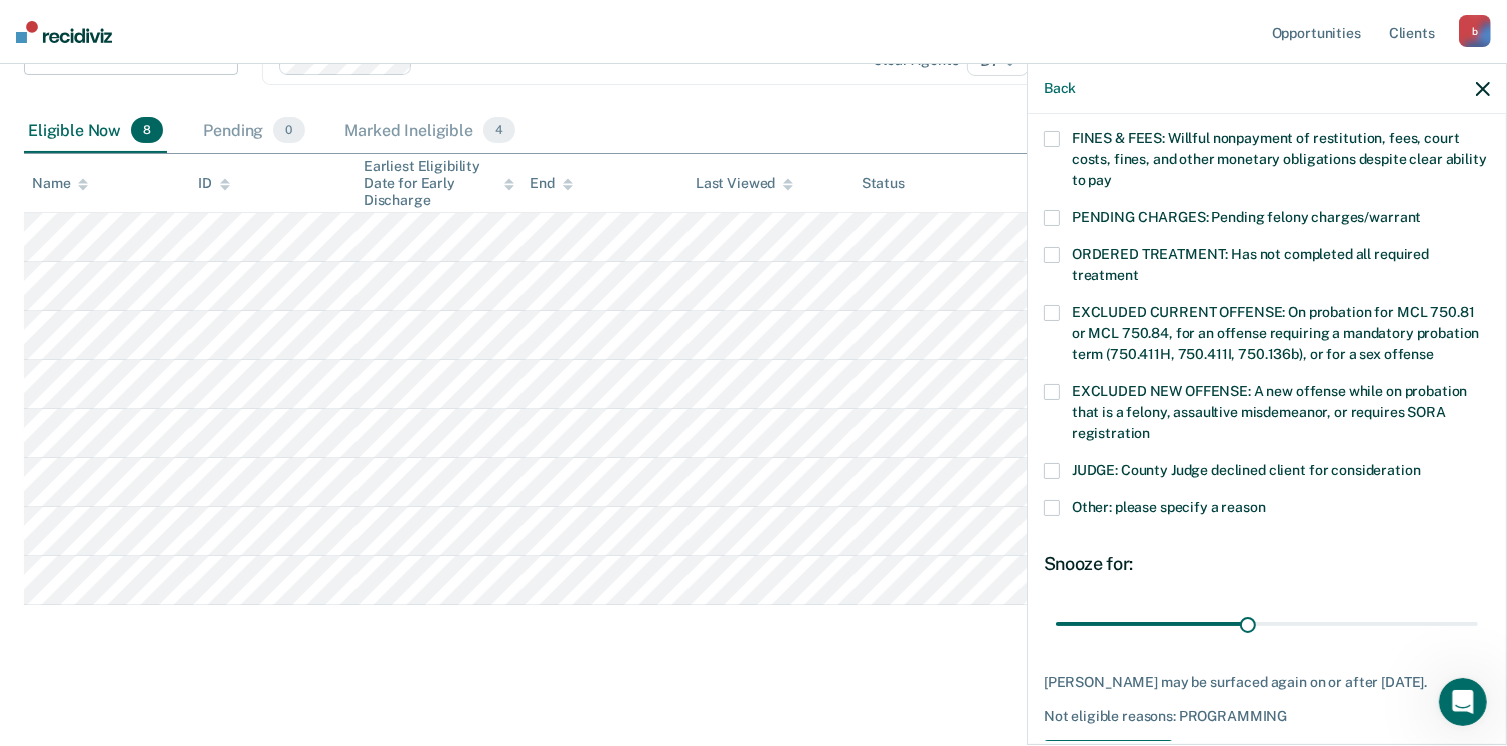 scroll, scrollTop: 630, scrollLeft: 0, axis: vertical 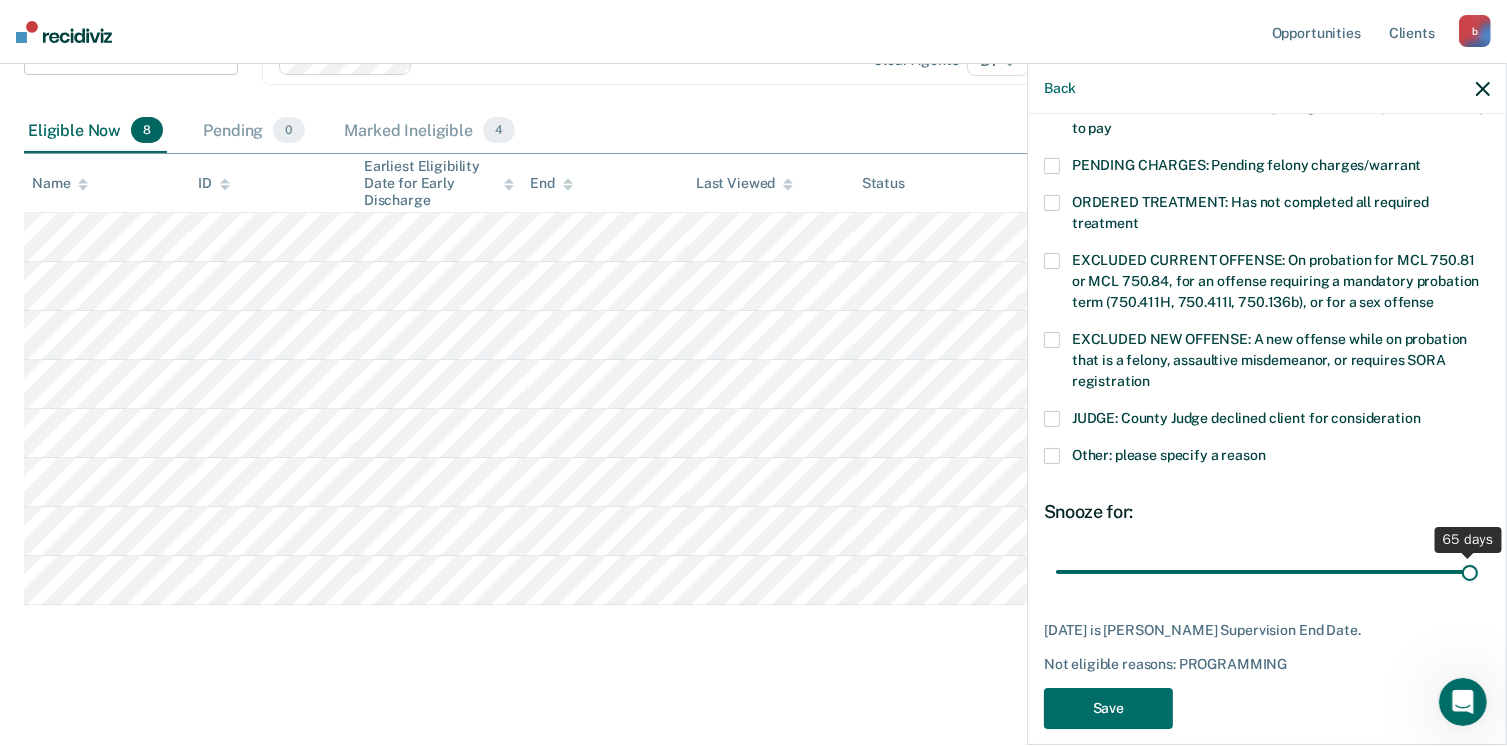 drag, startPoint x: 1240, startPoint y: 550, endPoint x: 1468, endPoint y: 552, distance: 228.00877 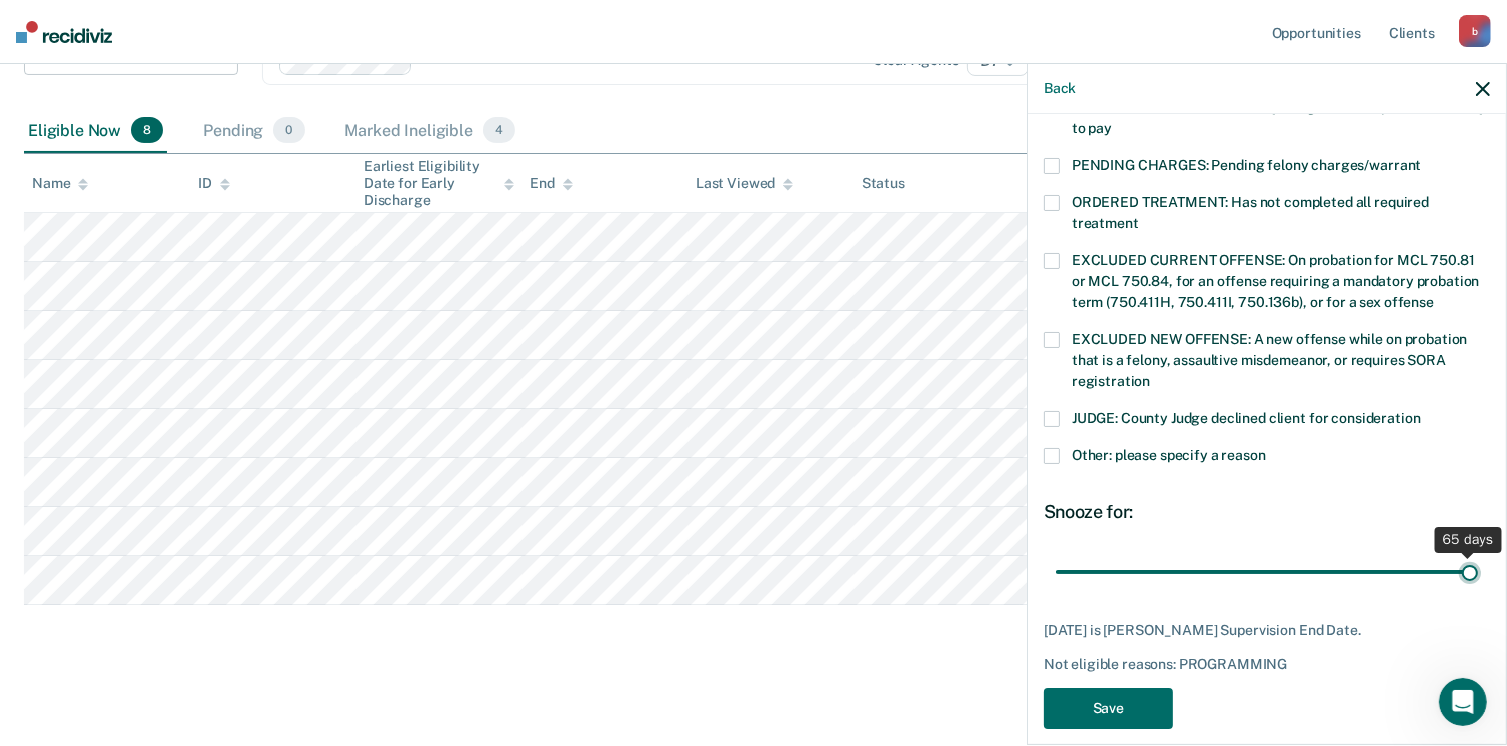 type on "65" 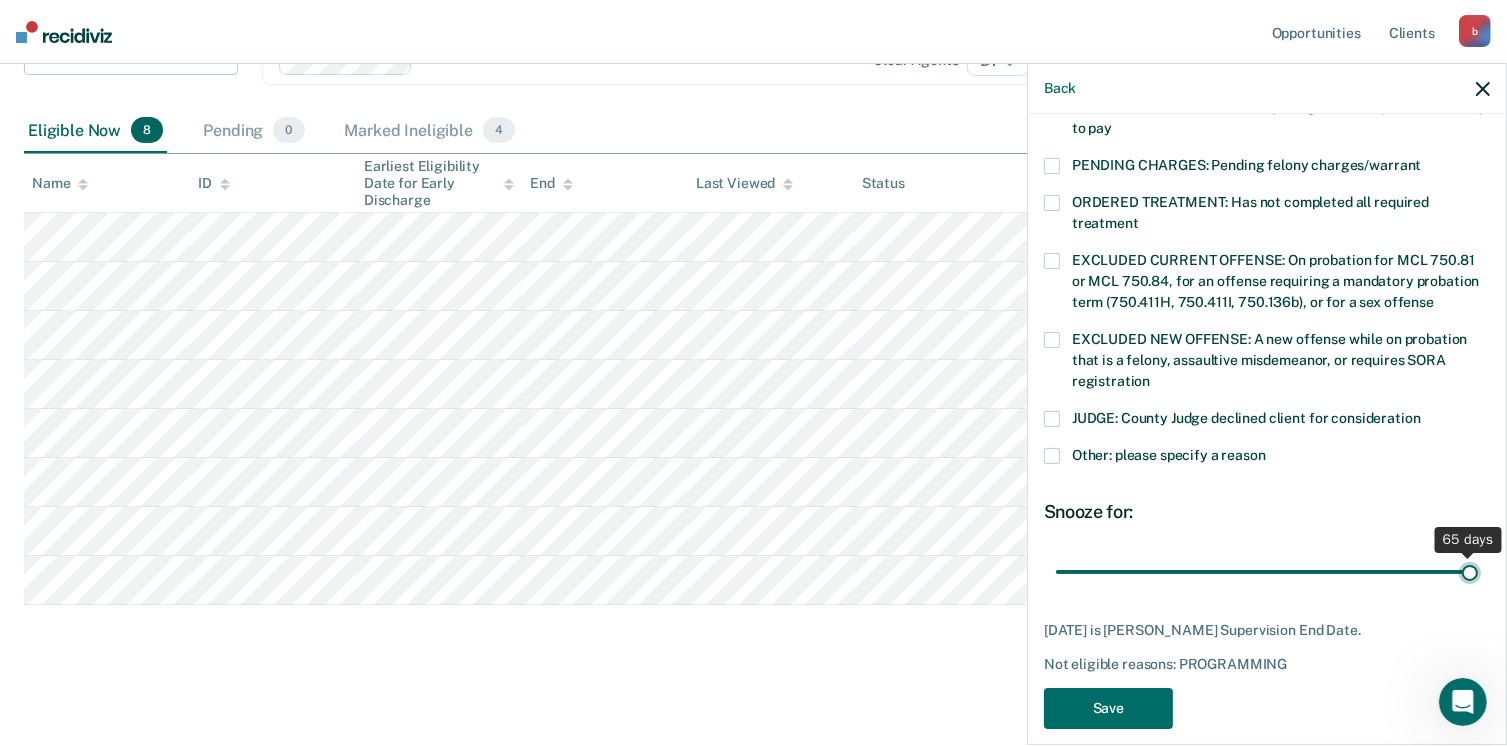 drag, startPoint x: 1452, startPoint y: 548, endPoint x: 1513, endPoint y: 549, distance: 61.008198 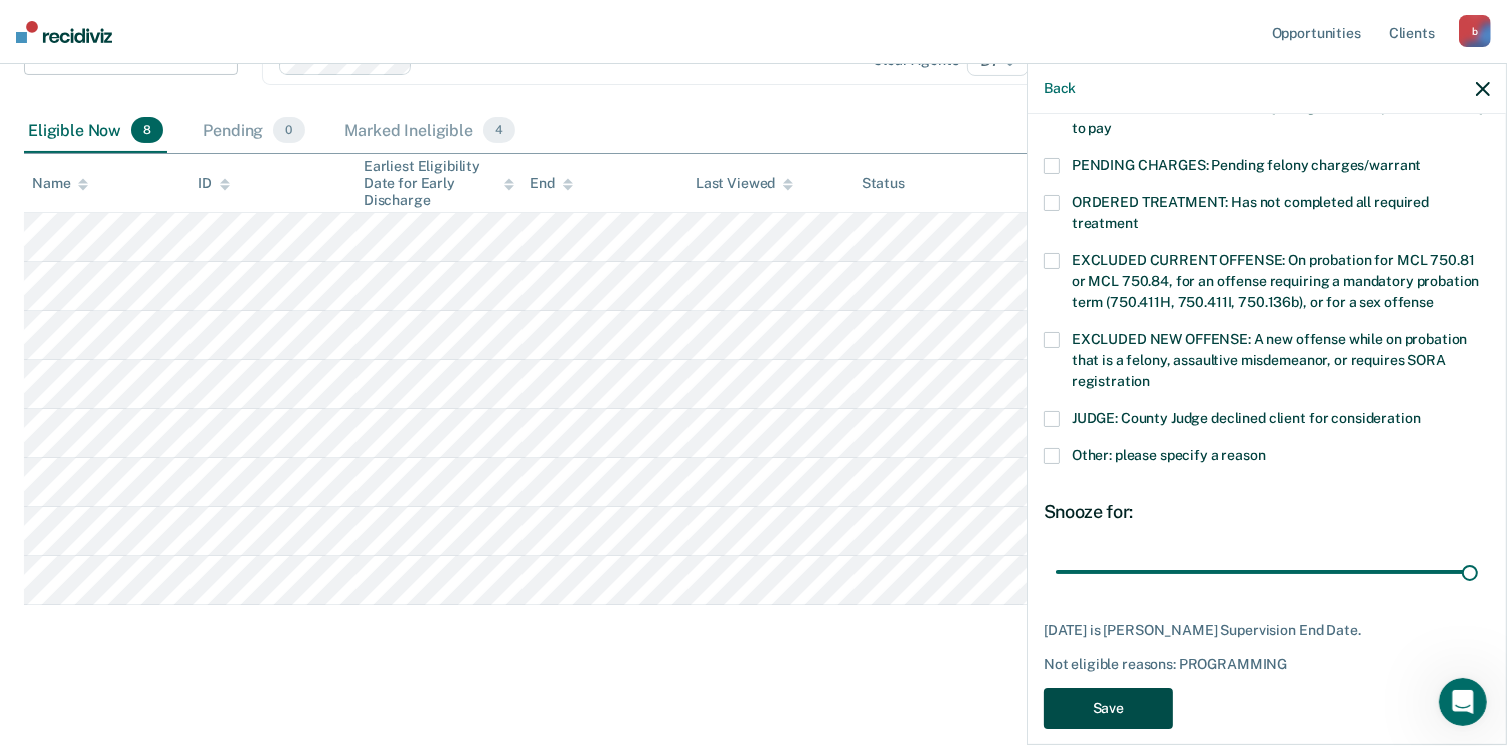 click on "Save" at bounding box center [1108, 708] 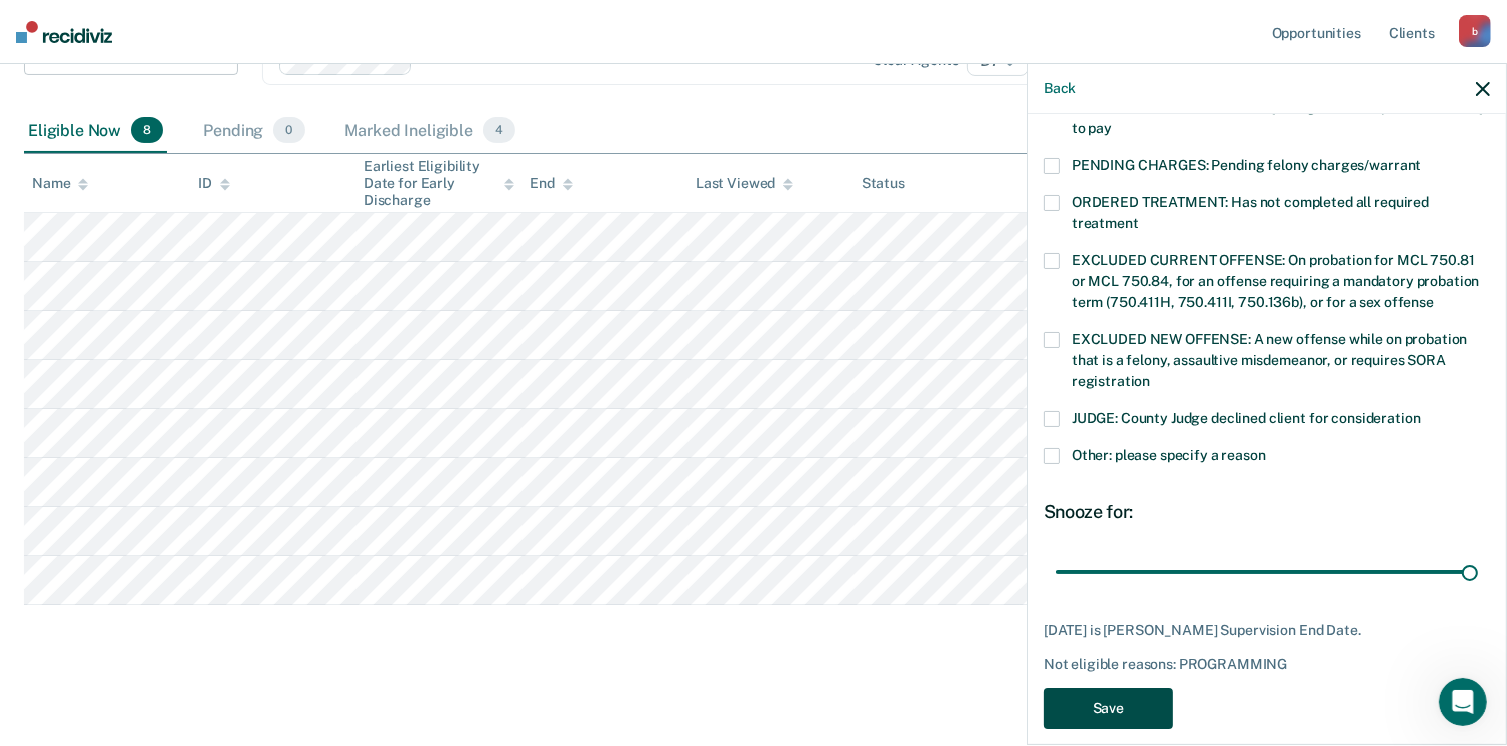 scroll, scrollTop: 204, scrollLeft: 0, axis: vertical 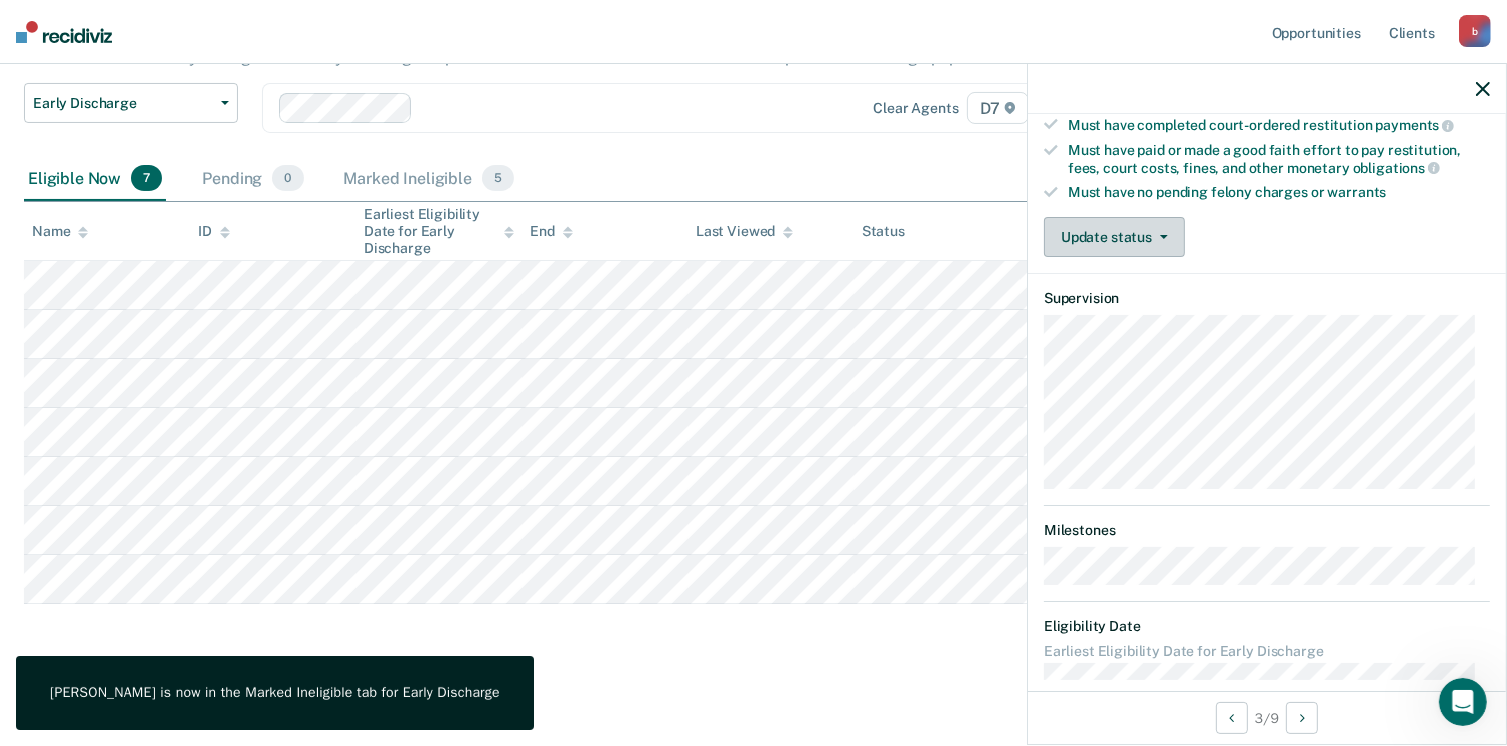 click on "Update status" at bounding box center (1114, 237) 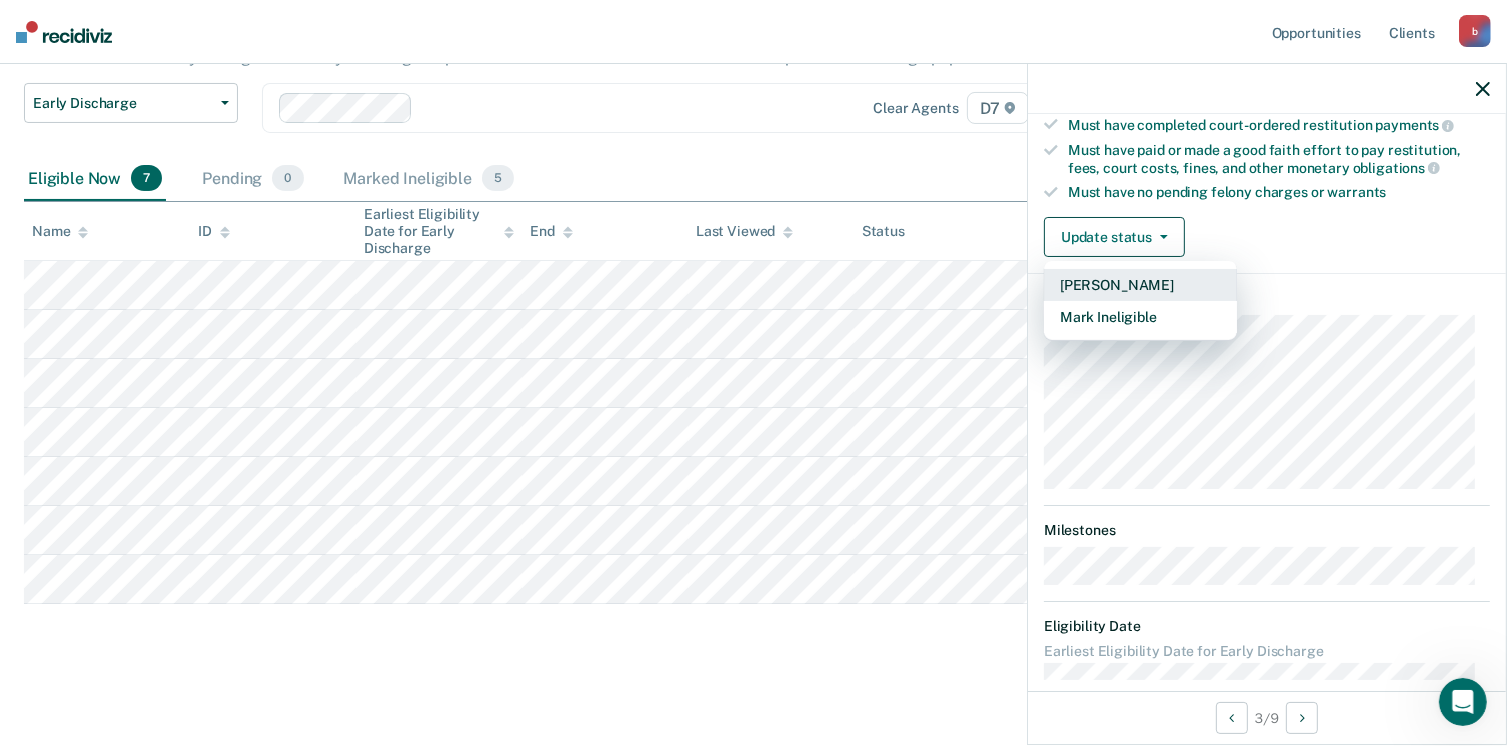 click on "[PERSON_NAME]" at bounding box center [1140, 285] 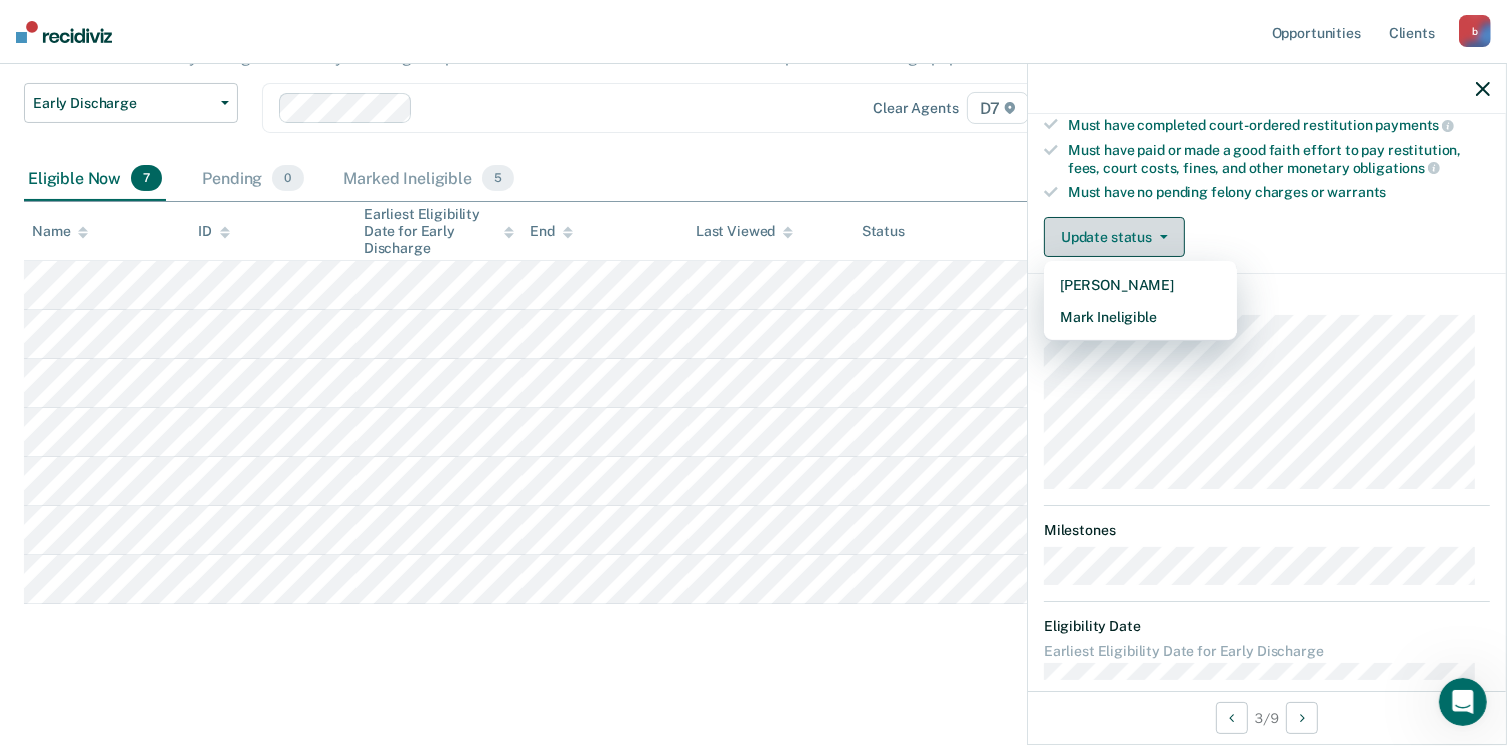 scroll, scrollTop: 155, scrollLeft: 0, axis: vertical 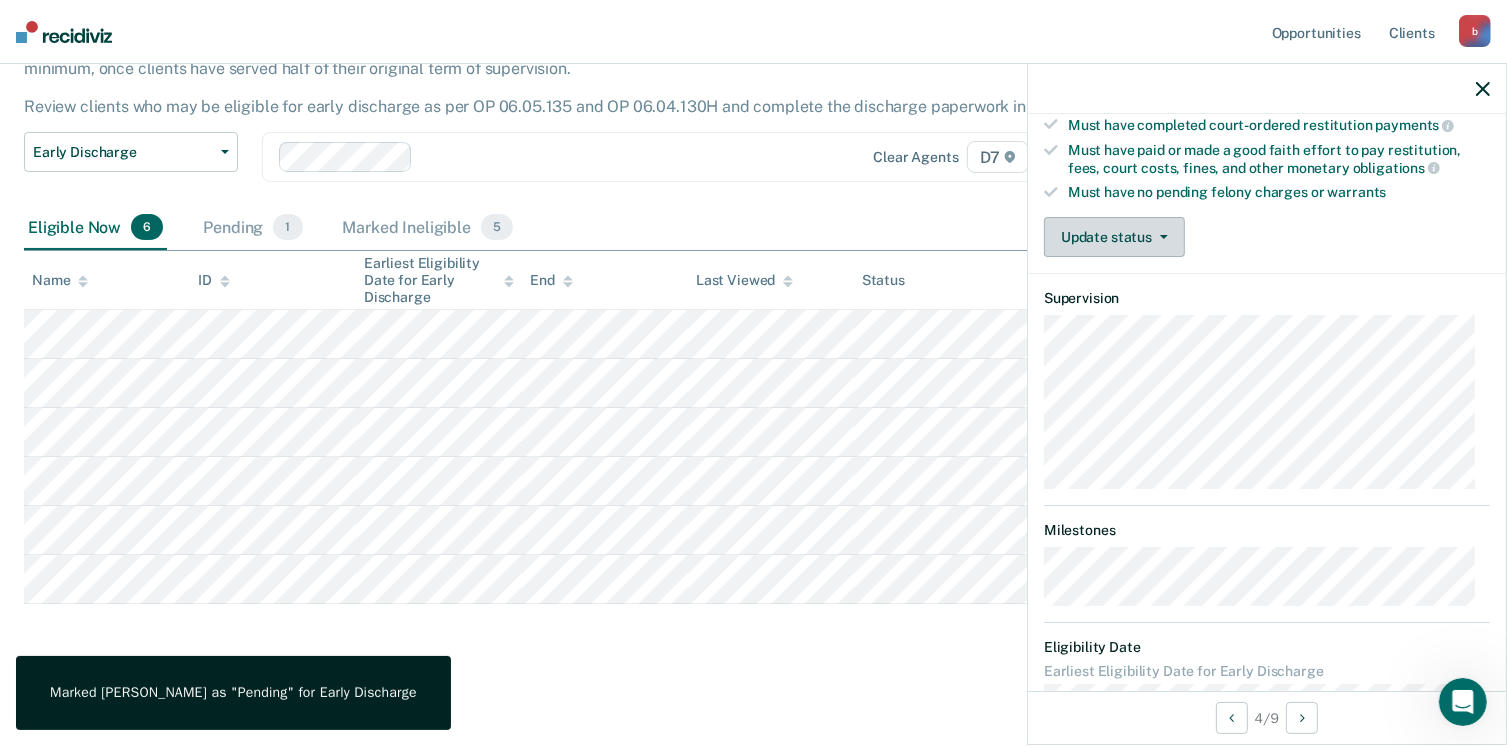 click on "Update status" at bounding box center (1114, 237) 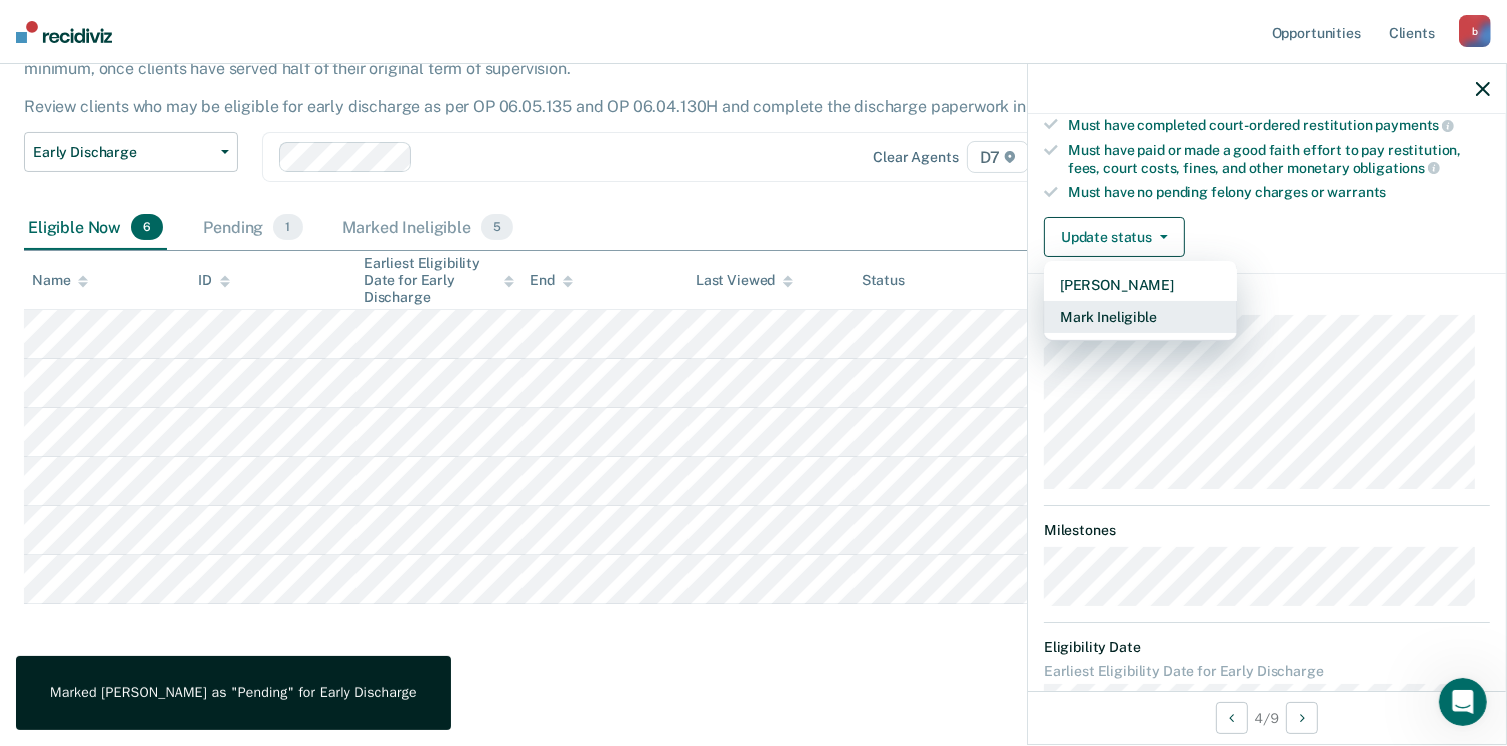 click on "Mark Ineligible" at bounding box center [1140, 317] 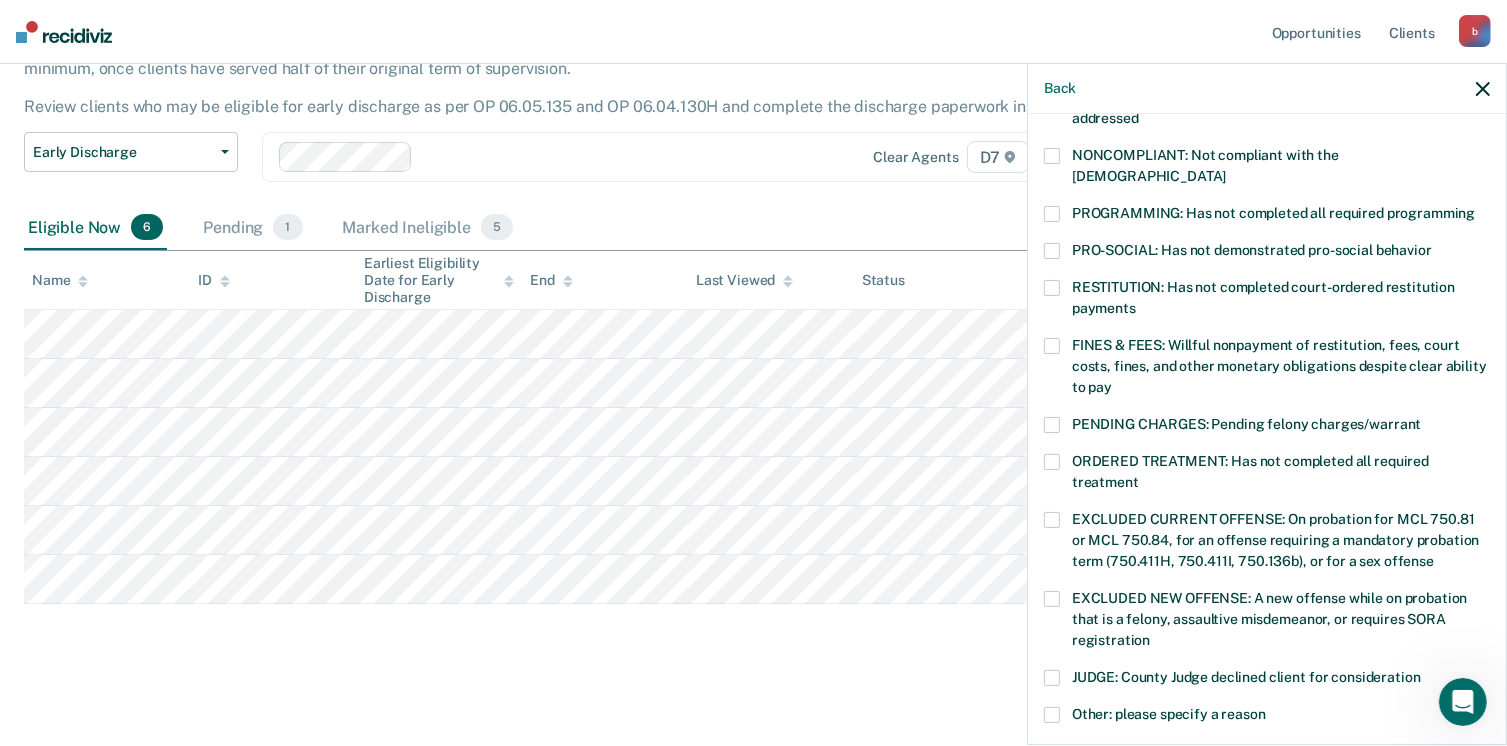 click at bounding box center [1052, 214] 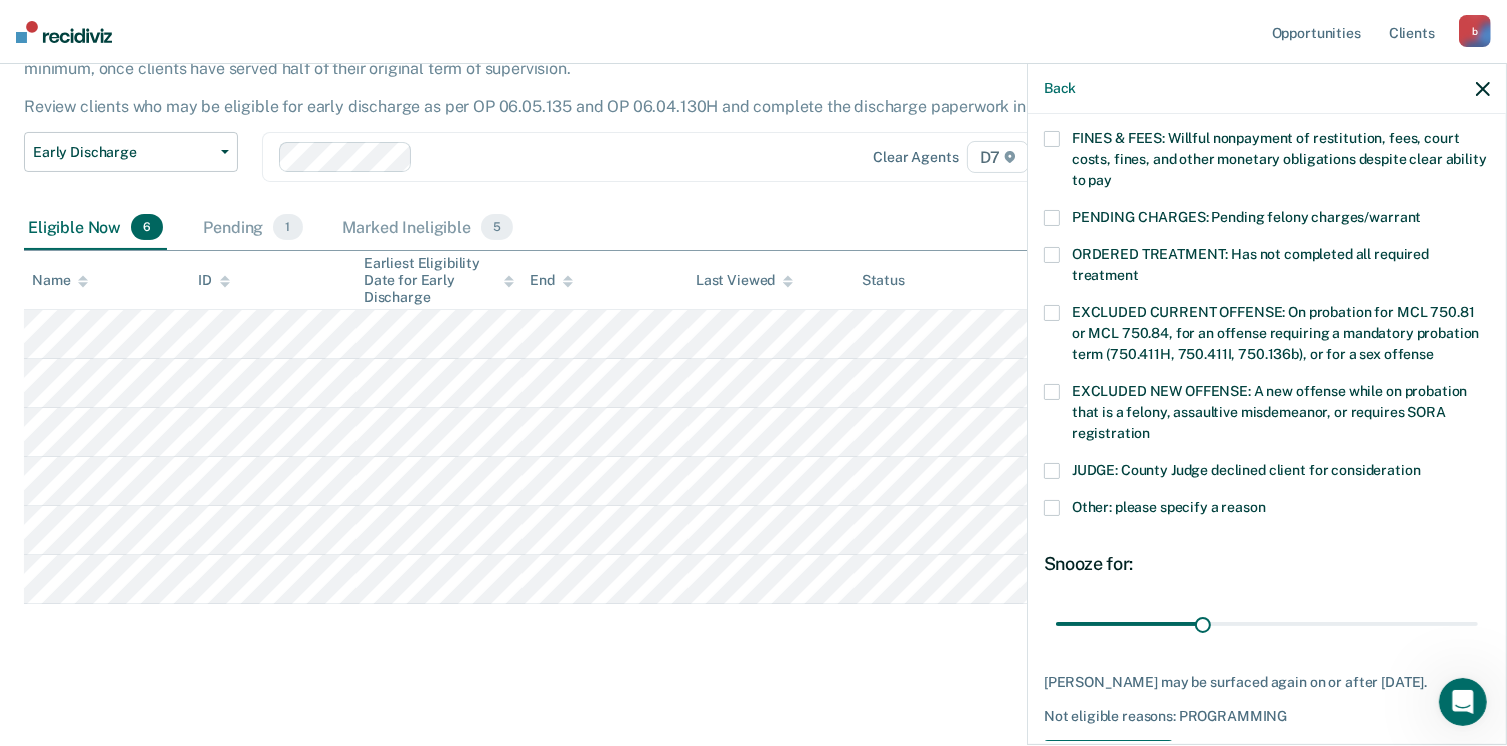 scroll, scrollTop: 630, scrollLeft: 0, axis: vertical 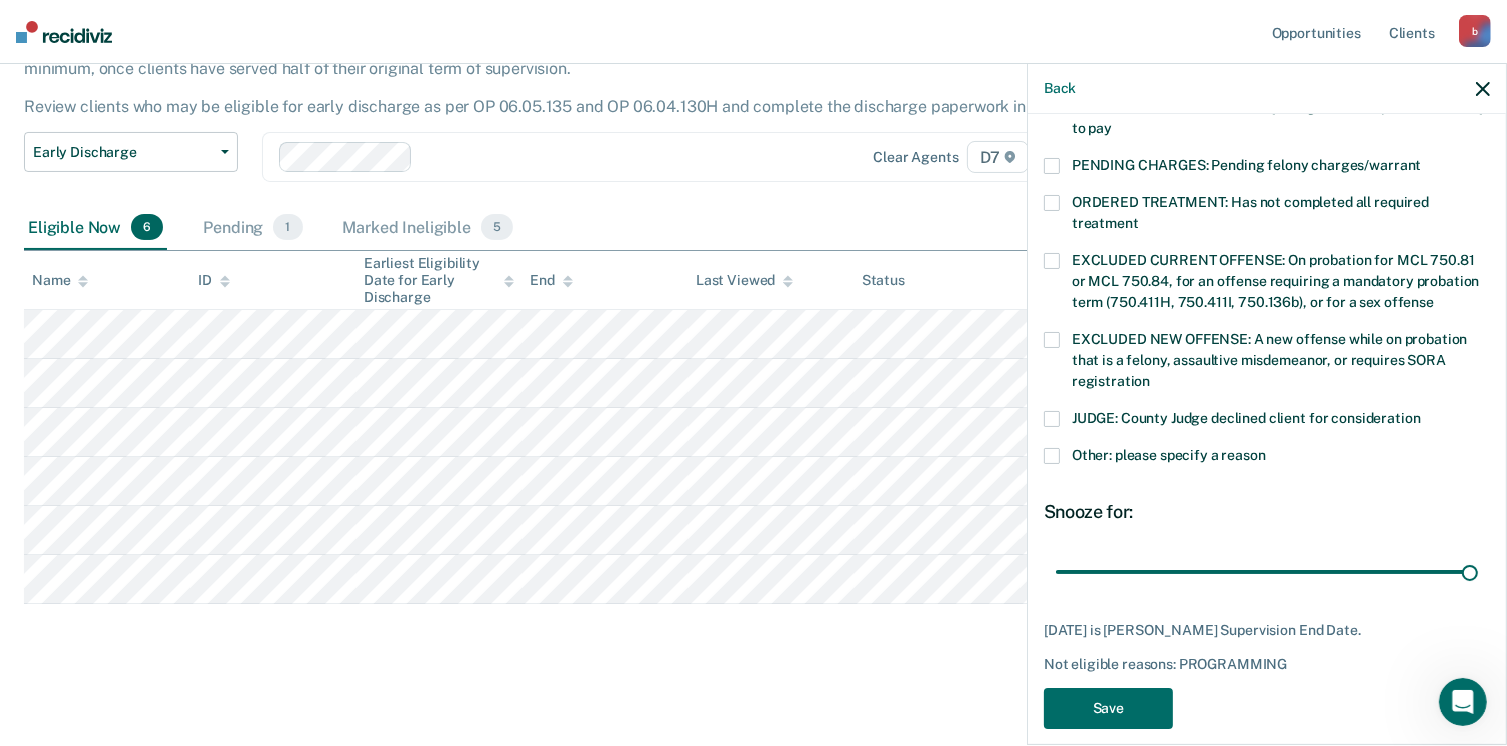 drag, startPoint x: 1198, startPoint y: 549, endPoint x: 1520, endPoint y: 529, distance: 322.6205 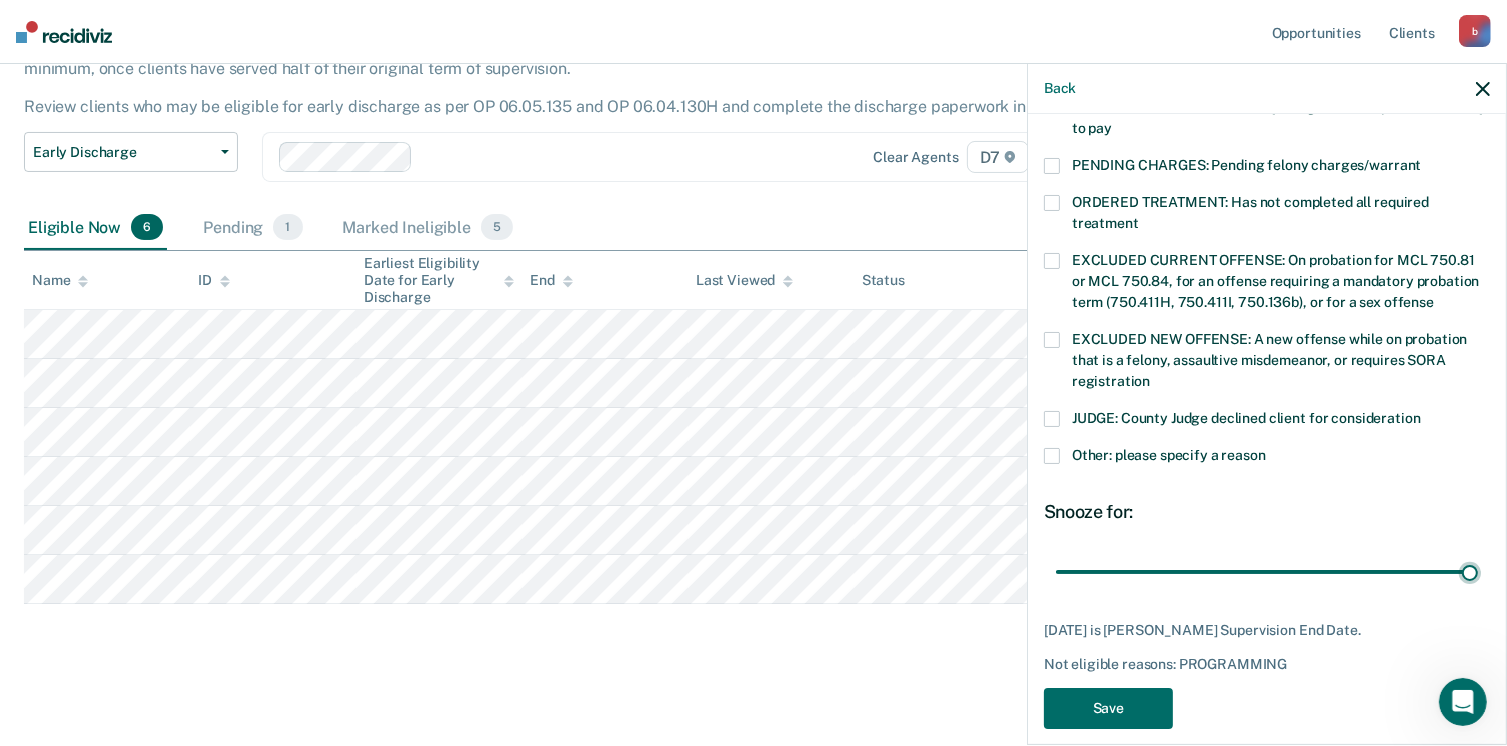 type on "86" 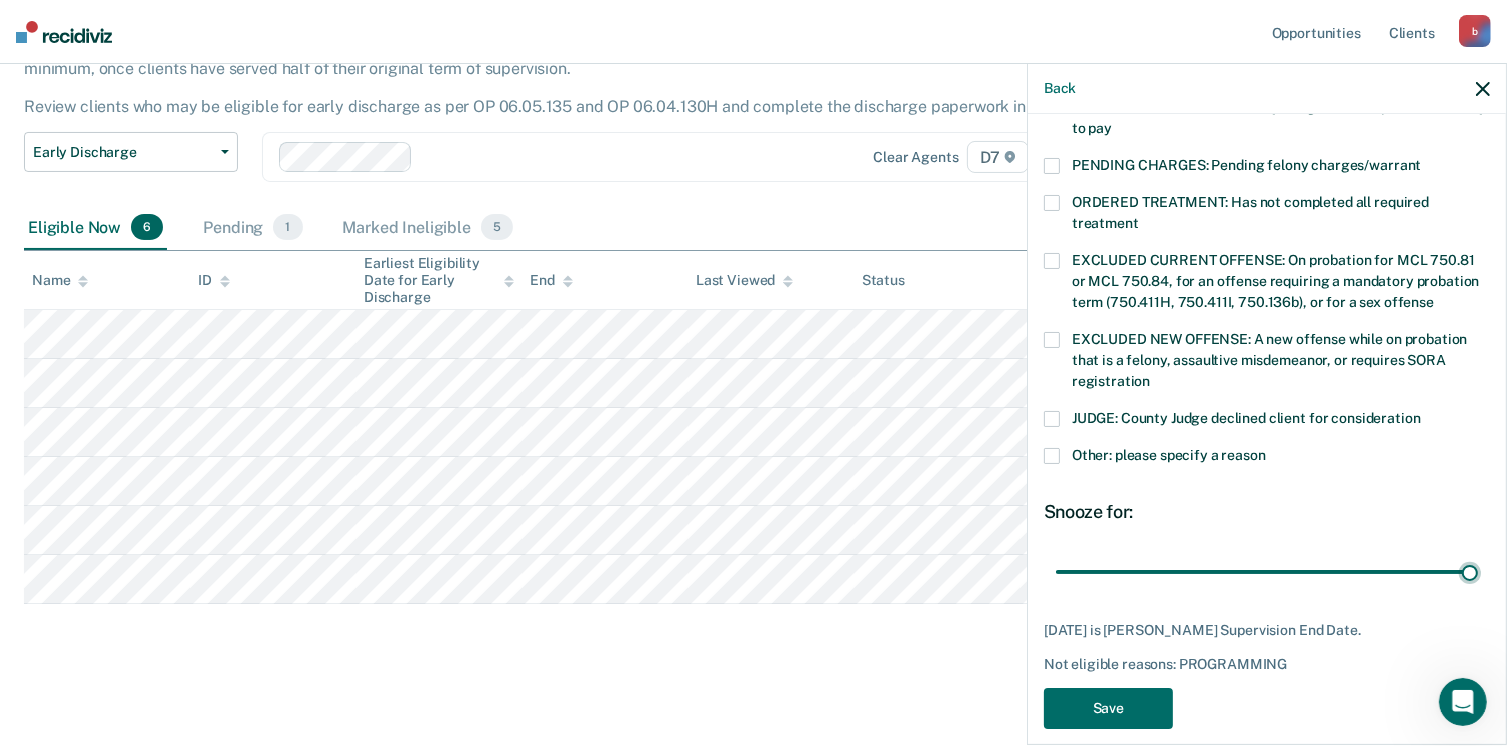 click at bounding box center (1267, 572) 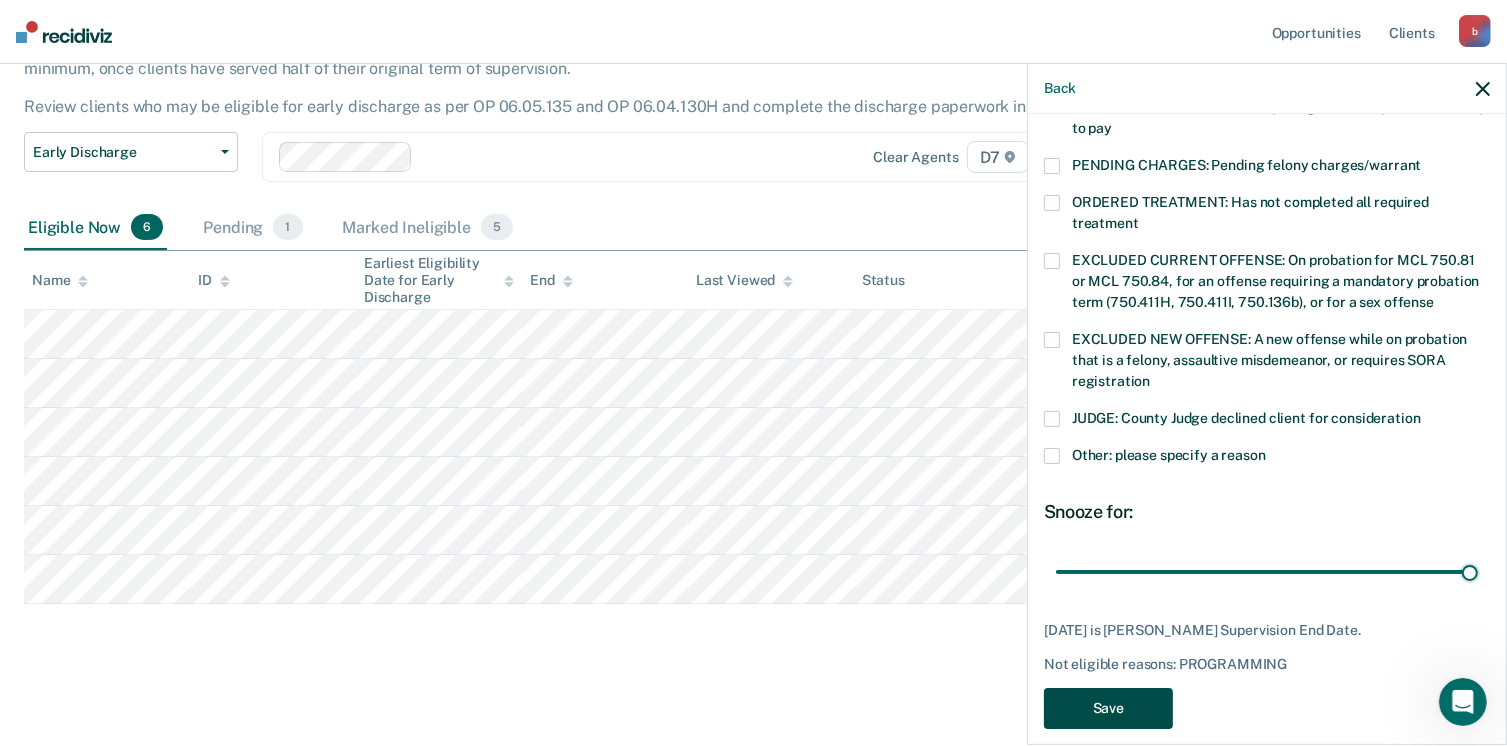 click on "Save" at bounding box center (1108, 708) 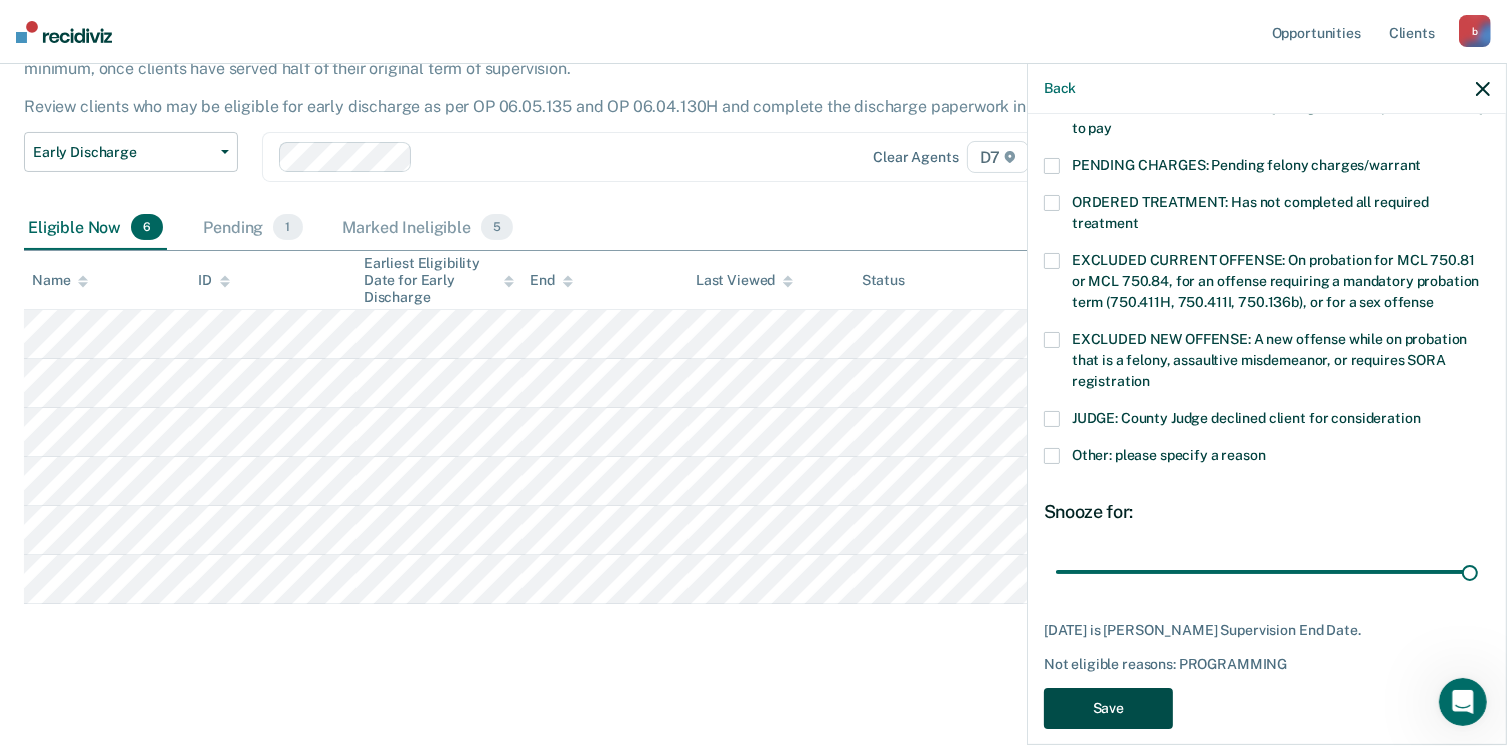 scroll, scrollTop: 105, scrollLeft: 0, axis: vertical 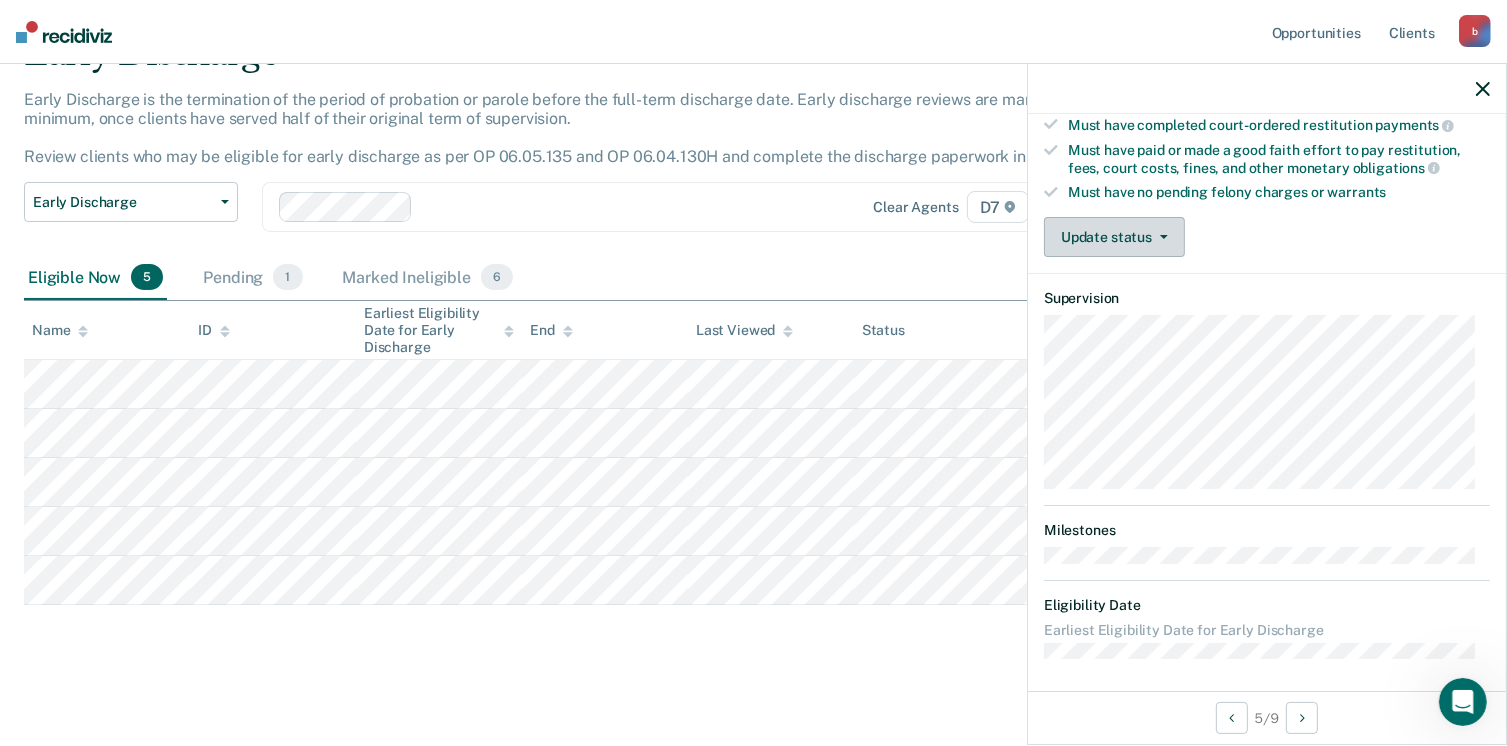 click on "Update status" at bounding box center [1114, 237] 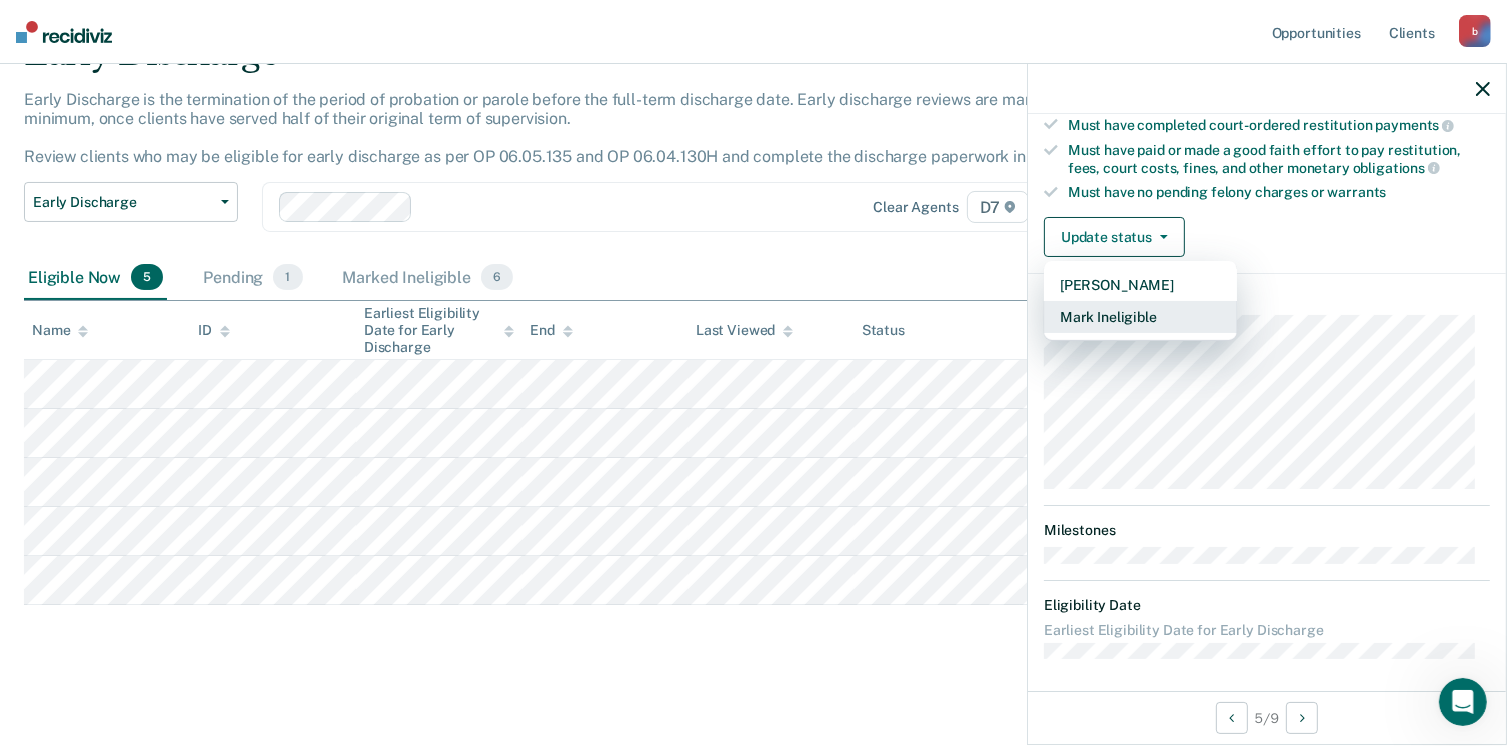 click on "Mark Ineligible" at bounding box center [1140, 317] 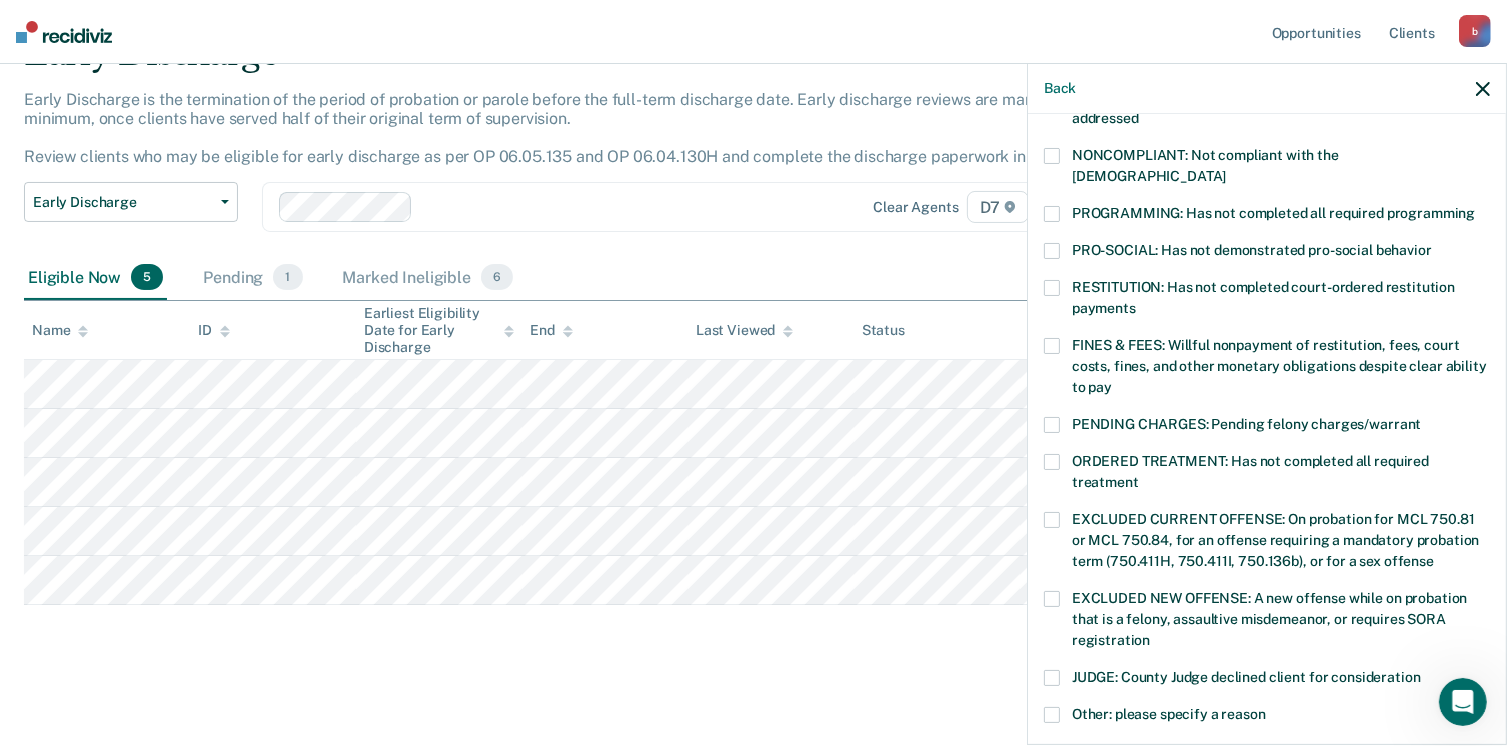 click at bounding box center [1052, 214] 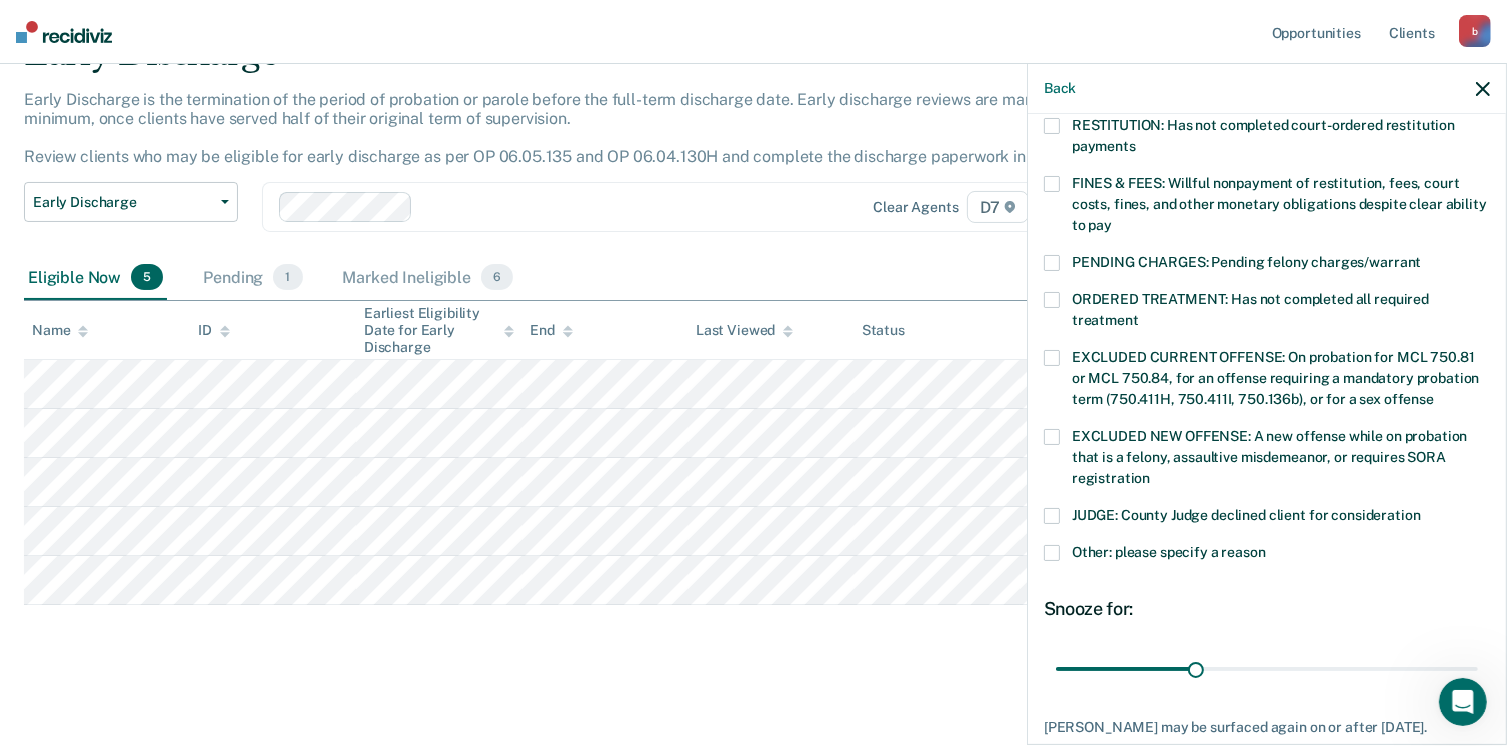 scroll, scrollTop: 630, scrollLeft: 0, axis: vertical 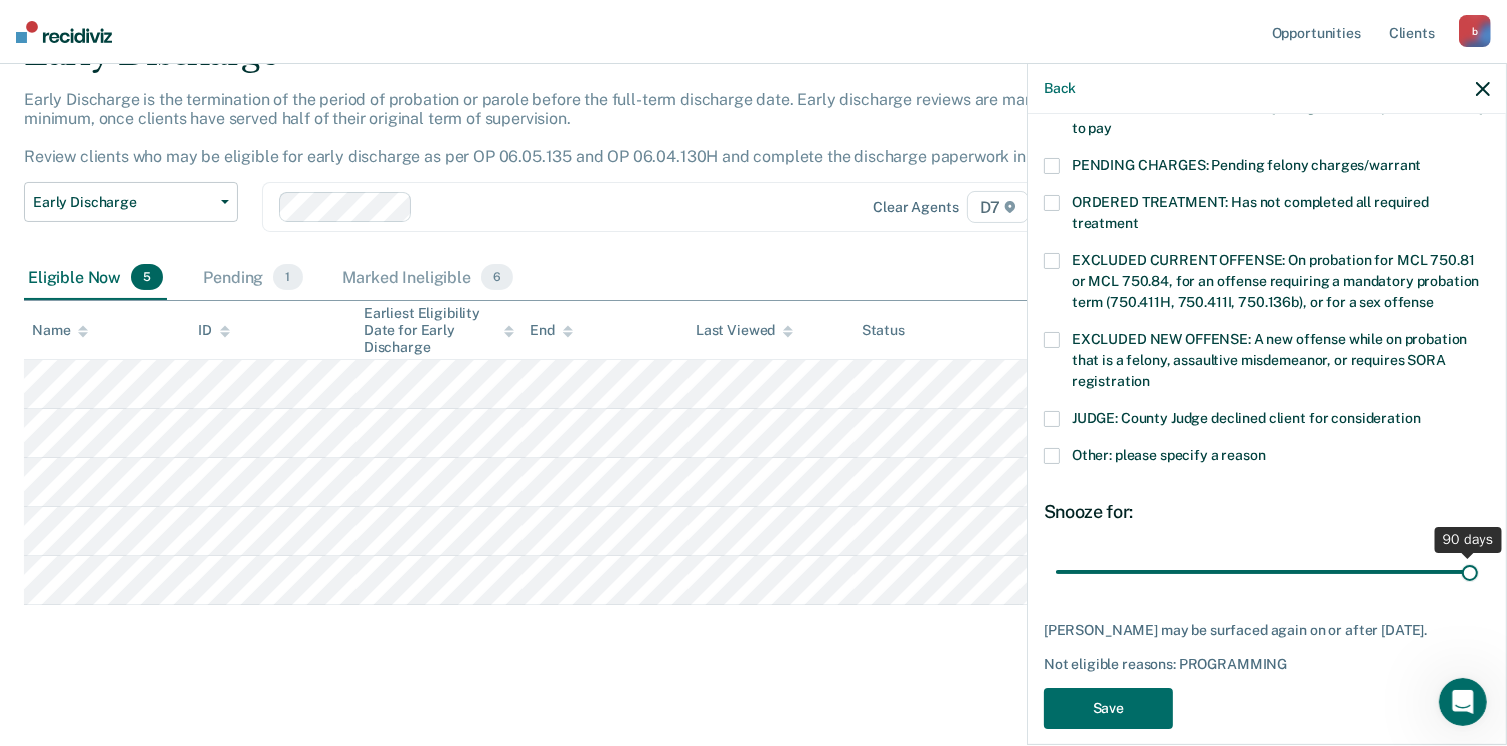 drag, startPoint x: 1194, startPoint y: 545, endPoint x: 1481, endPoint y: 554, distance: 287.14108 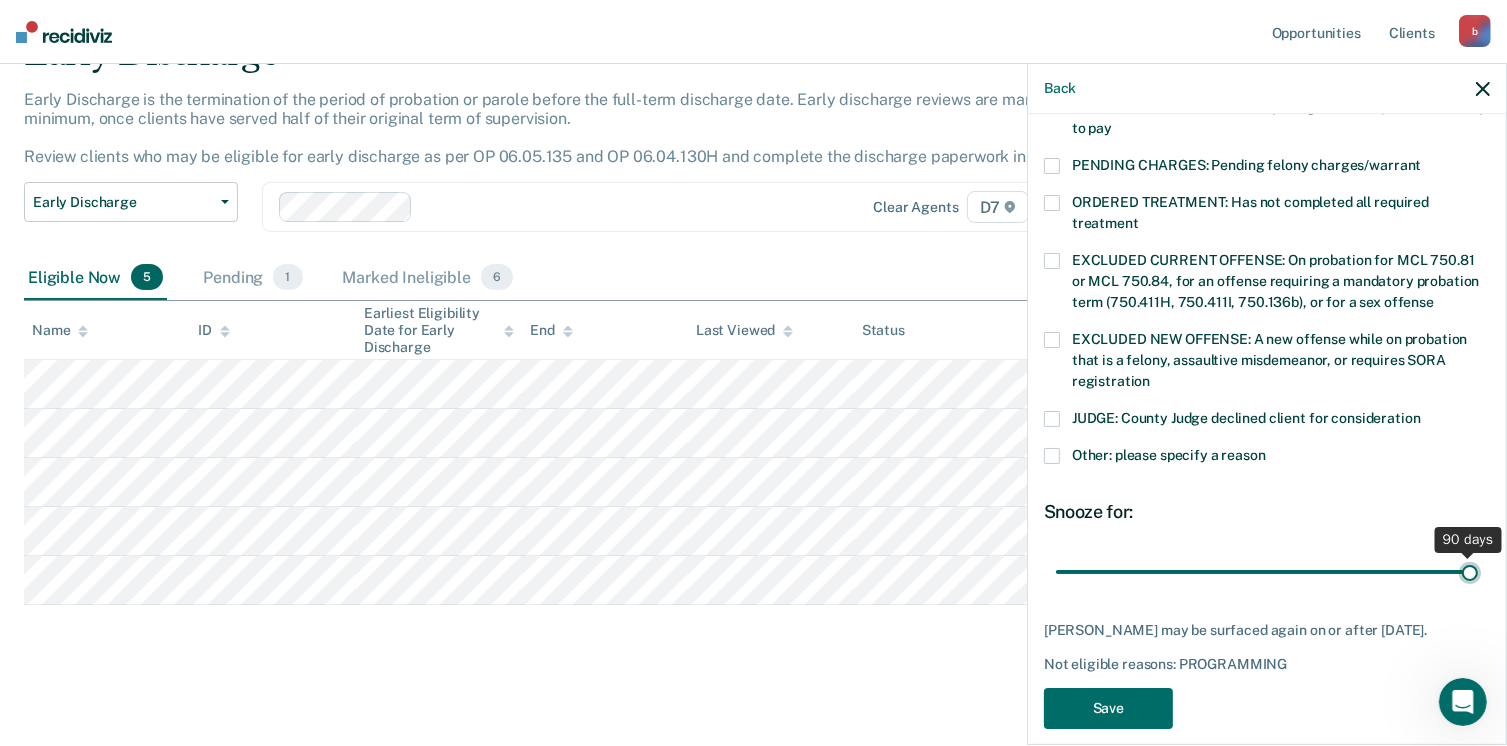 type on "90" 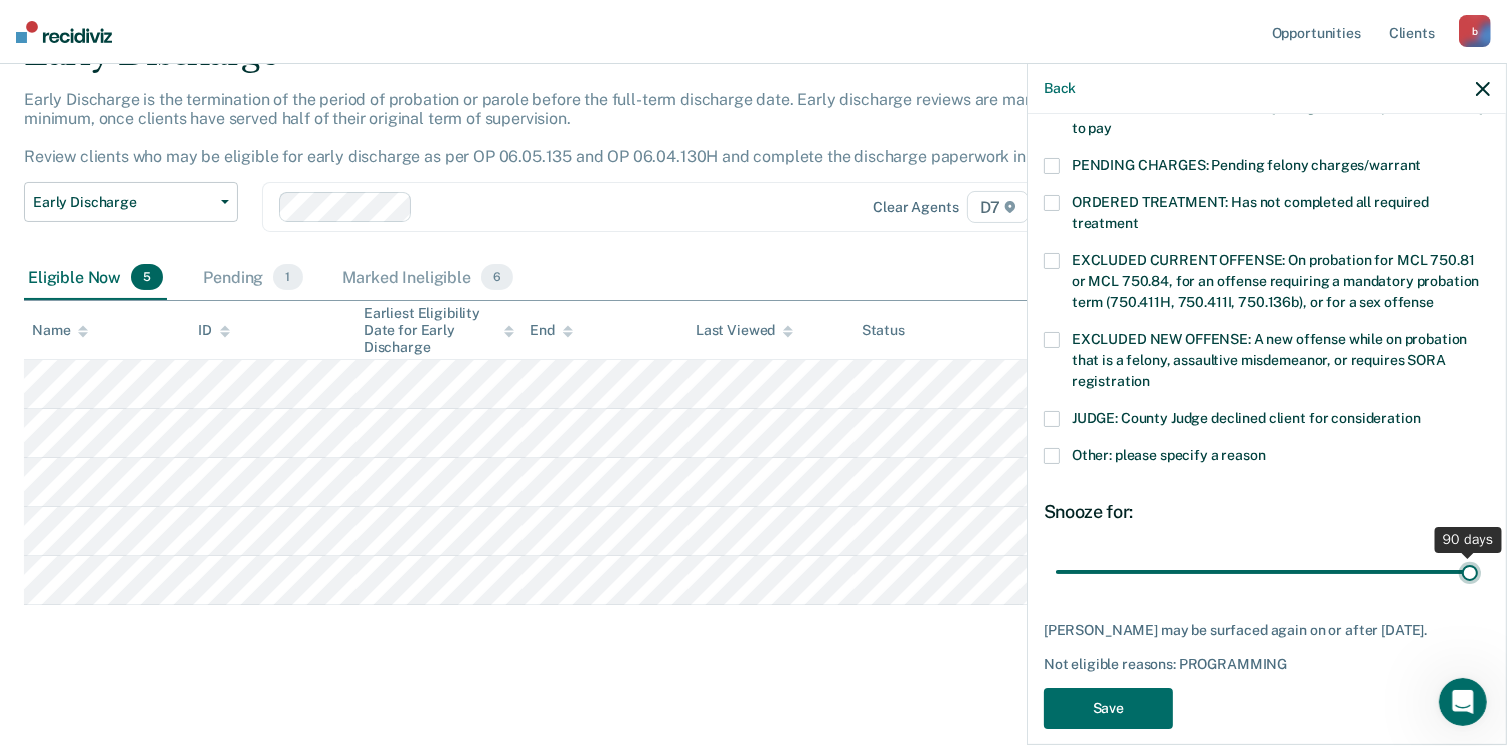 click at bounding box center (1267, 572) 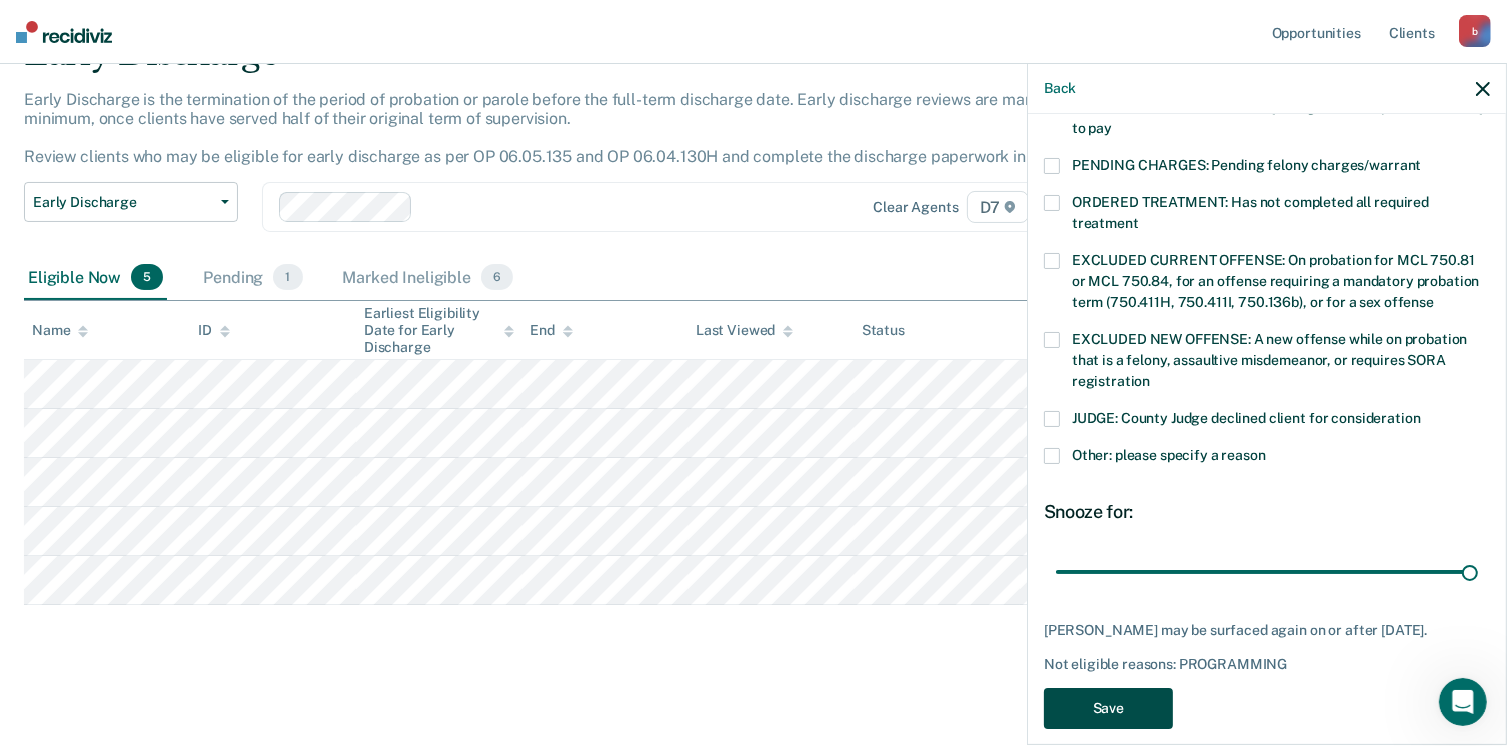click on "Save" at bounding box center (1108, 708) 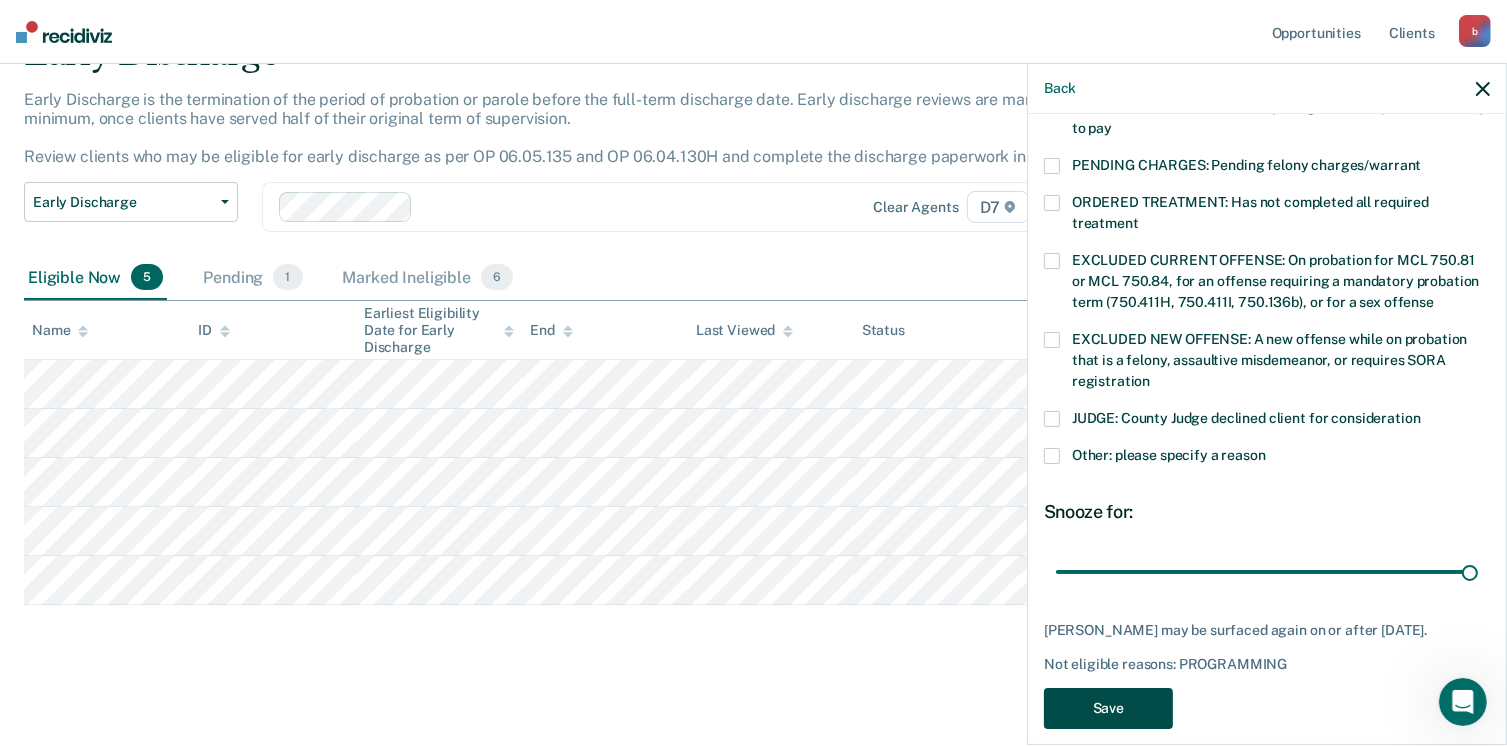 scroll, scrollTop: 56, scrollLeft: 0, axis: vertical 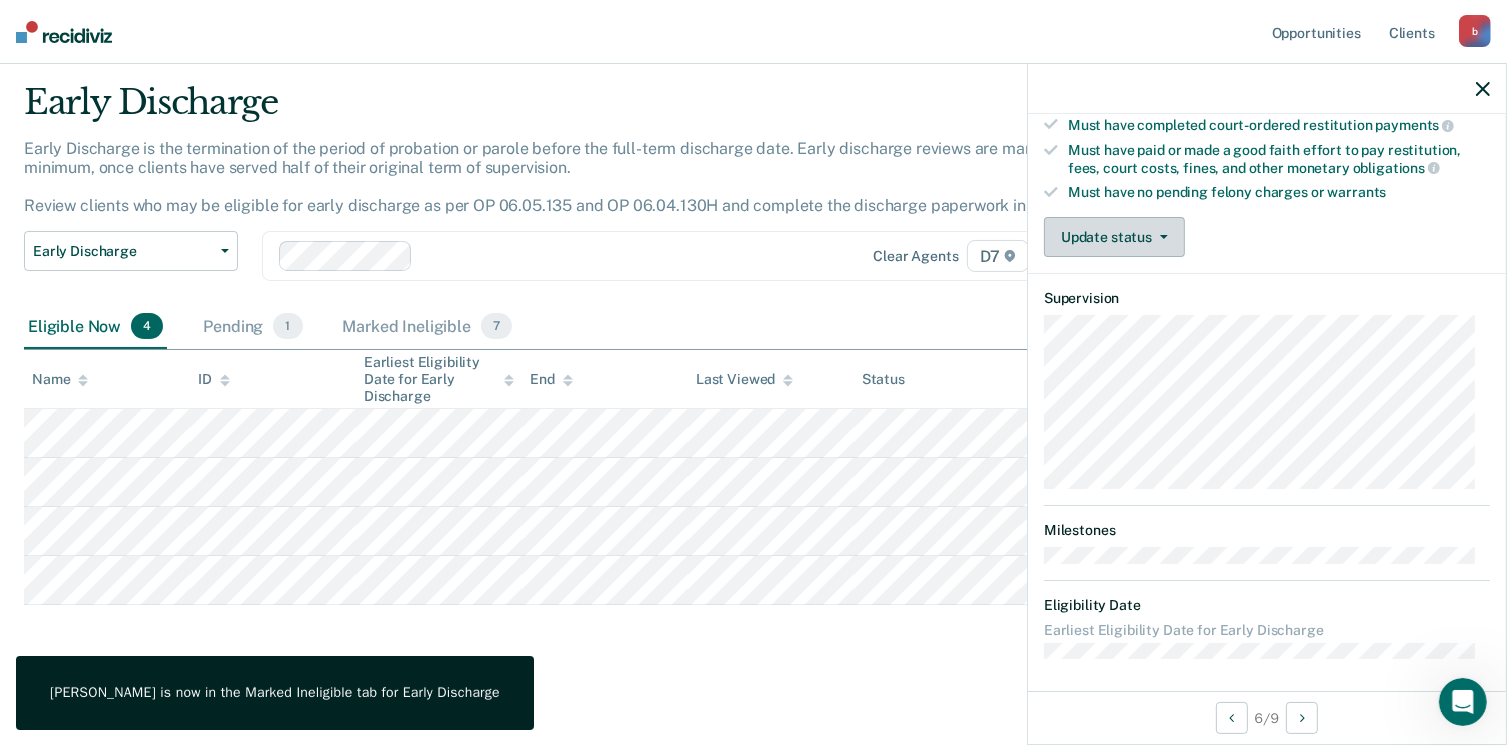click on "Update status" at bounding box center [1114, 237] 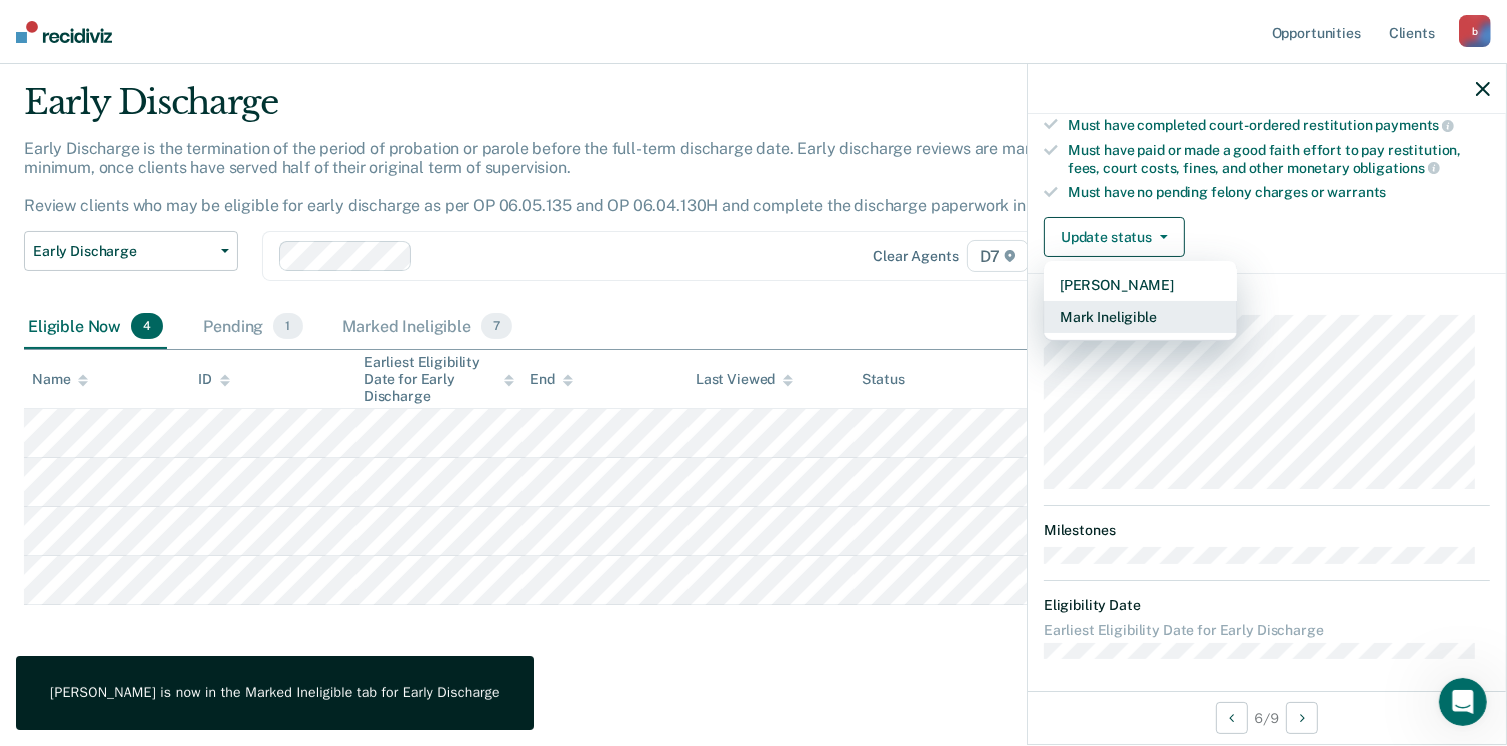 click on "Mark Ineligible" at bounding box center [1140, 317] 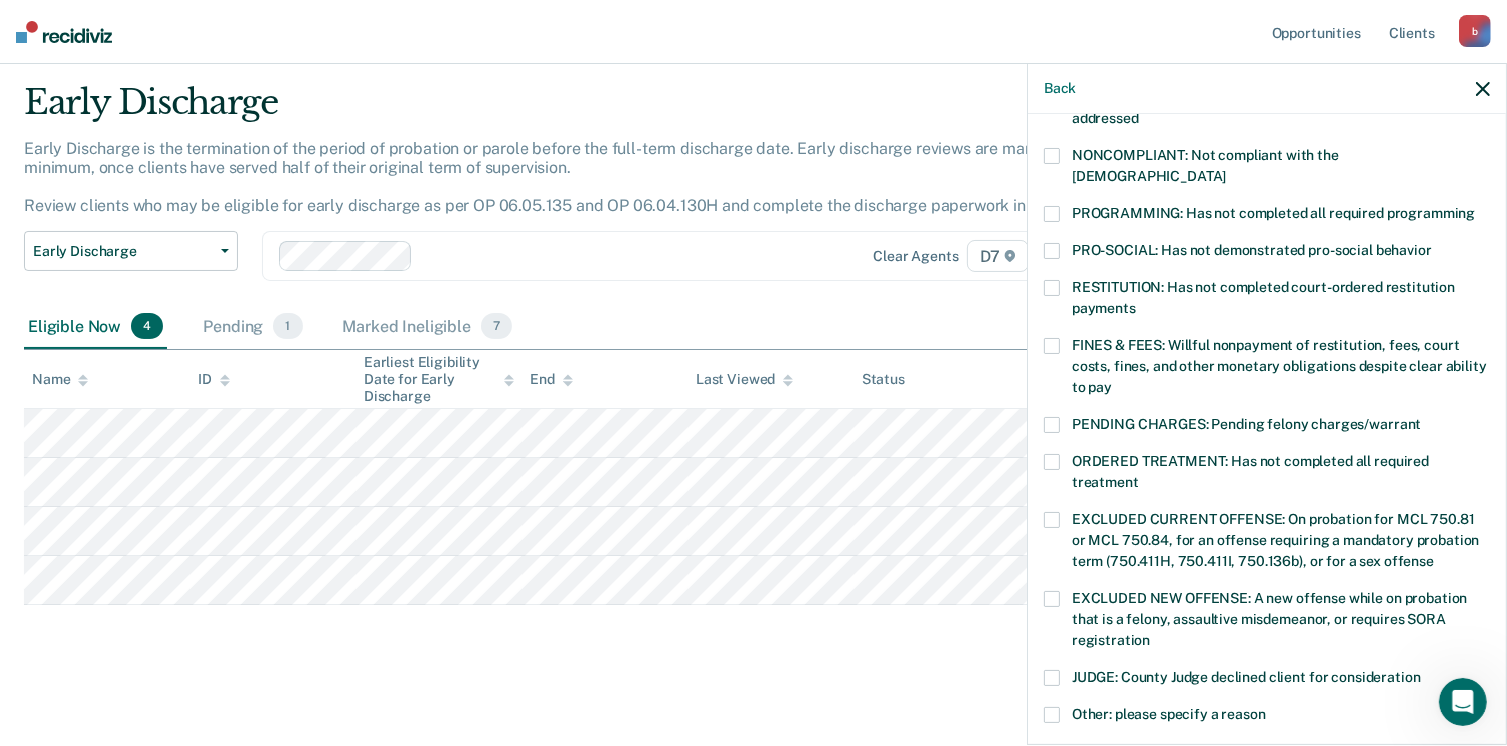 click at bounding box center (1052, 214) 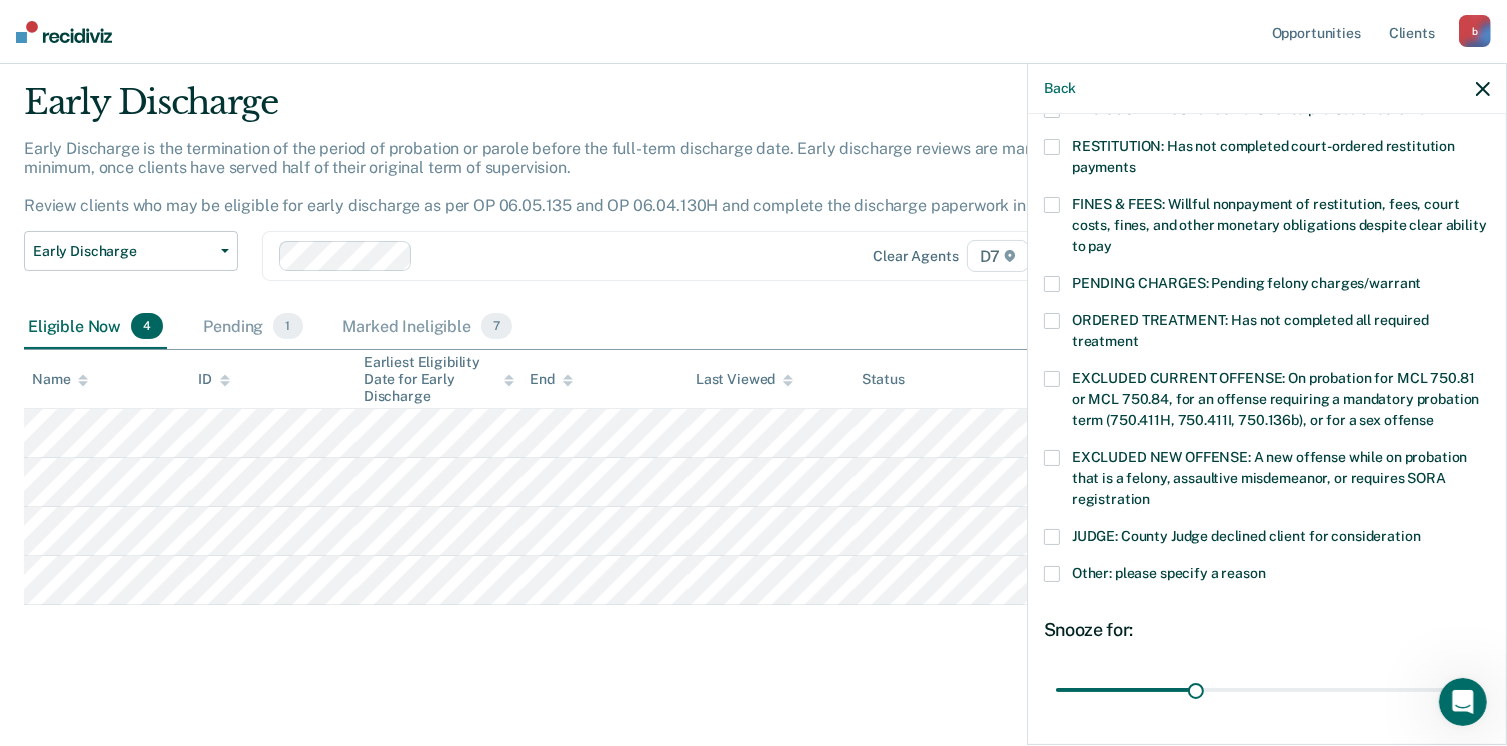 scroll, scrollTop: 630, scrollLeft: 0, axis: vertical 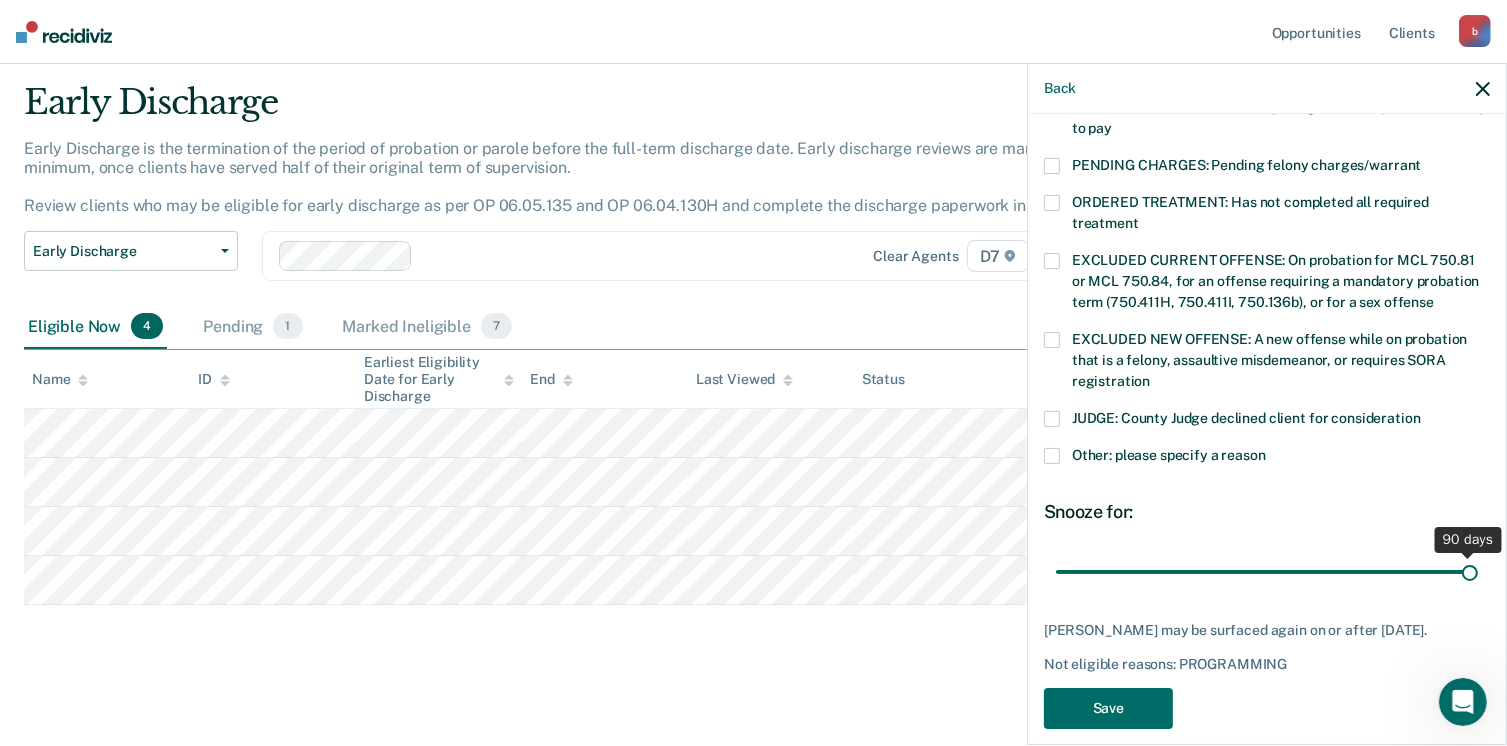 drag, startPoint x: 1184, startPoint y: 546, endPoint x: 1505, endPoint y: 548, distance: 321.00623 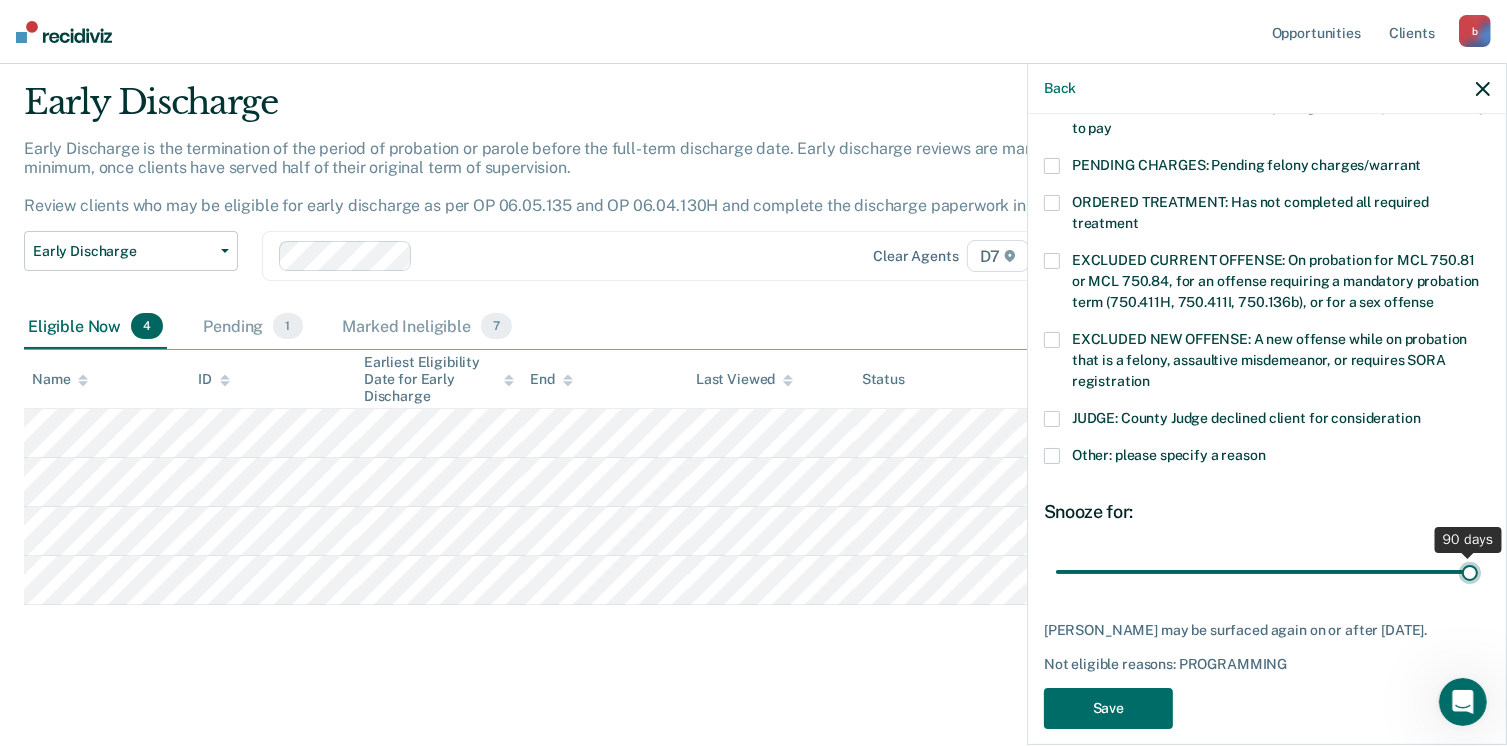 type on "90" 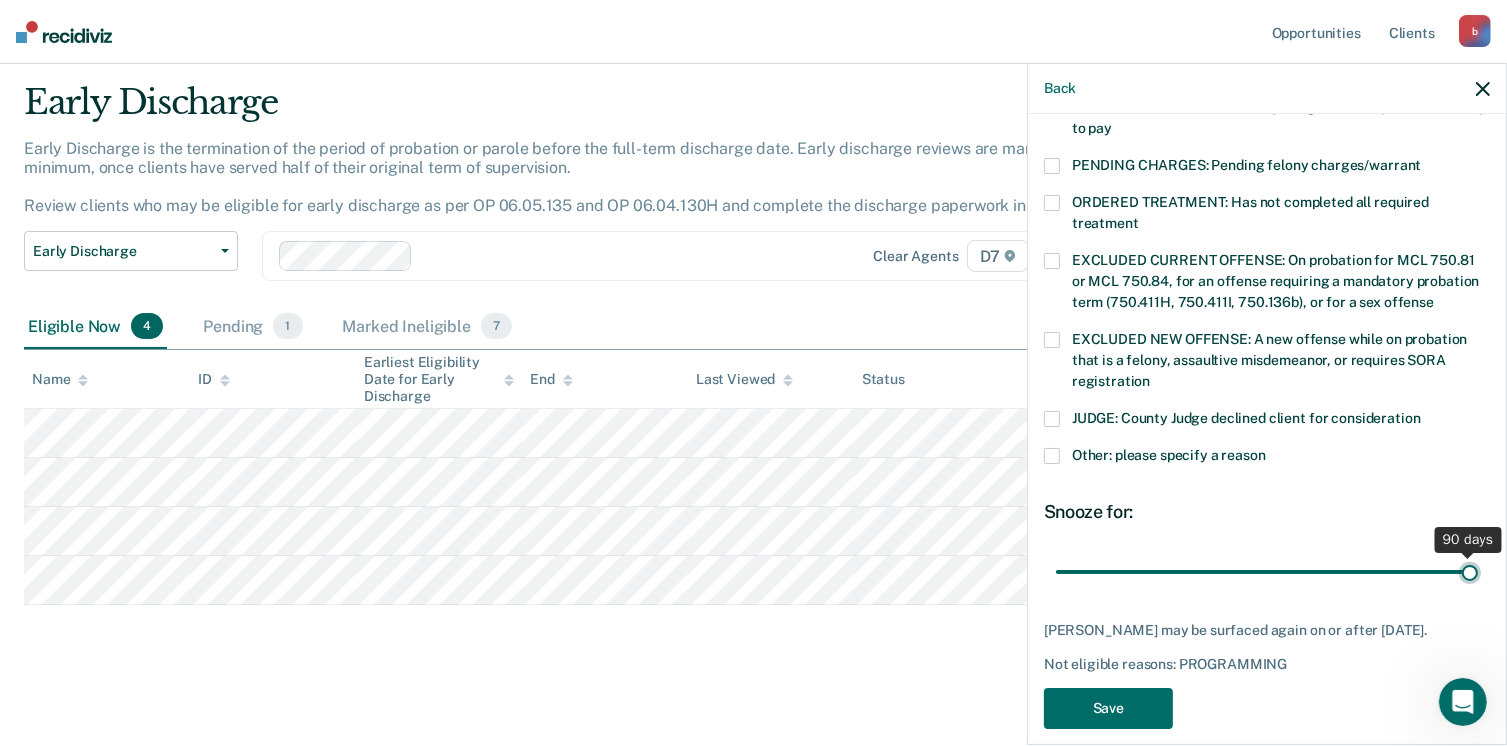click at bounding box center [1267, 572] 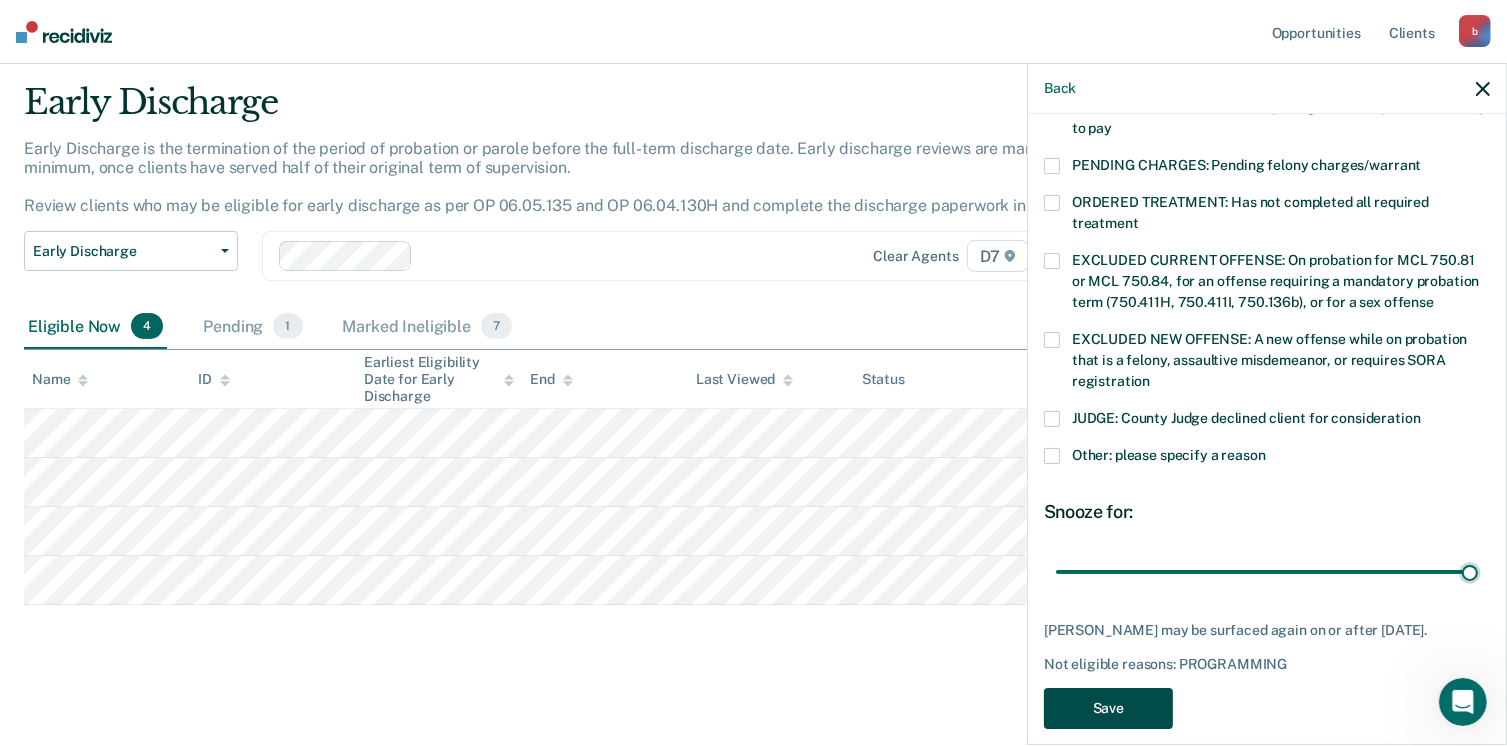 click on "Save" at bounding box center (1108, 708) 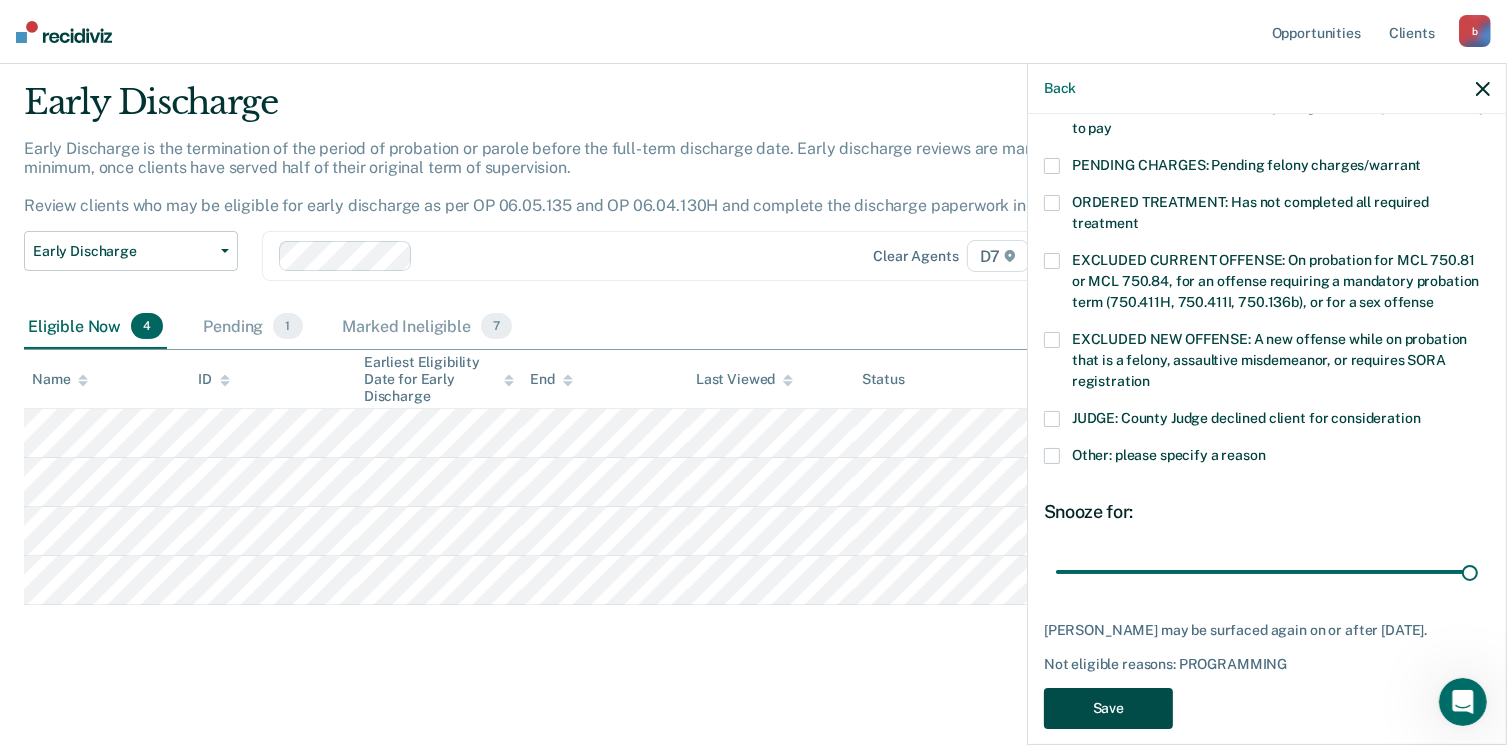 scroll, scrollTop: 8, scrollLeft: 0, axis: vertical 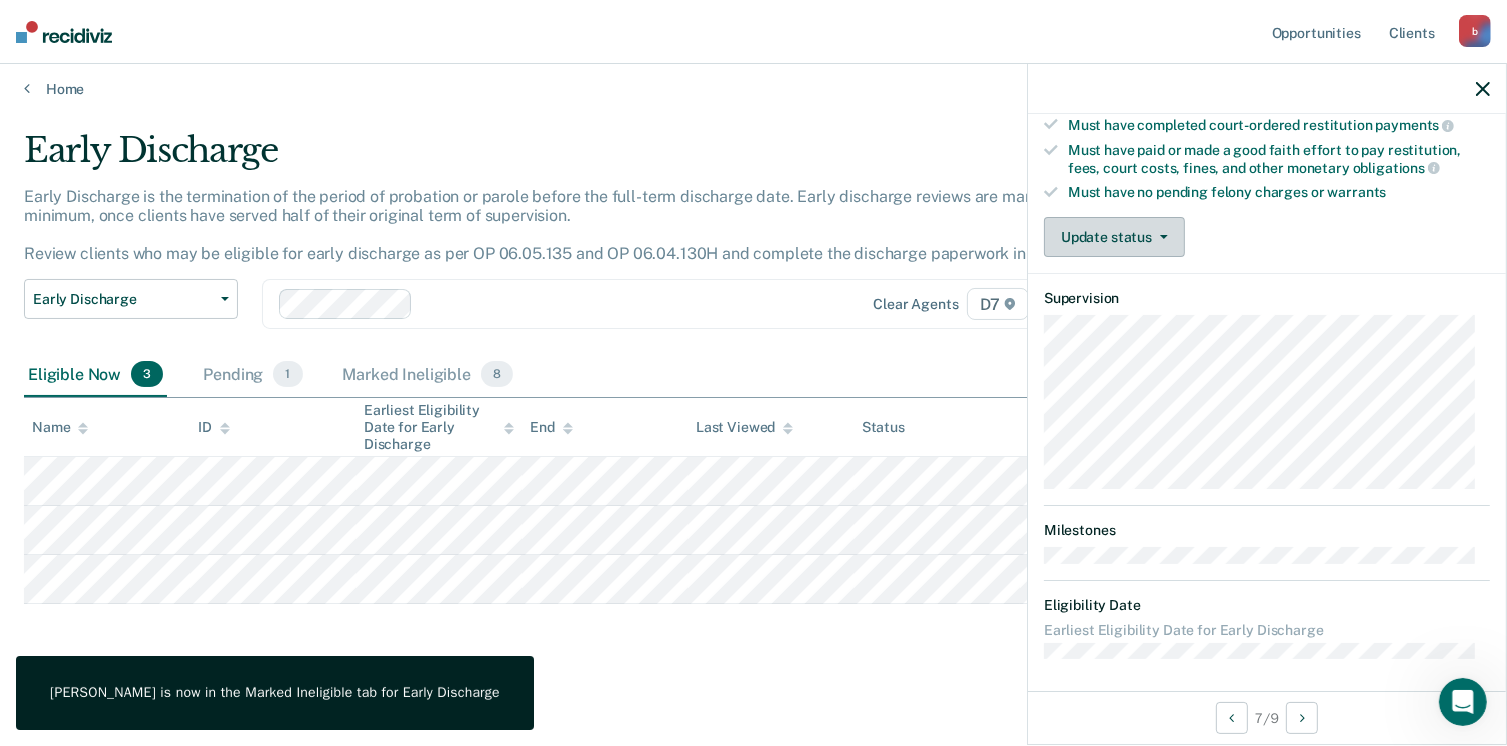 click on "Update status" at bounding box center (1114, 237) 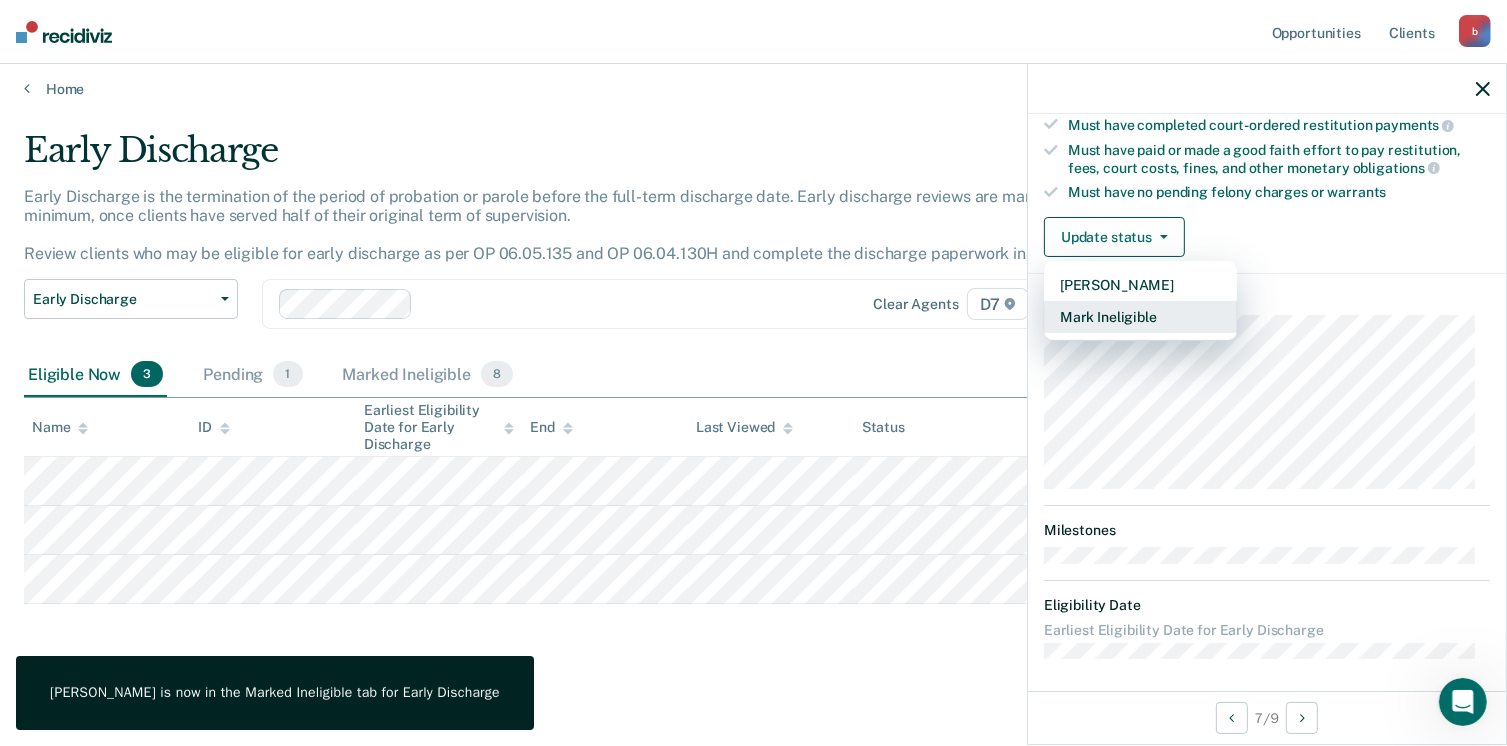 click on "Mark Ineligible" at bounding box center [1140, 317] 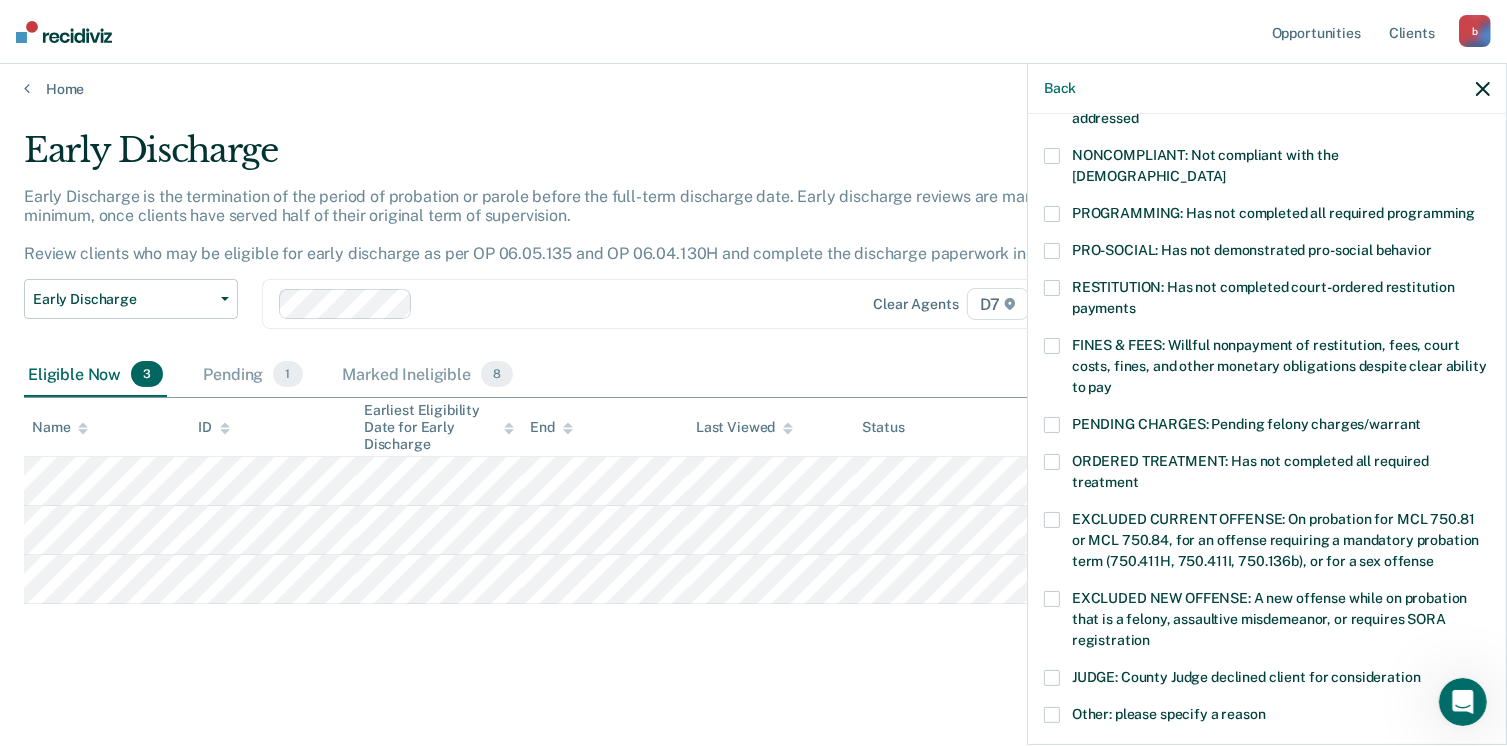 click at bounding box center [1052, 214] 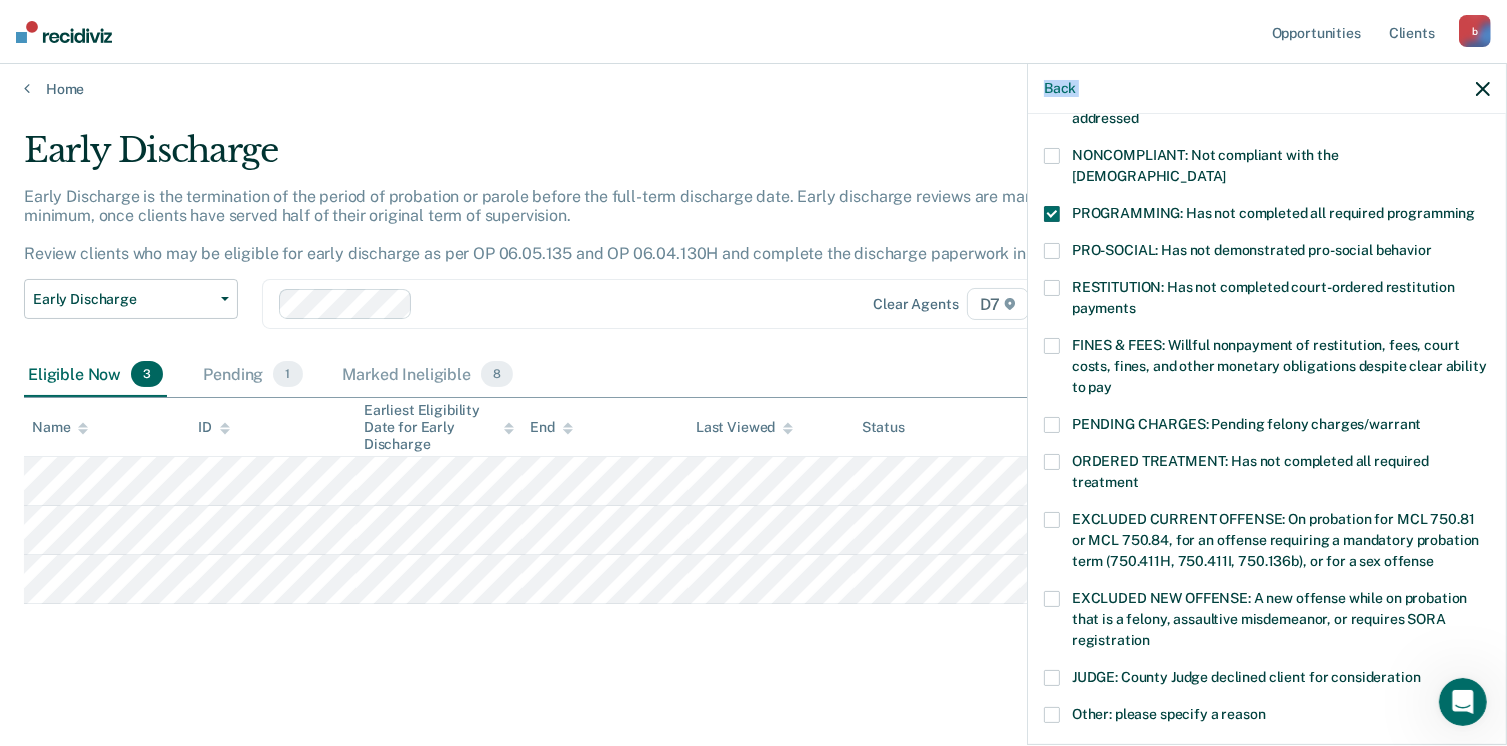 drag, startPoint x: 1489, startPoint y: 422, endPoint x: 1514, endPoint y: 603, distance: 182.71837 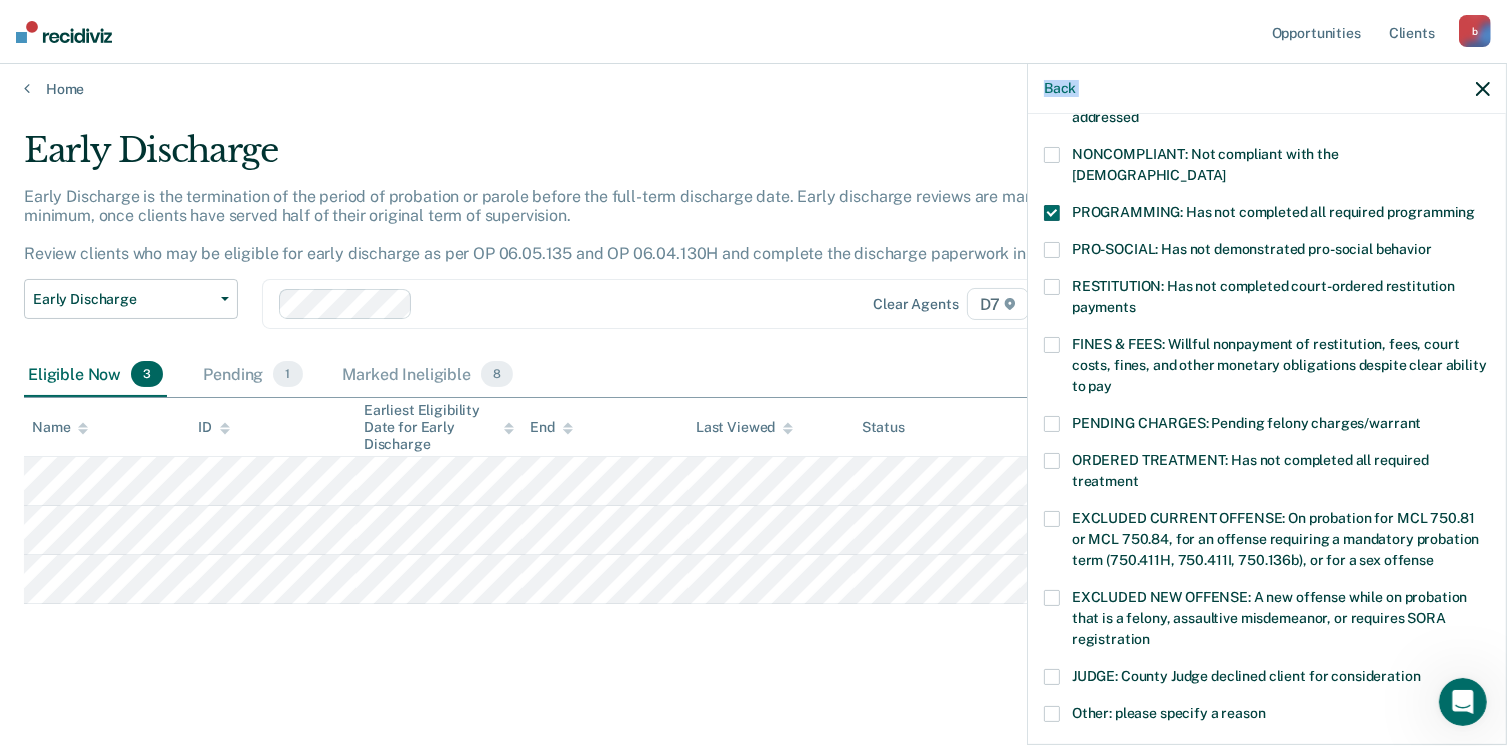 scroll, scrollTop: 630, scrollLeft: 0, axis: vertical 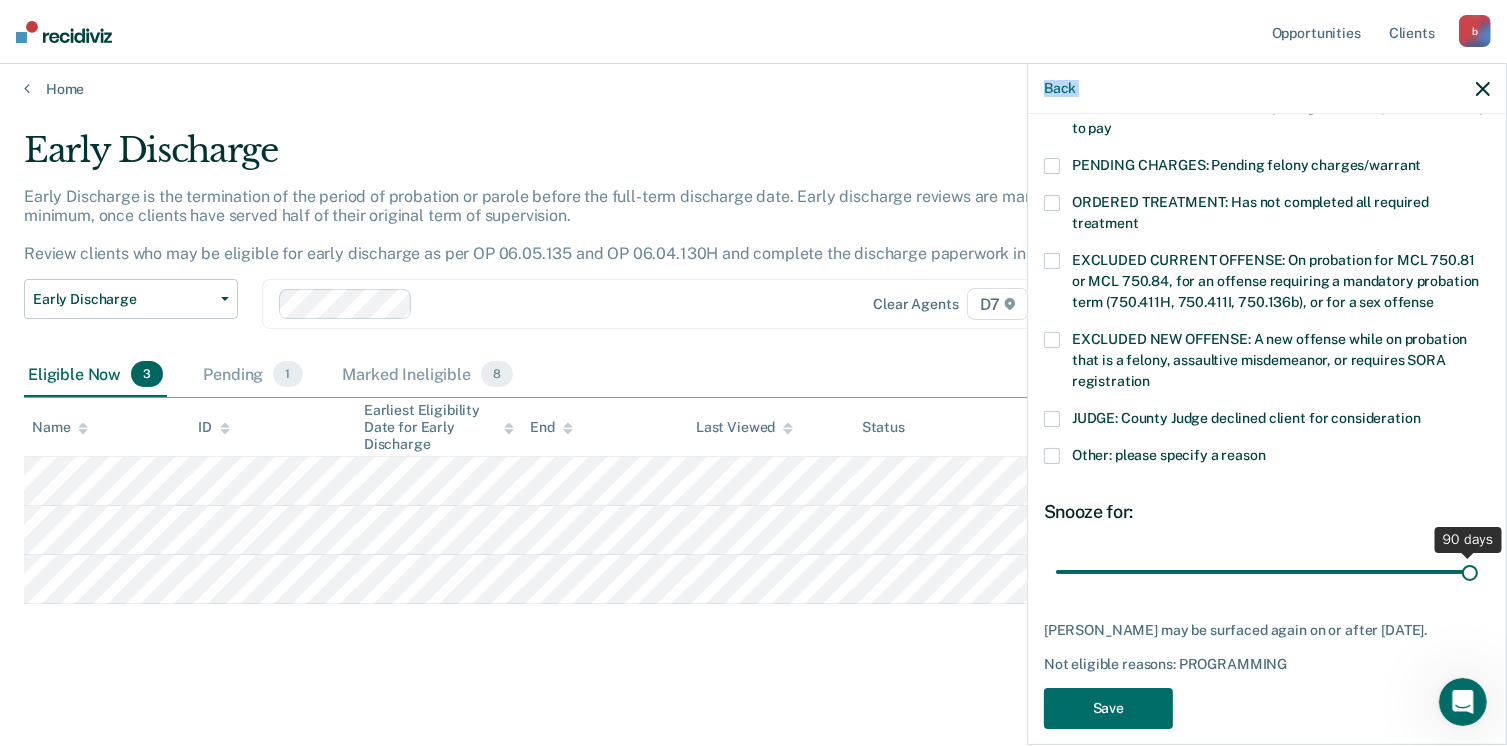 drag, startPoint x: 1192, startPoint y: 546, endPoint x: 1513, endPoint y: 545, distance: 321.00156 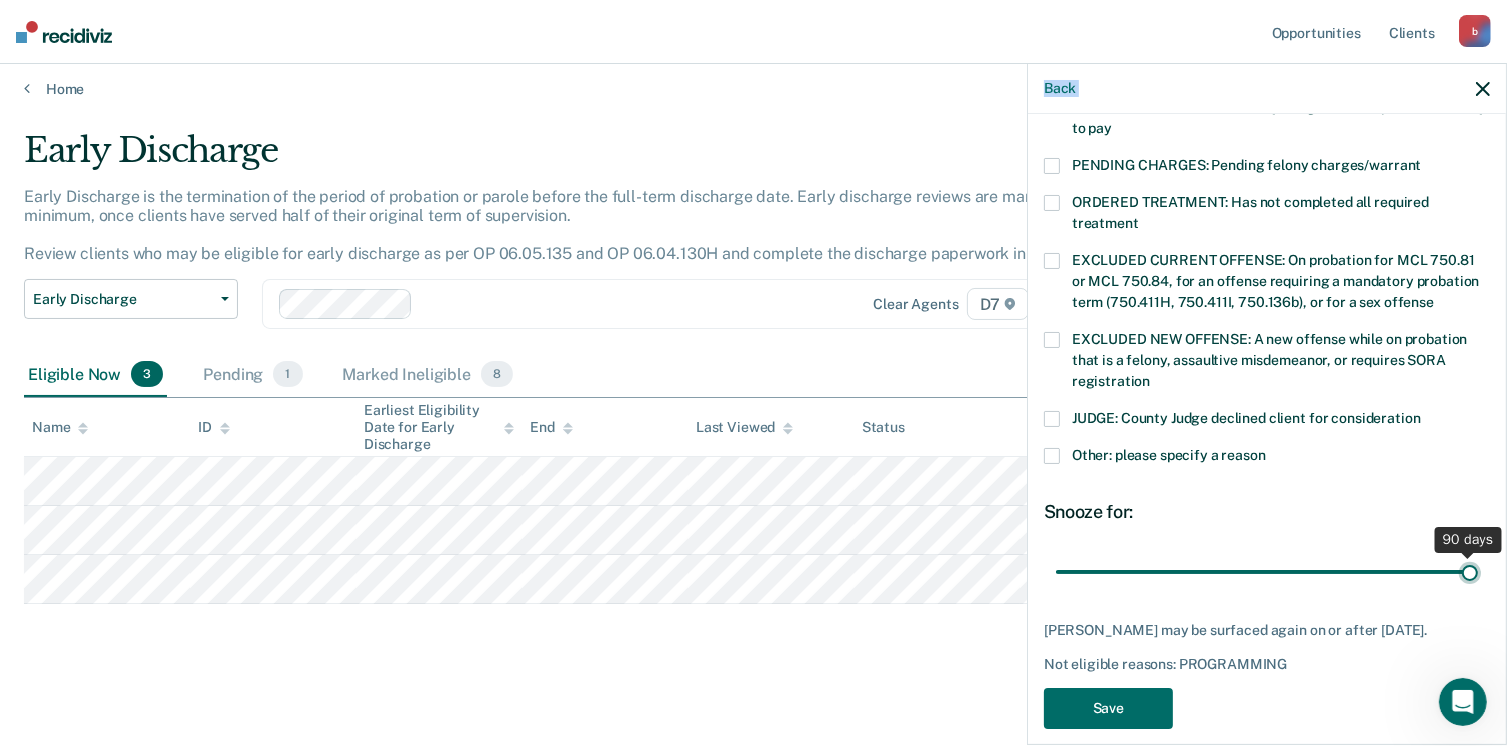 type on "90" 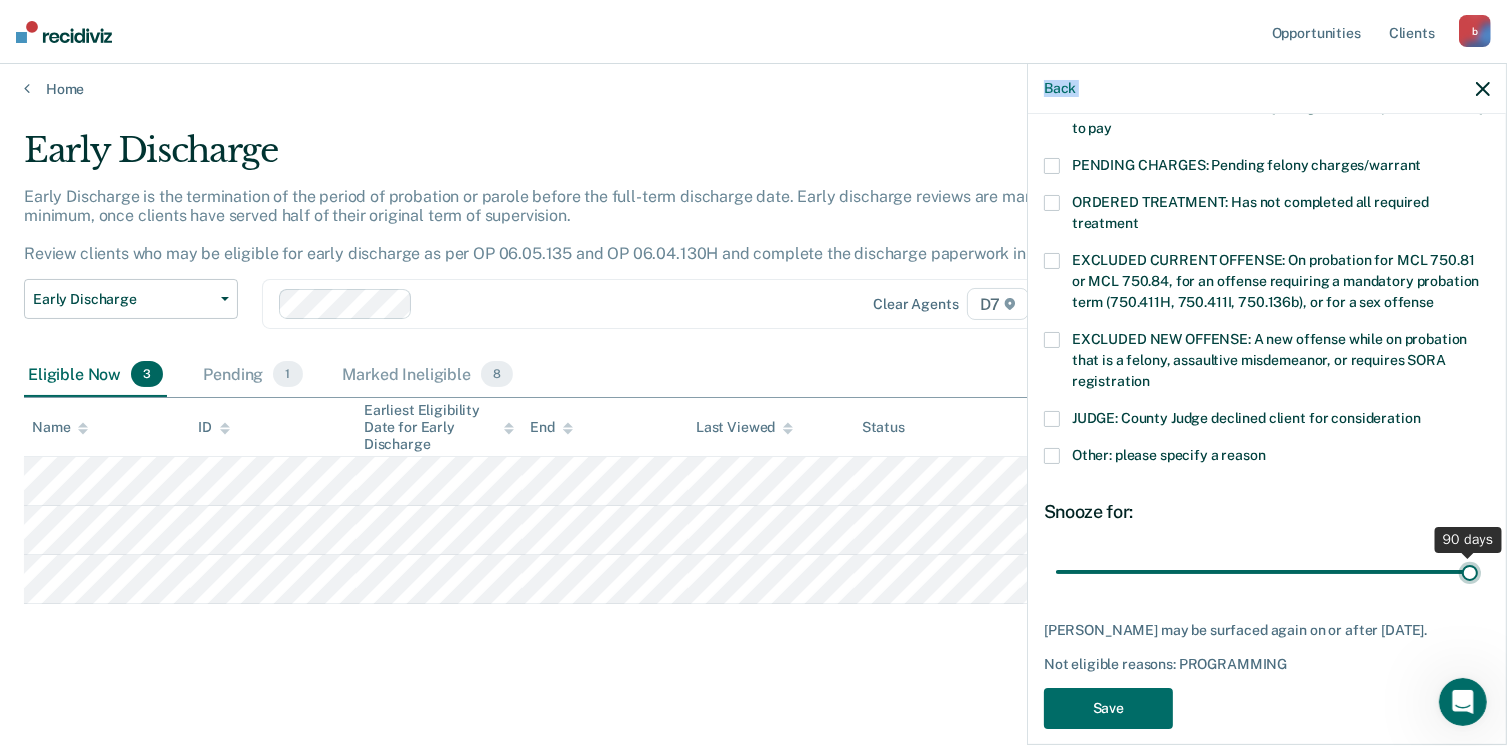 click at bounding box center (1267, 572) 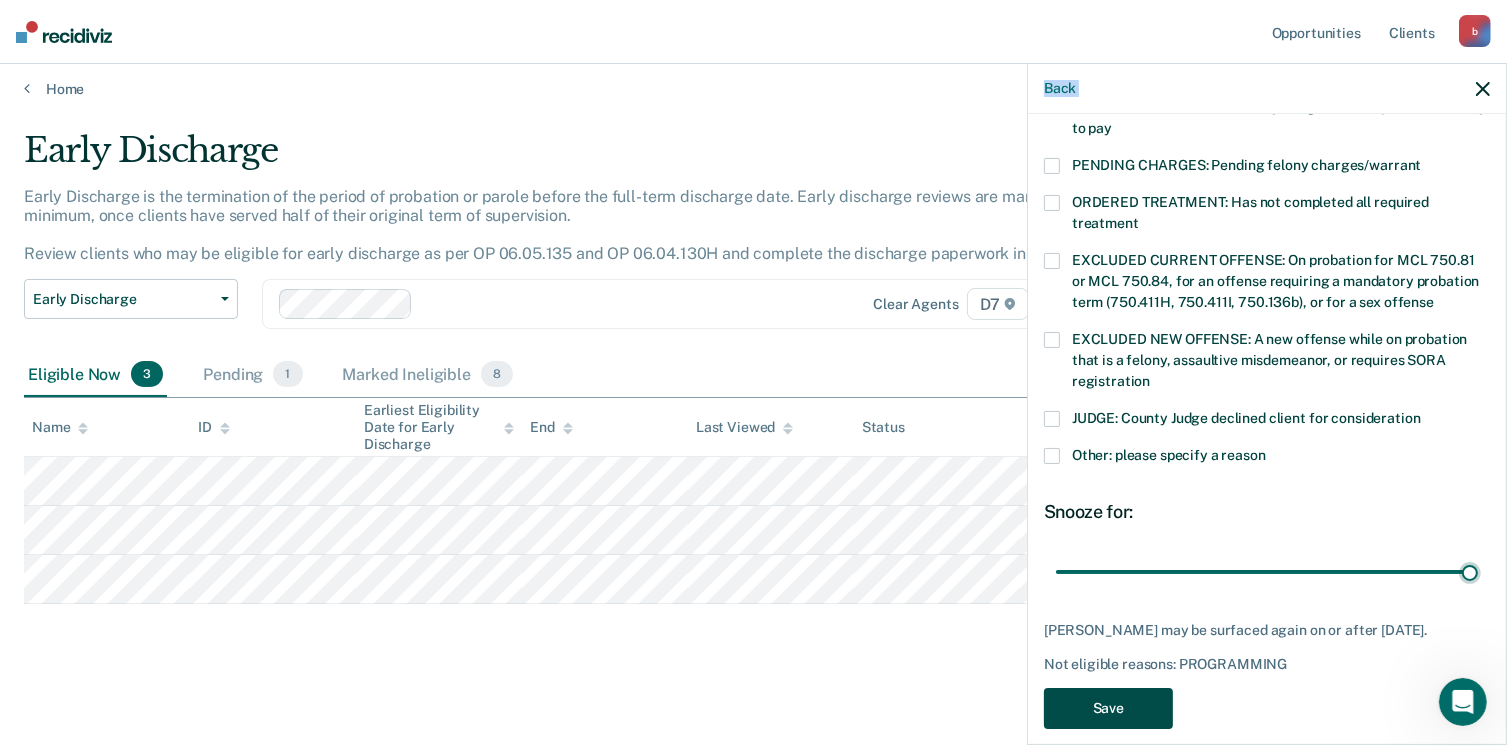 click on "Save" at bounding box center [1108, 708] 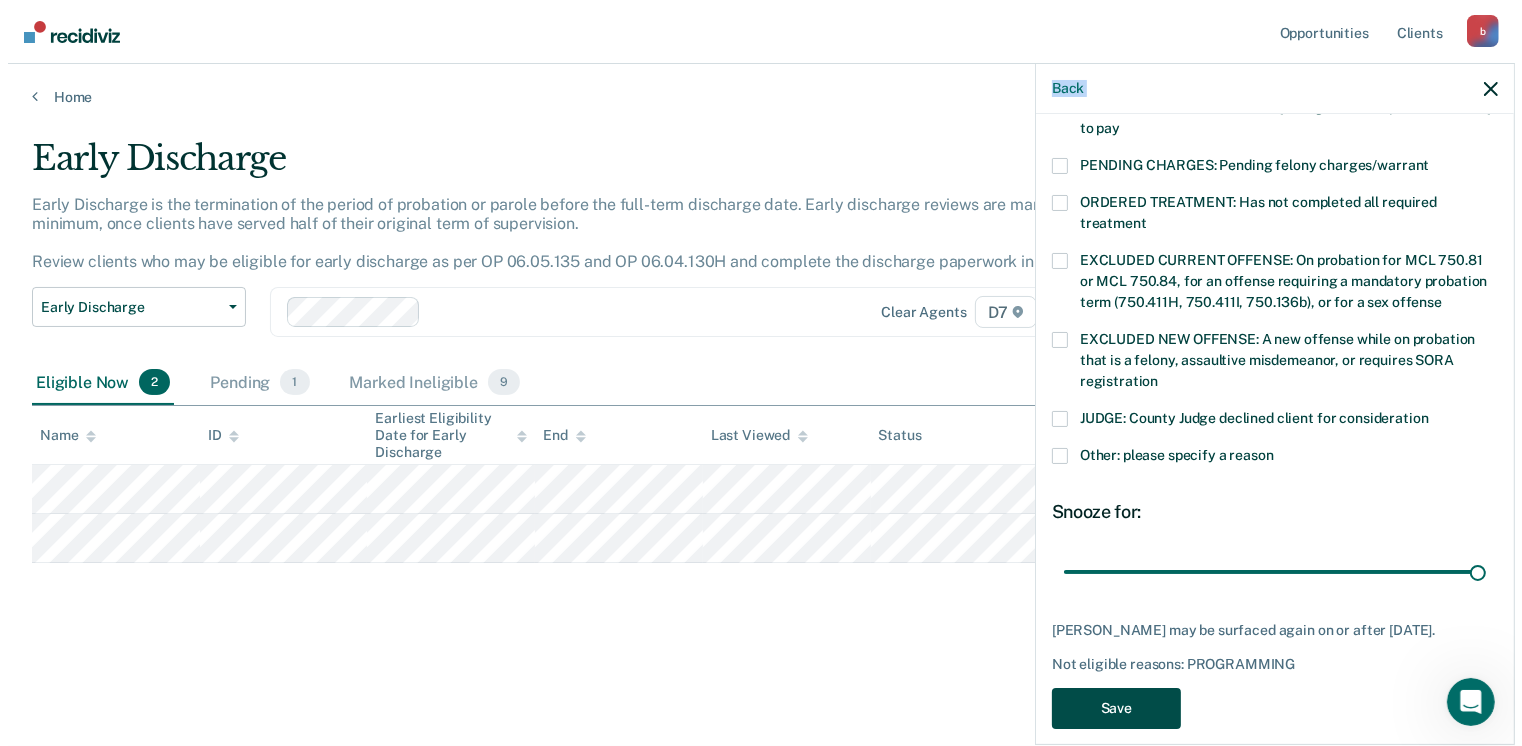 scroll, scrollTop: 0, scrollLeft: 0, axis: both 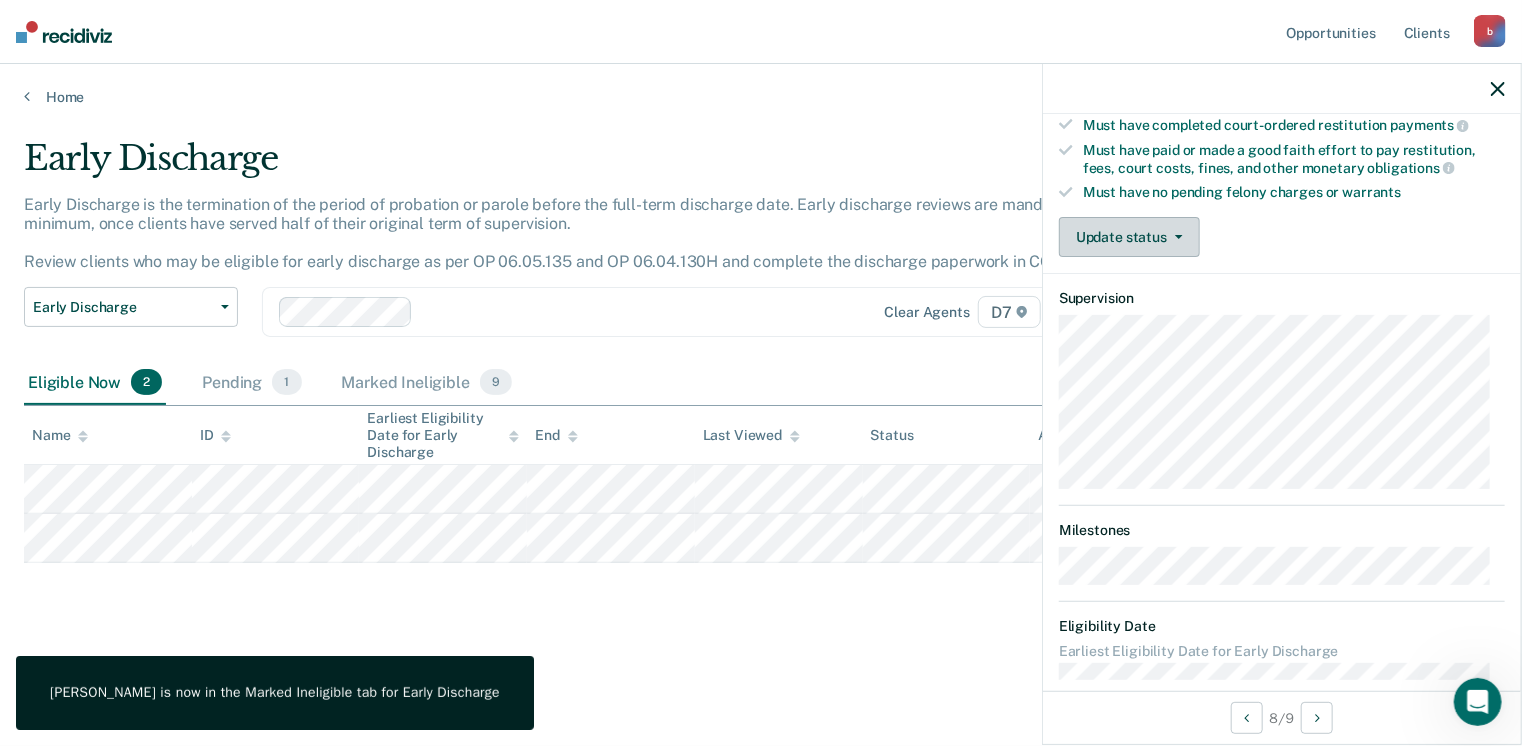 click on "Update status" at bounding box center (1129, 237) 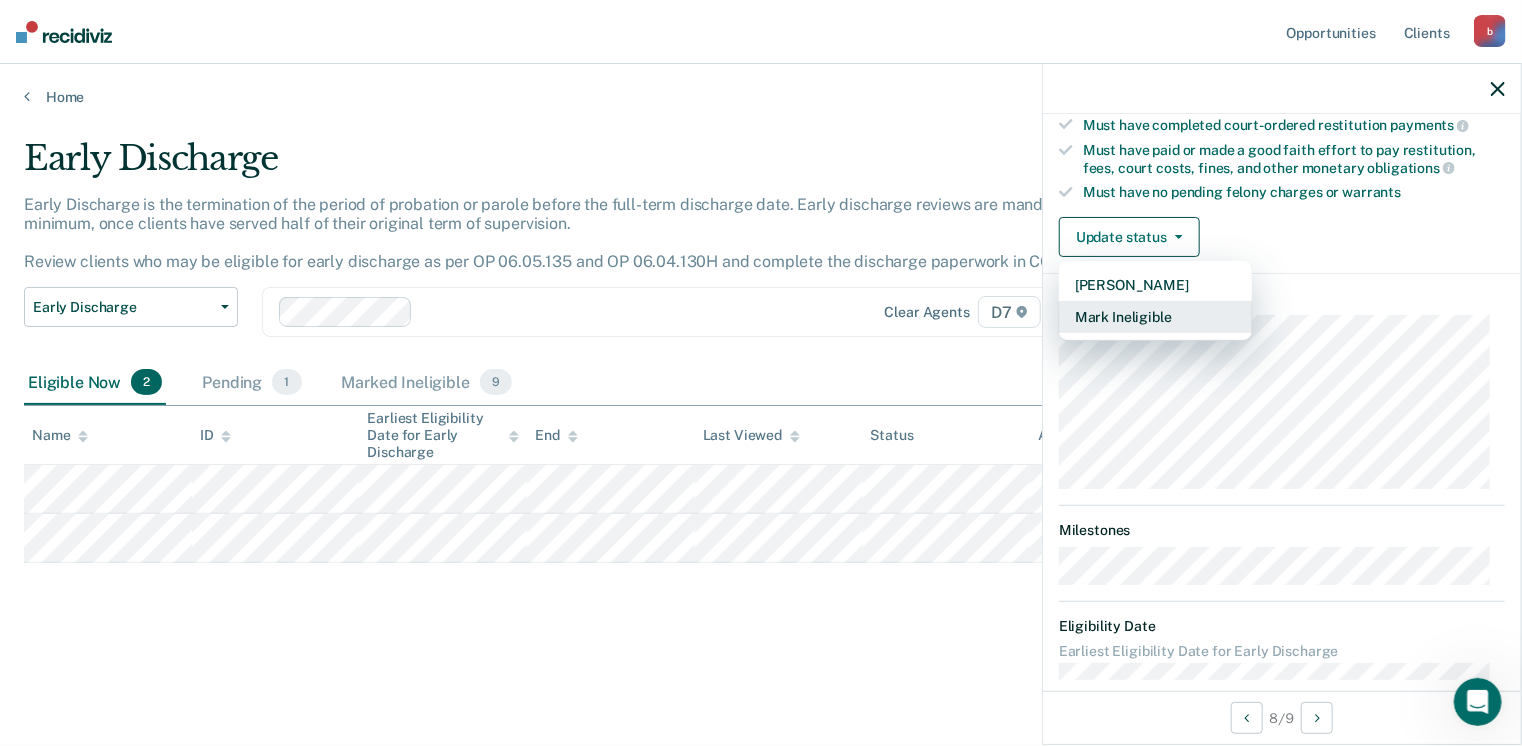 click on "Mark Ineligible" at bounding box center [1155, 317] 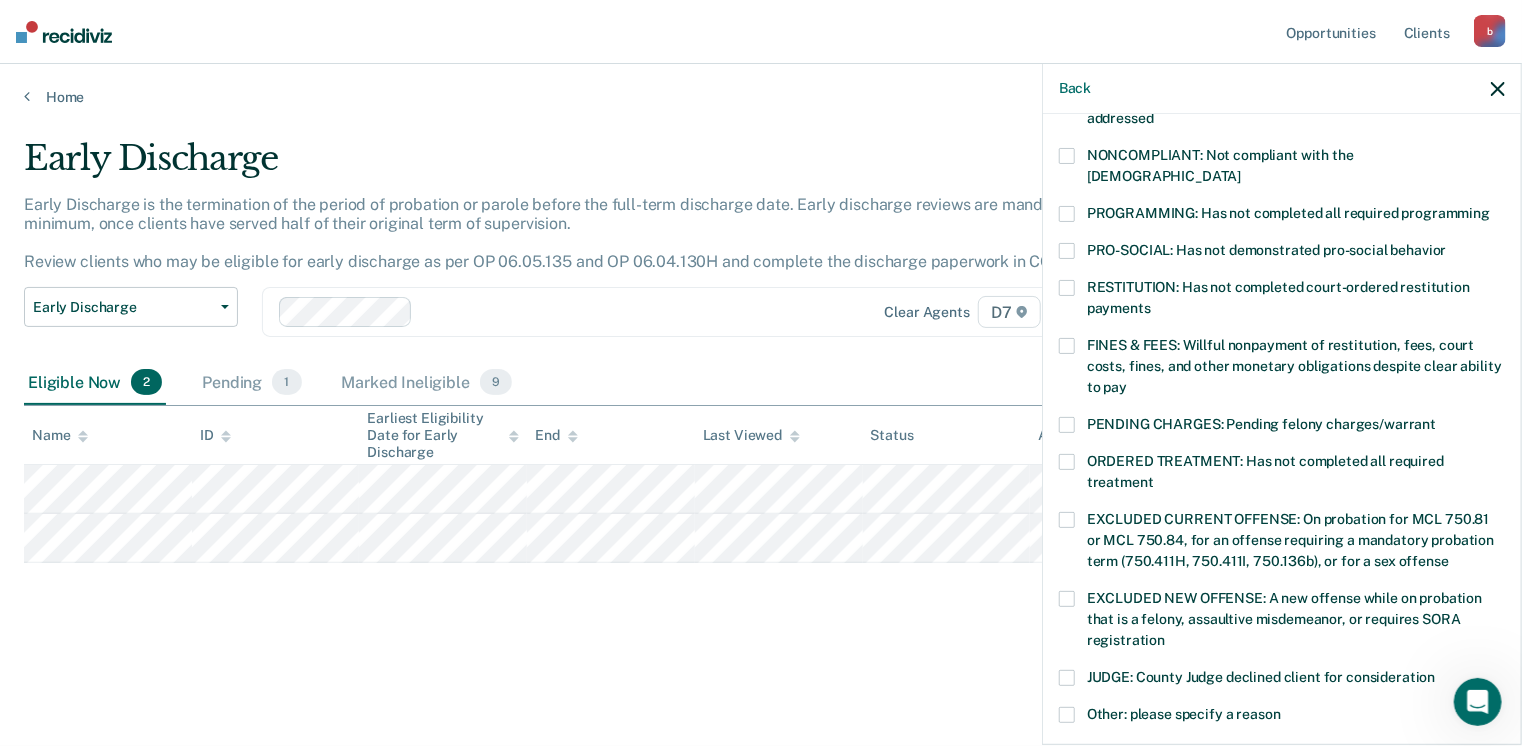 click at bounding box center [1067, 214] 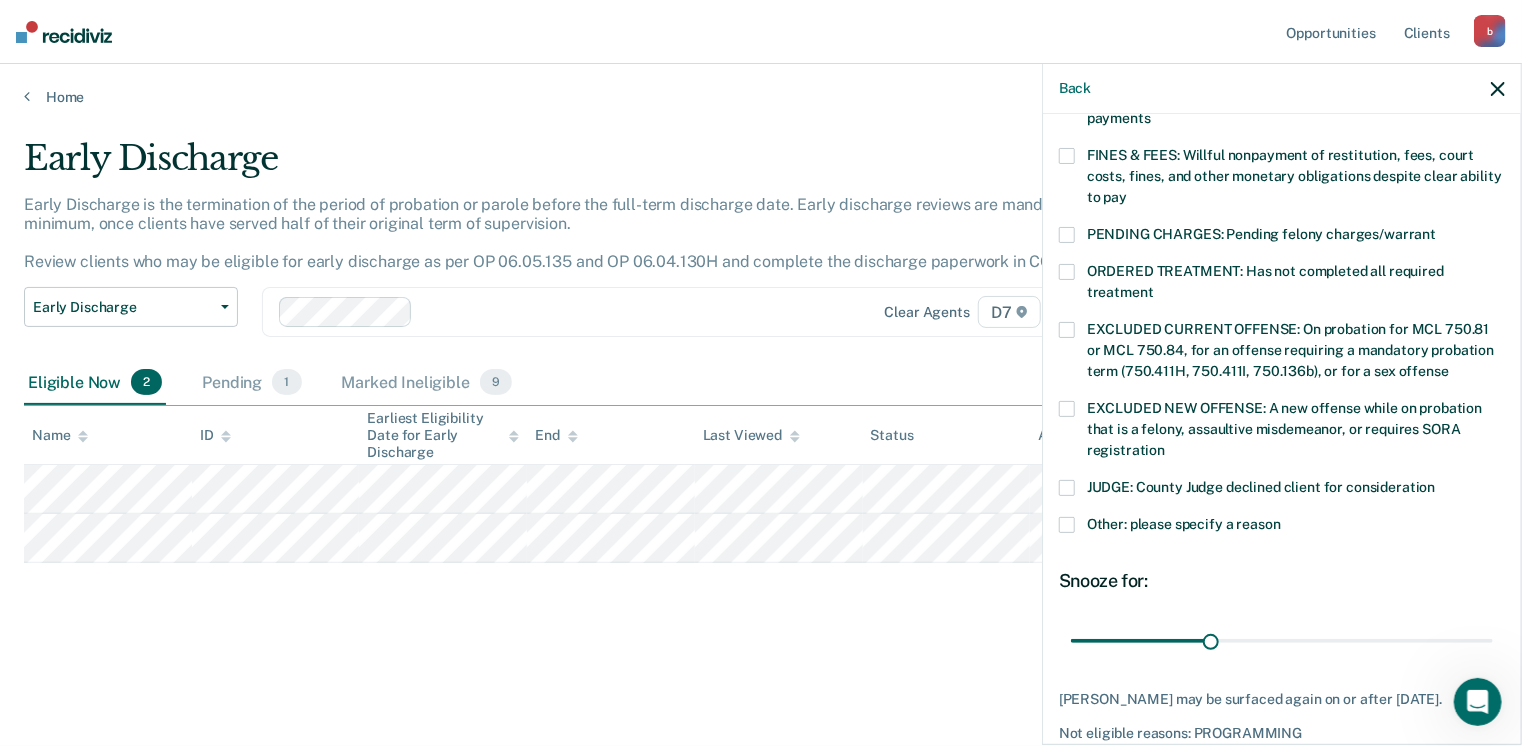 scroll, scrollTop: 630, scrollLeft: 0, axis: vertical 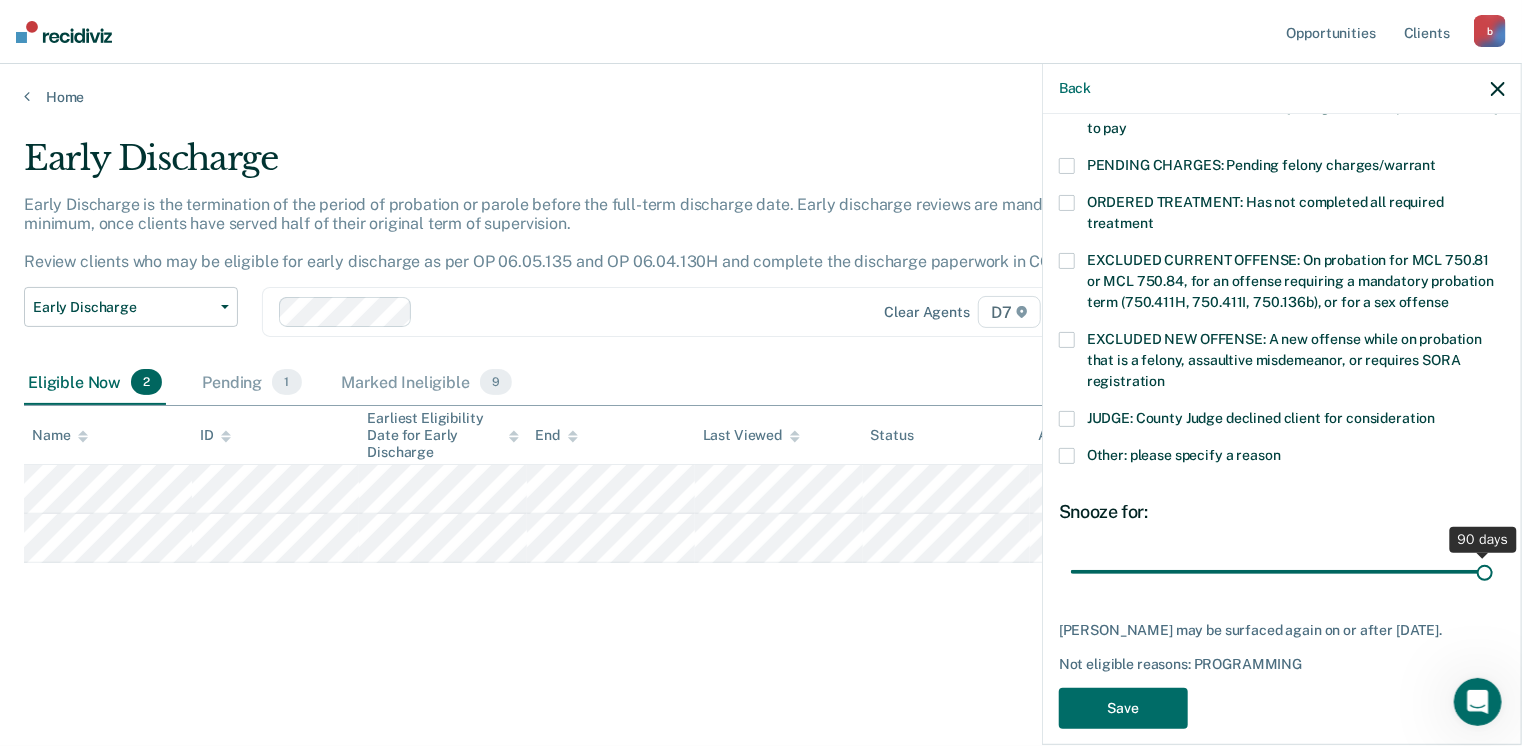 drag, startPoint x: 1202, startPoint y: 549, endPoint x: 1528, endPoint y: 529, distance: 326.6129 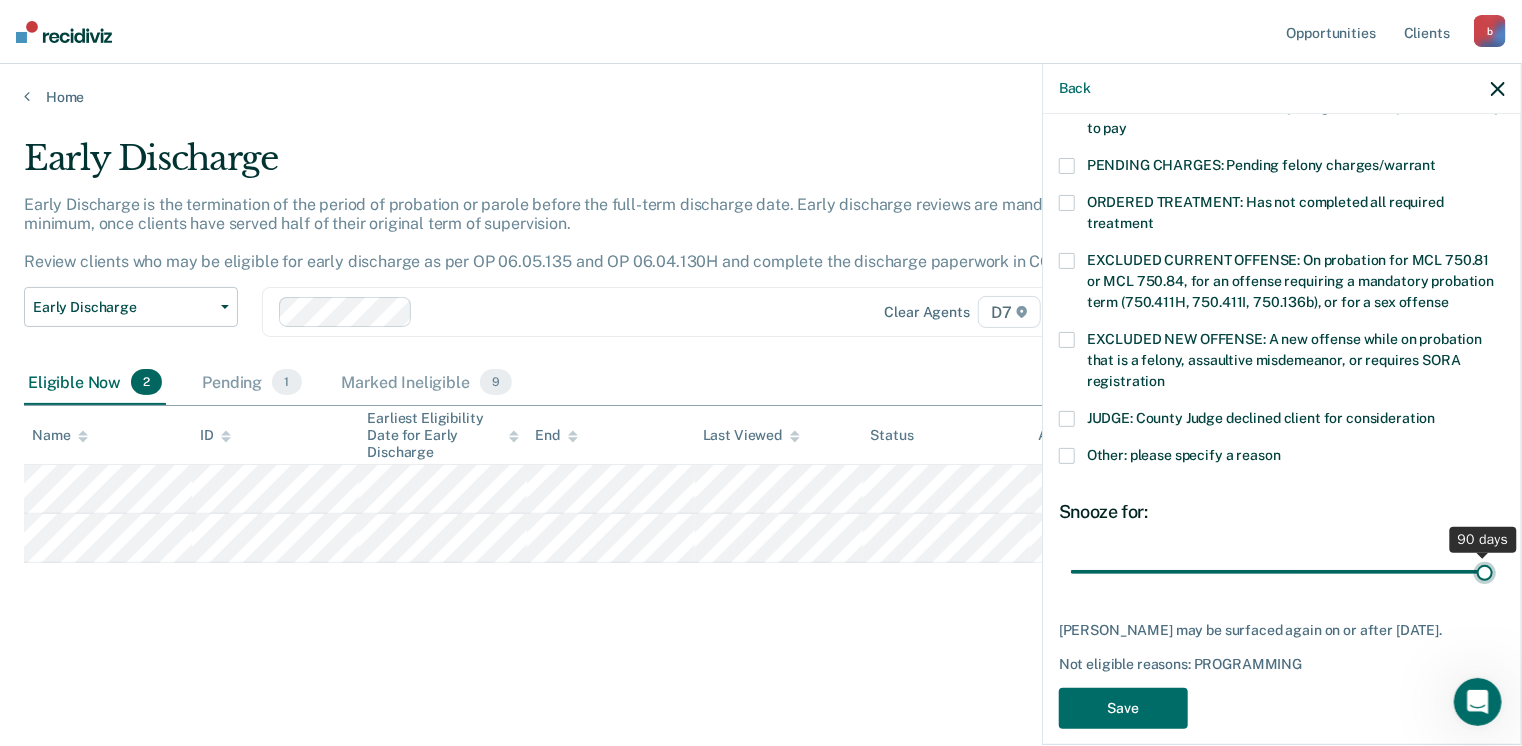 type on "90" 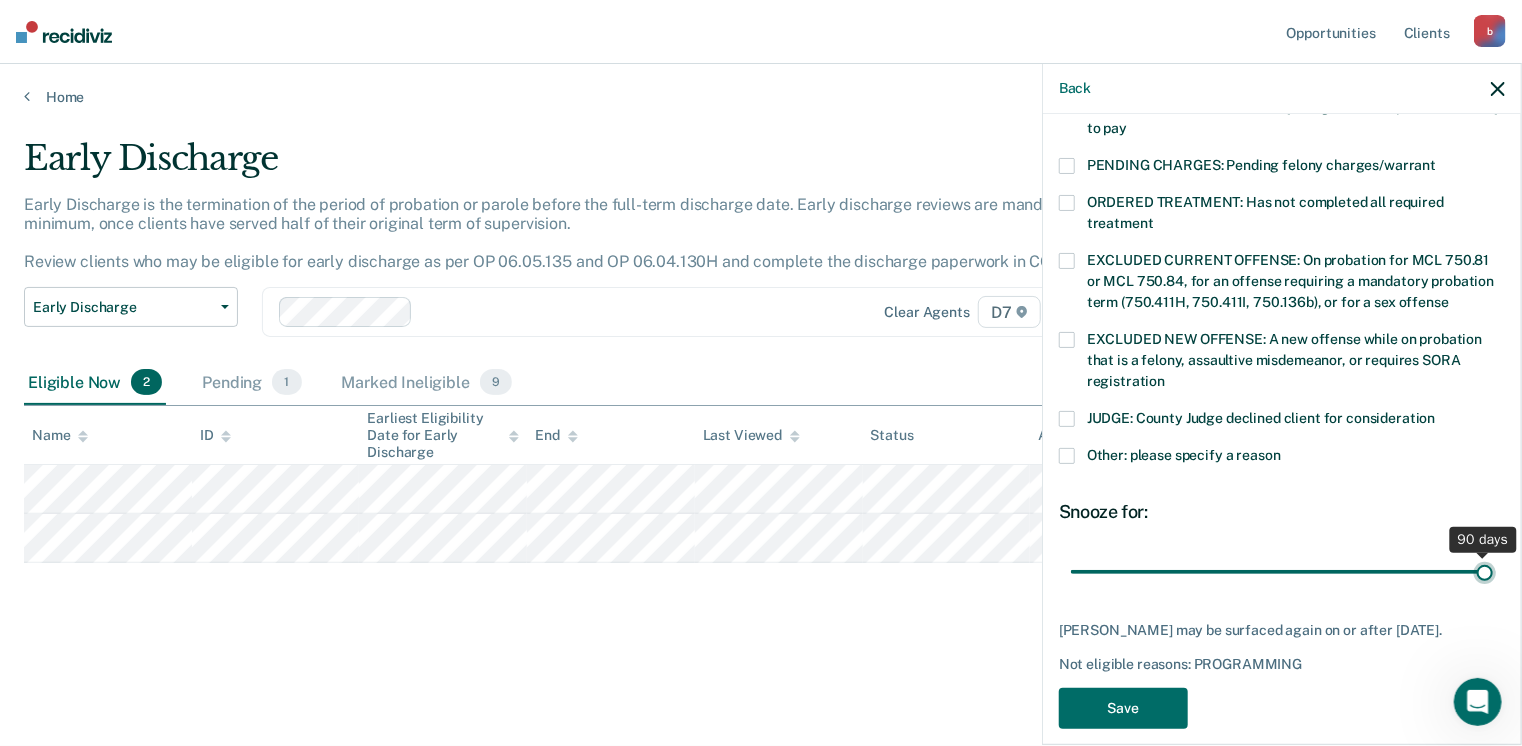 click at bounding box center [1282, 572] 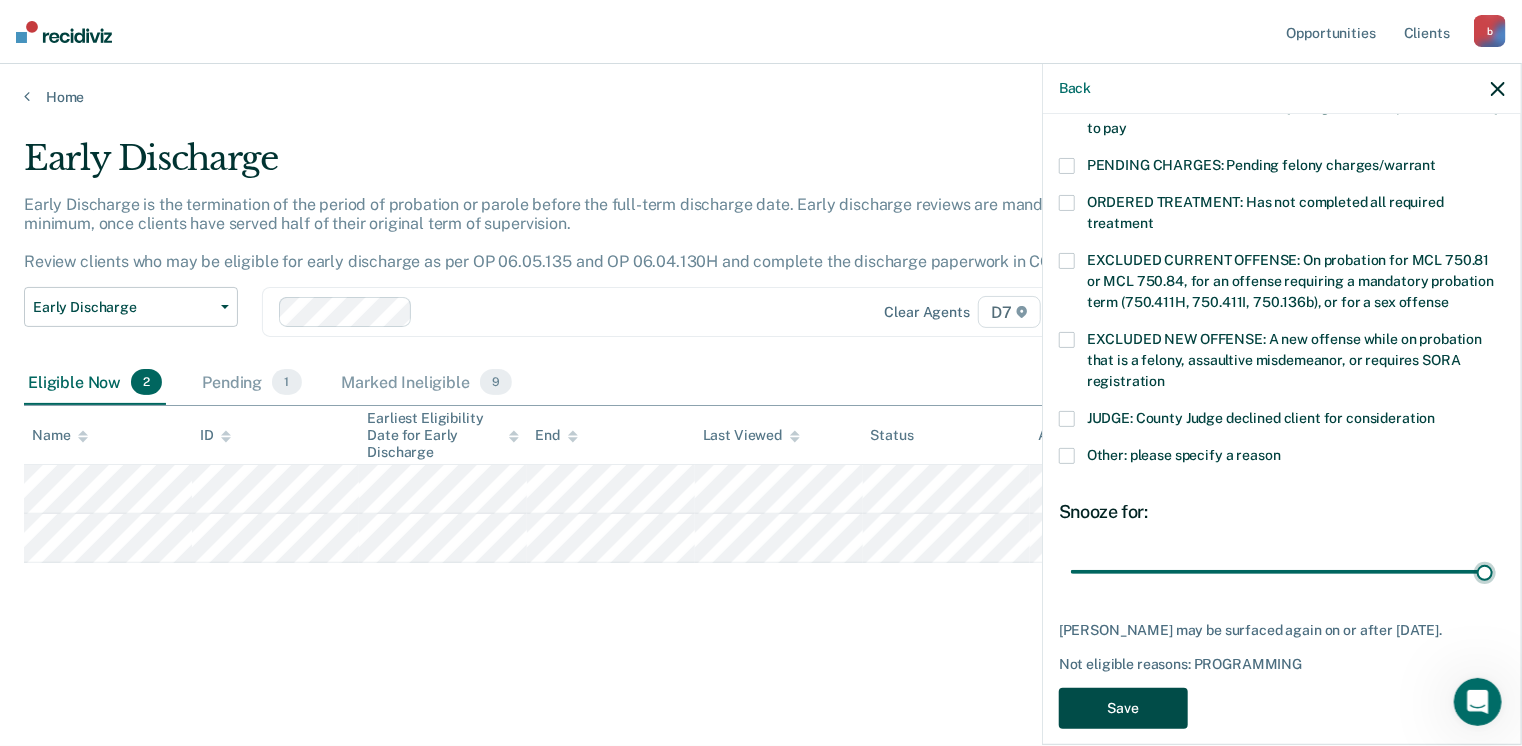 click on "Save" at bounding box center (1123, 708) 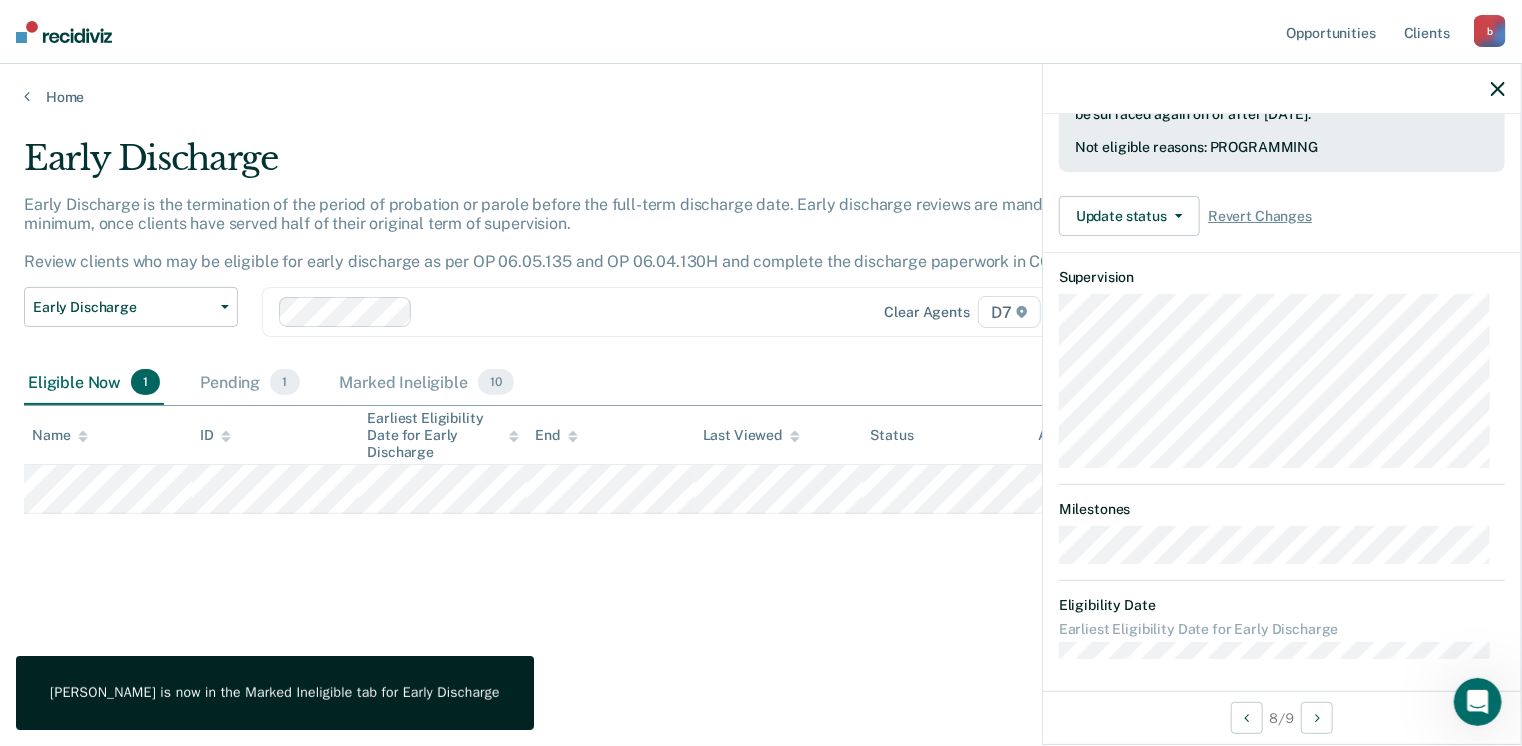 scroll, scrollTop: 371, scrollLeft: 0, axis: vertical 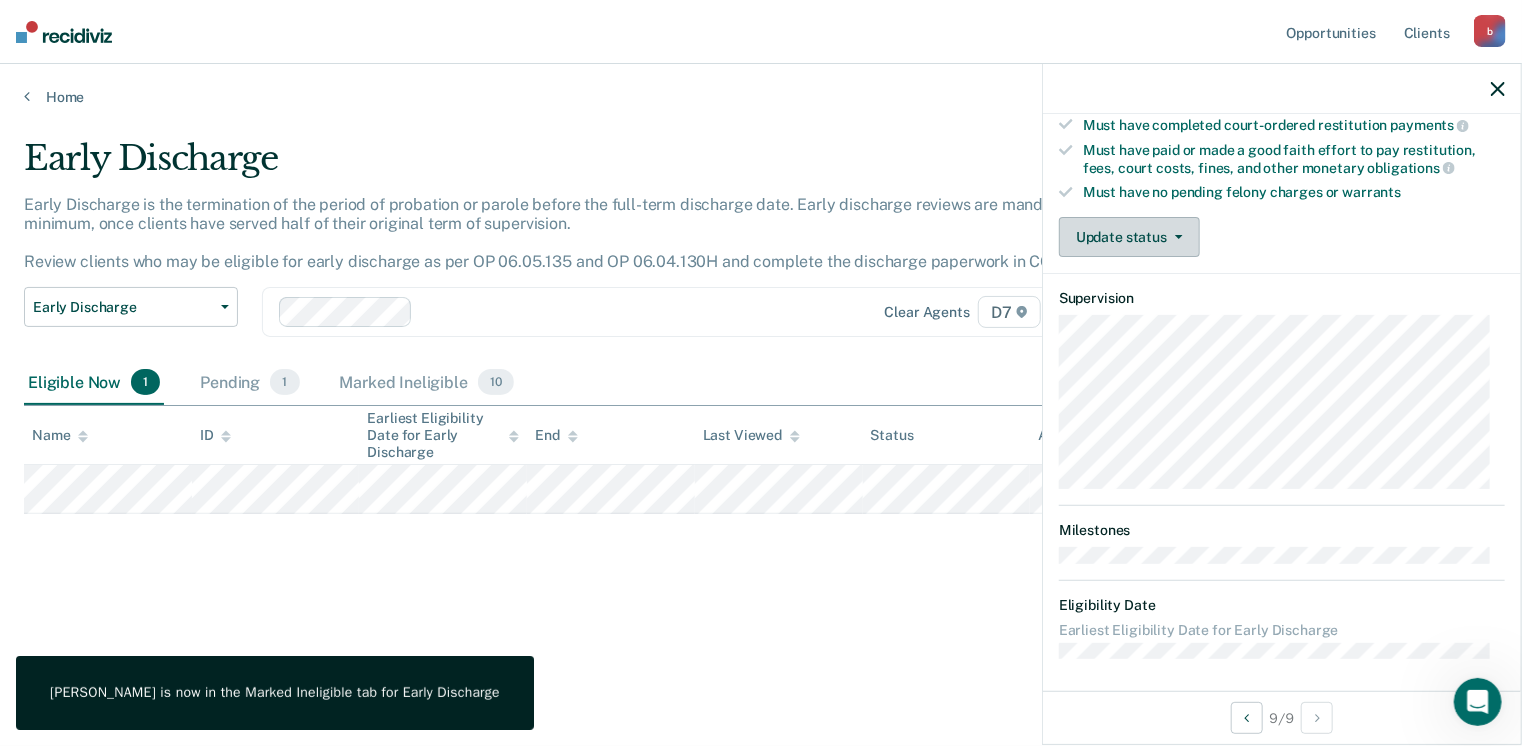 click on "Update status" at bounding box center [1129, 237] 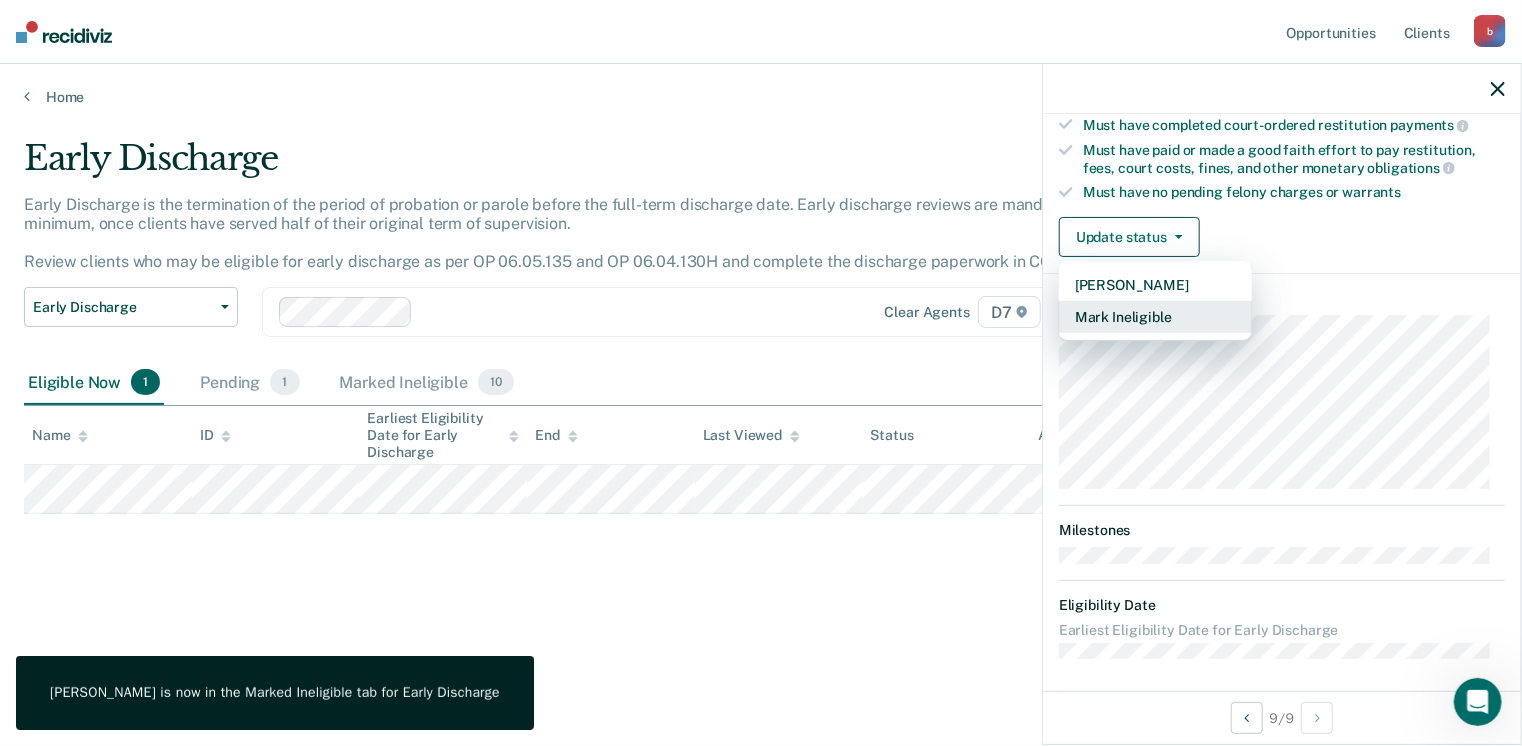 click on "Mark Ineligible" at bounding box center [1155, 317] 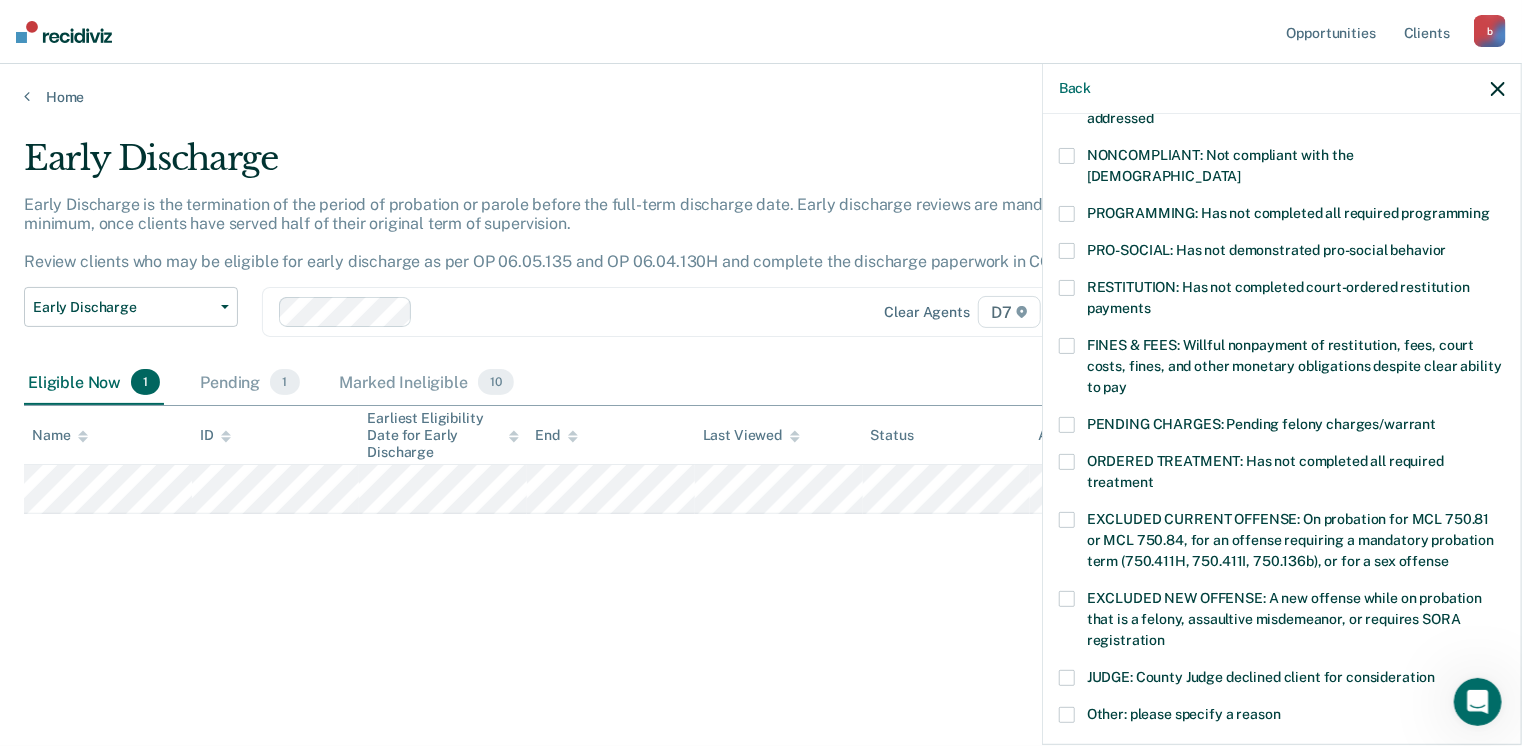 click at bounding box center (1067, 214) 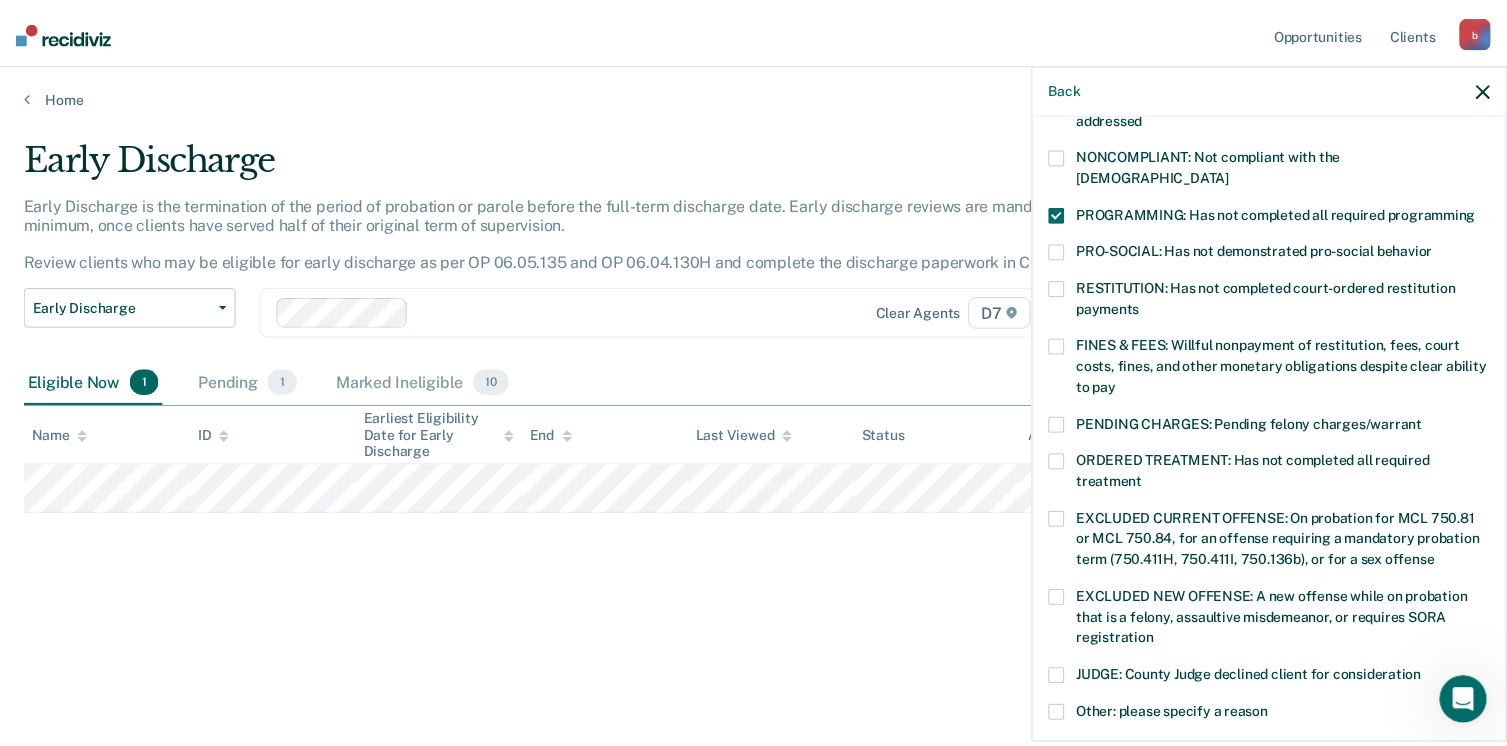 scroll, scrollTop: 630, scrollLeft: 0, axis: vertical 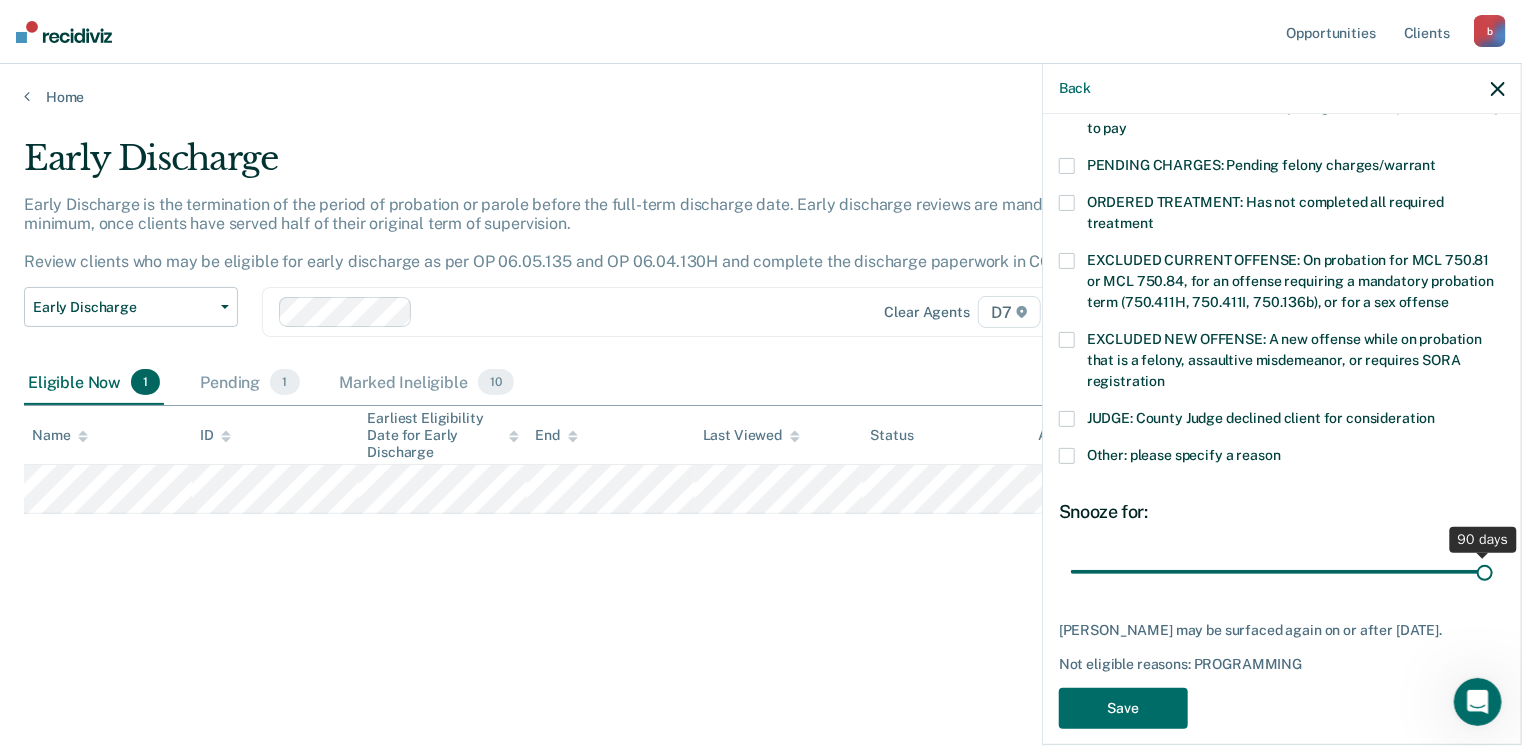 drag, startPoint x: 1209, startPoint y: 551, endPoint x: 1528, endPoint y: 548, distance: 319.0141 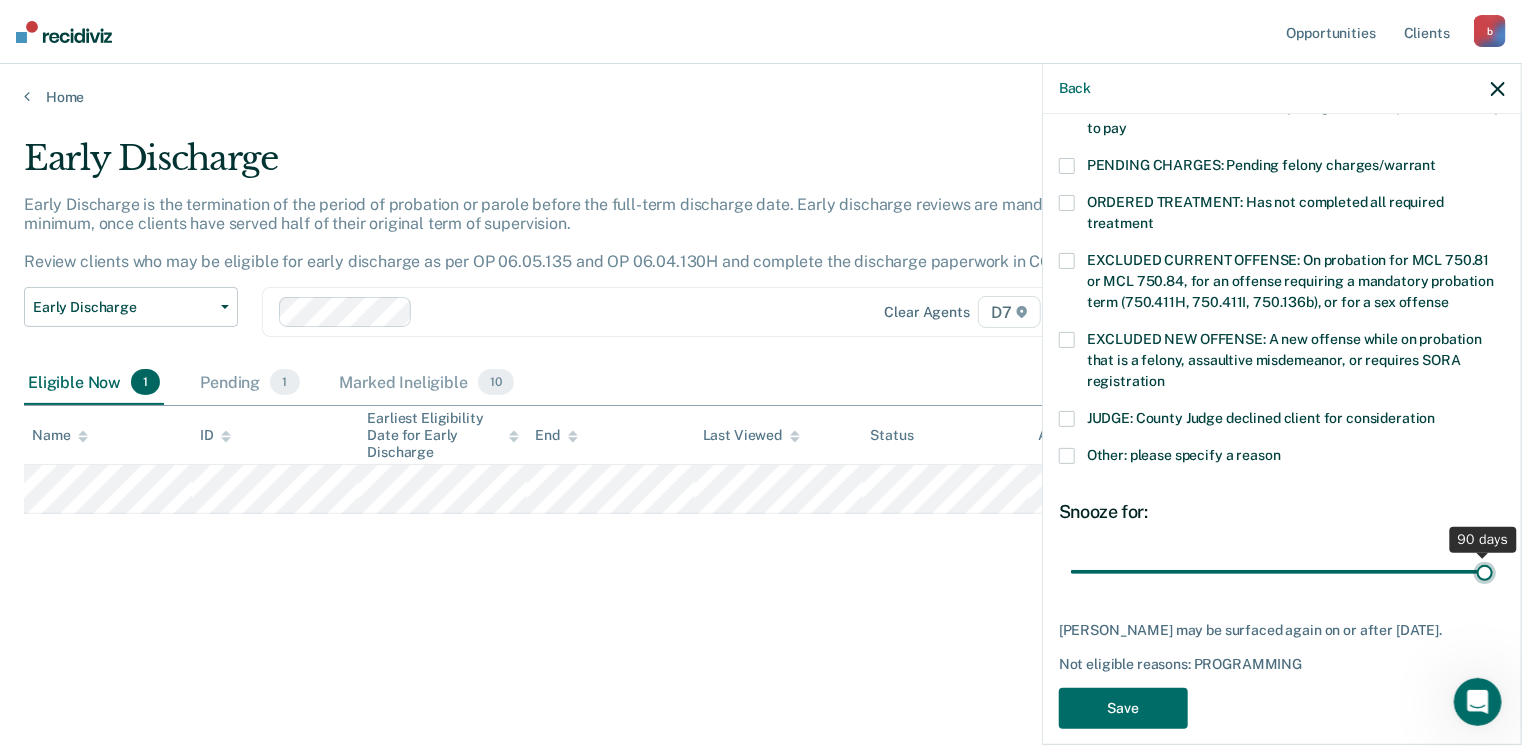 type on "90" 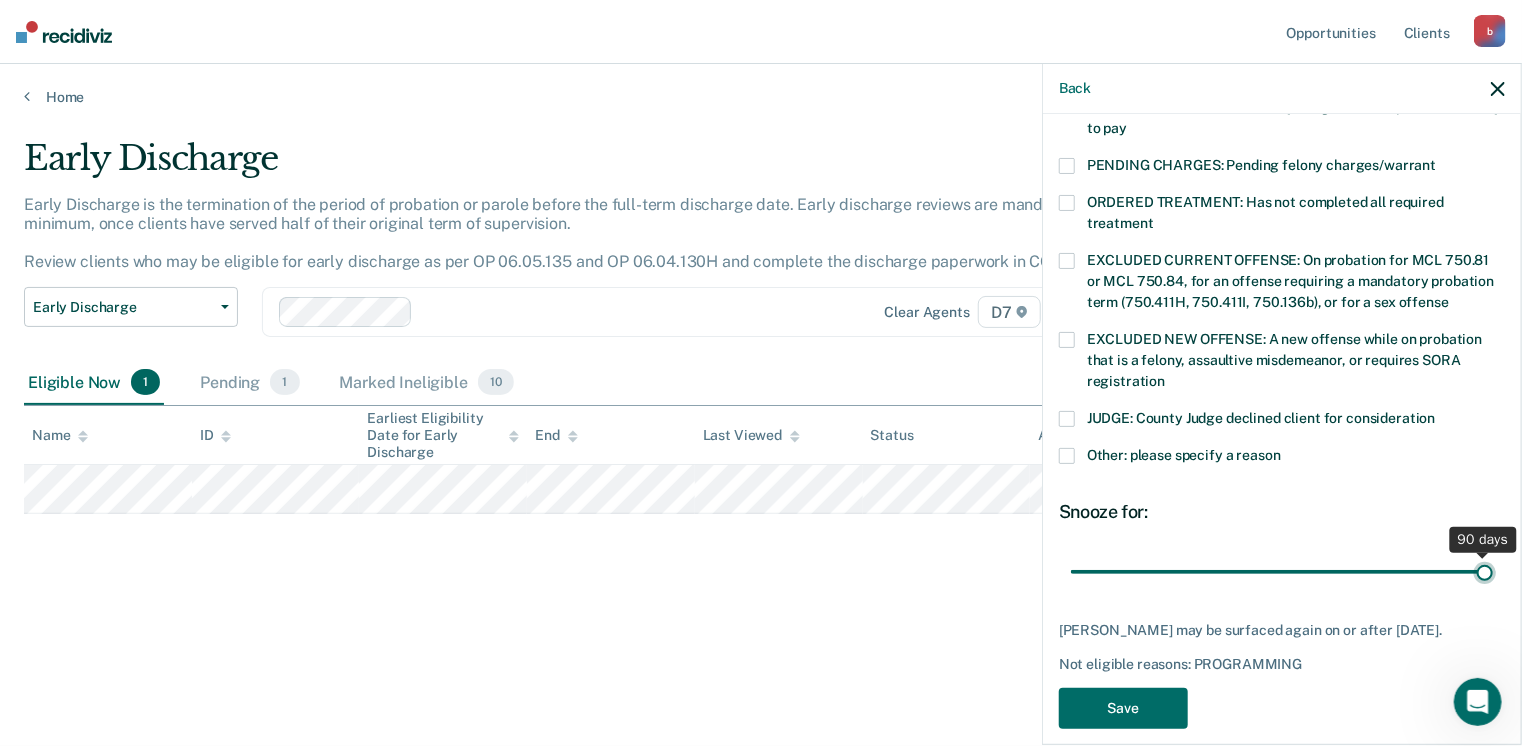 click at bounding box center (1282, 572) 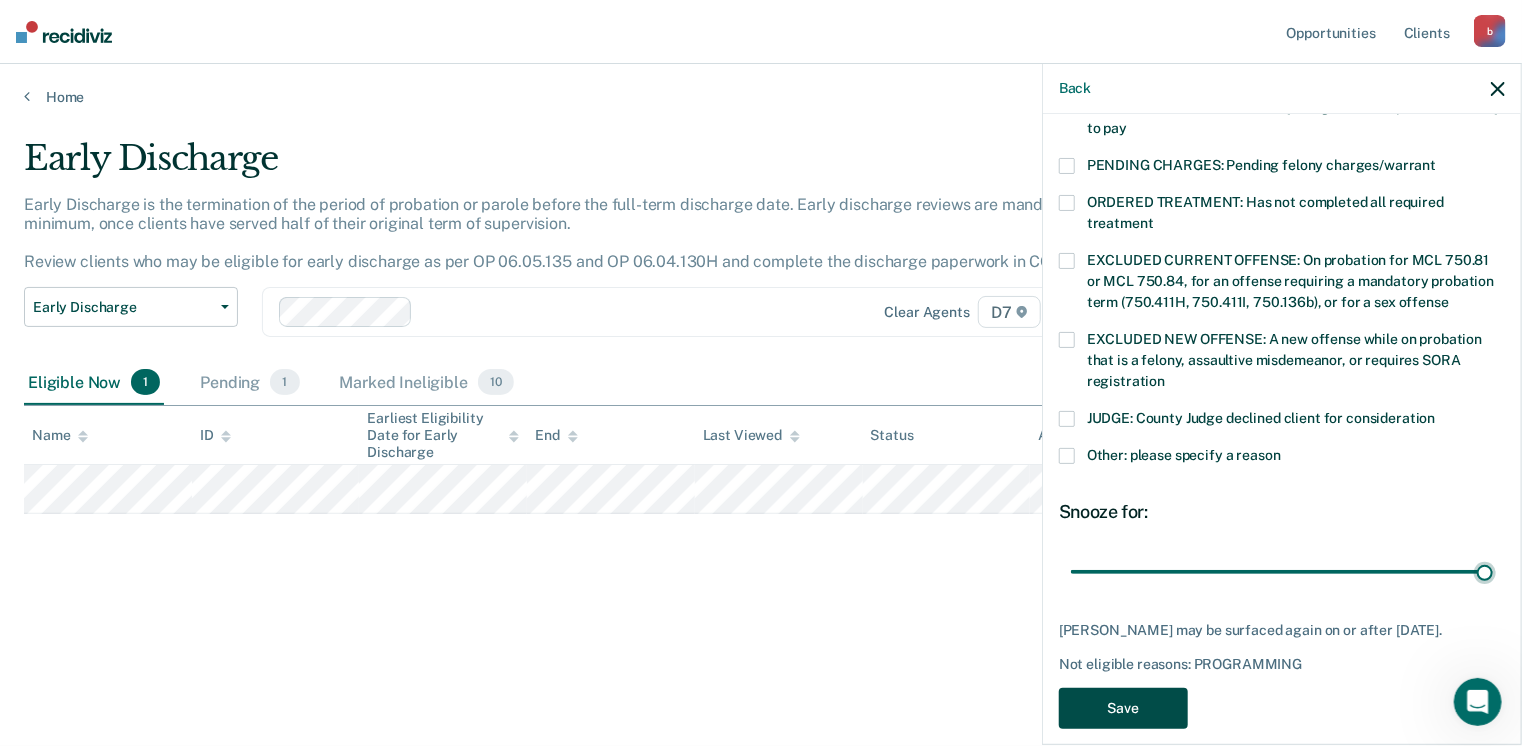 click on "Save" at bounding box center [1123, 708] 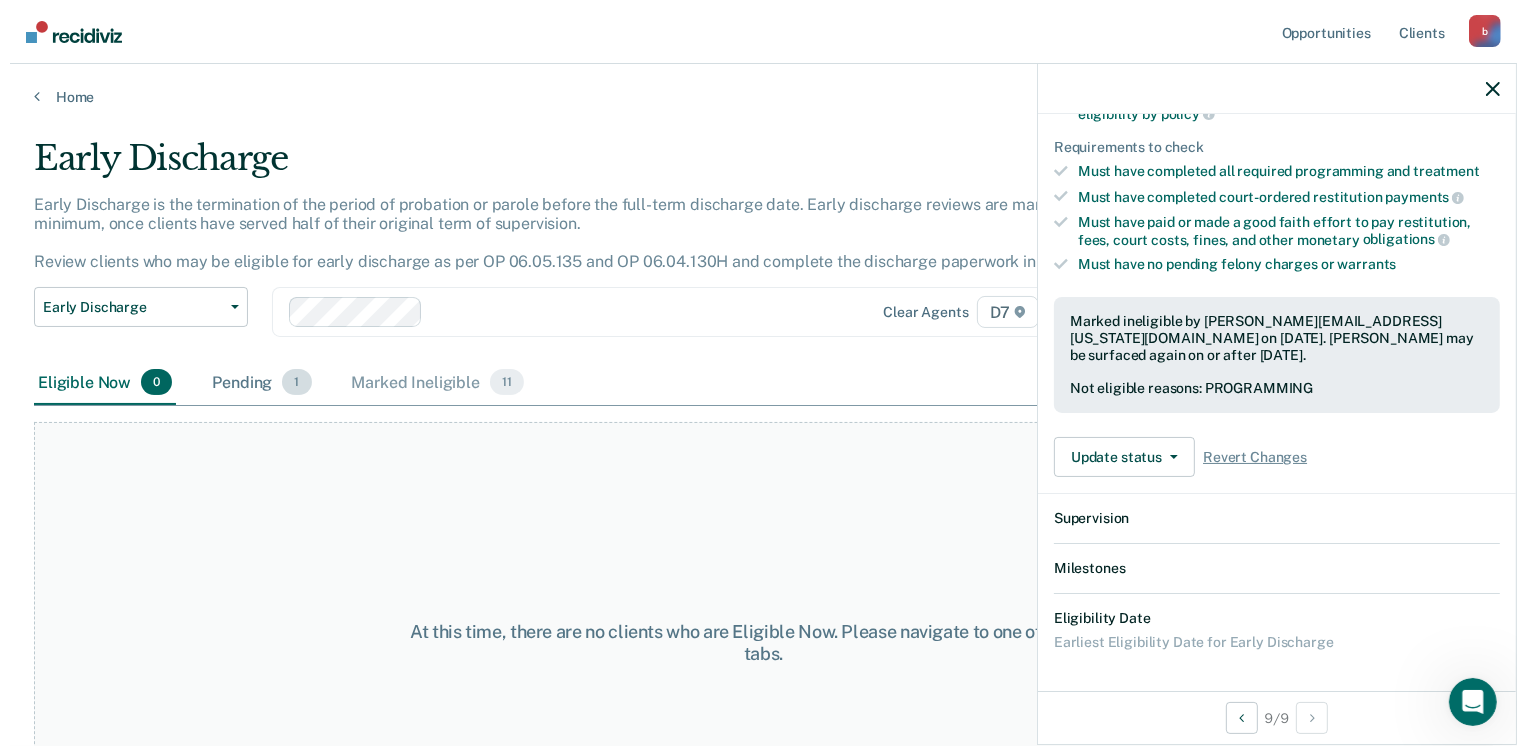 scroll, scrollTop: 519, scrollLeft: 0, axis: vertical 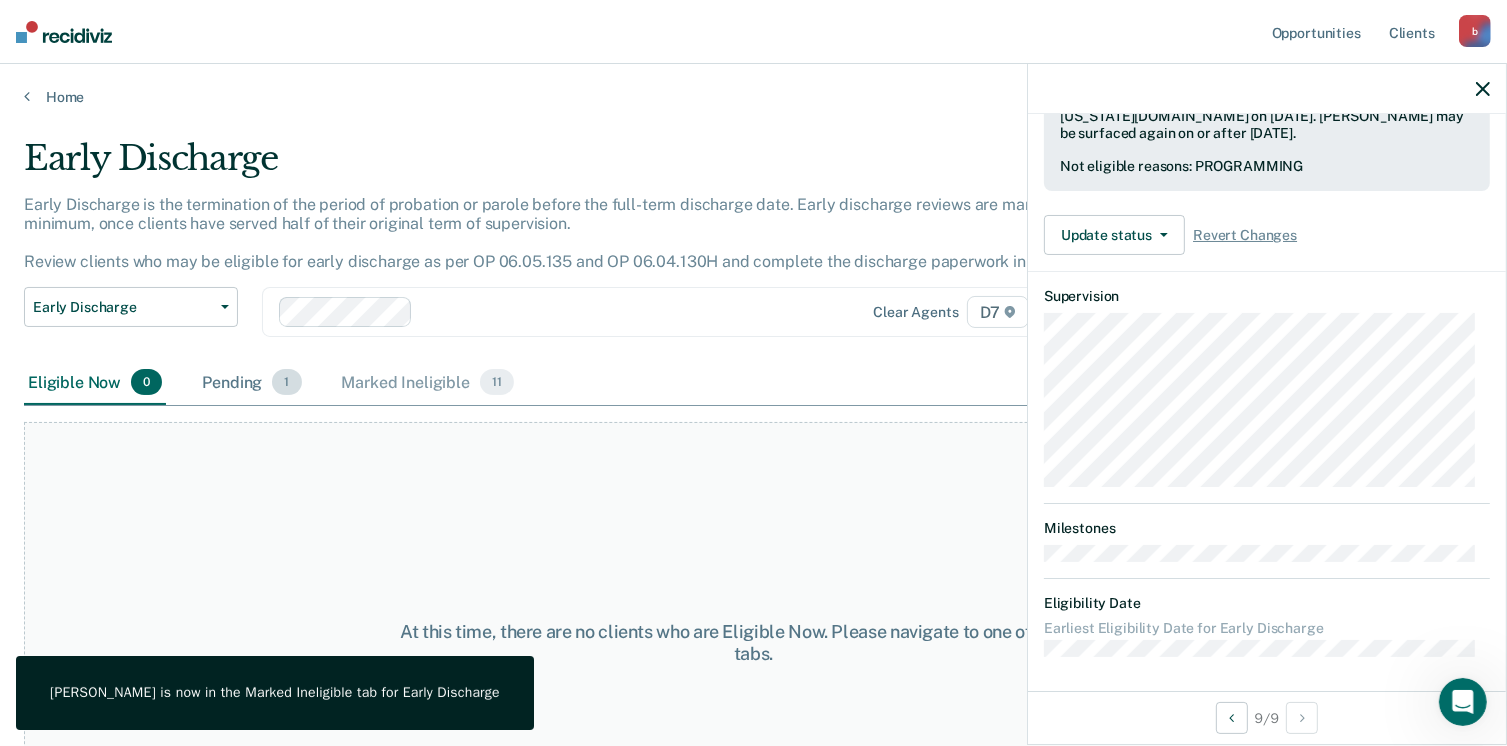 click on "Pending 1" at bounding box center (251, 383) 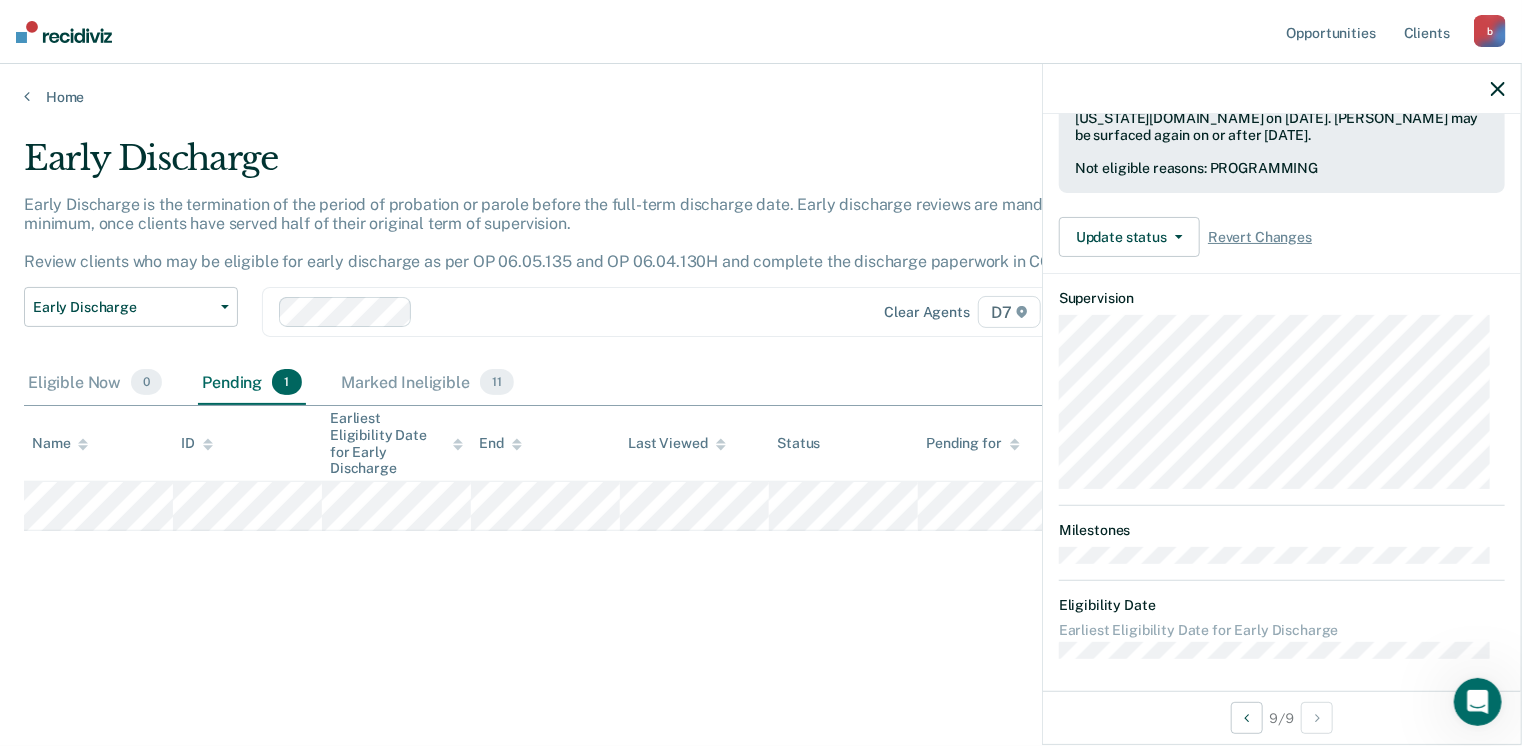 click at bounding box center [1282, 89] 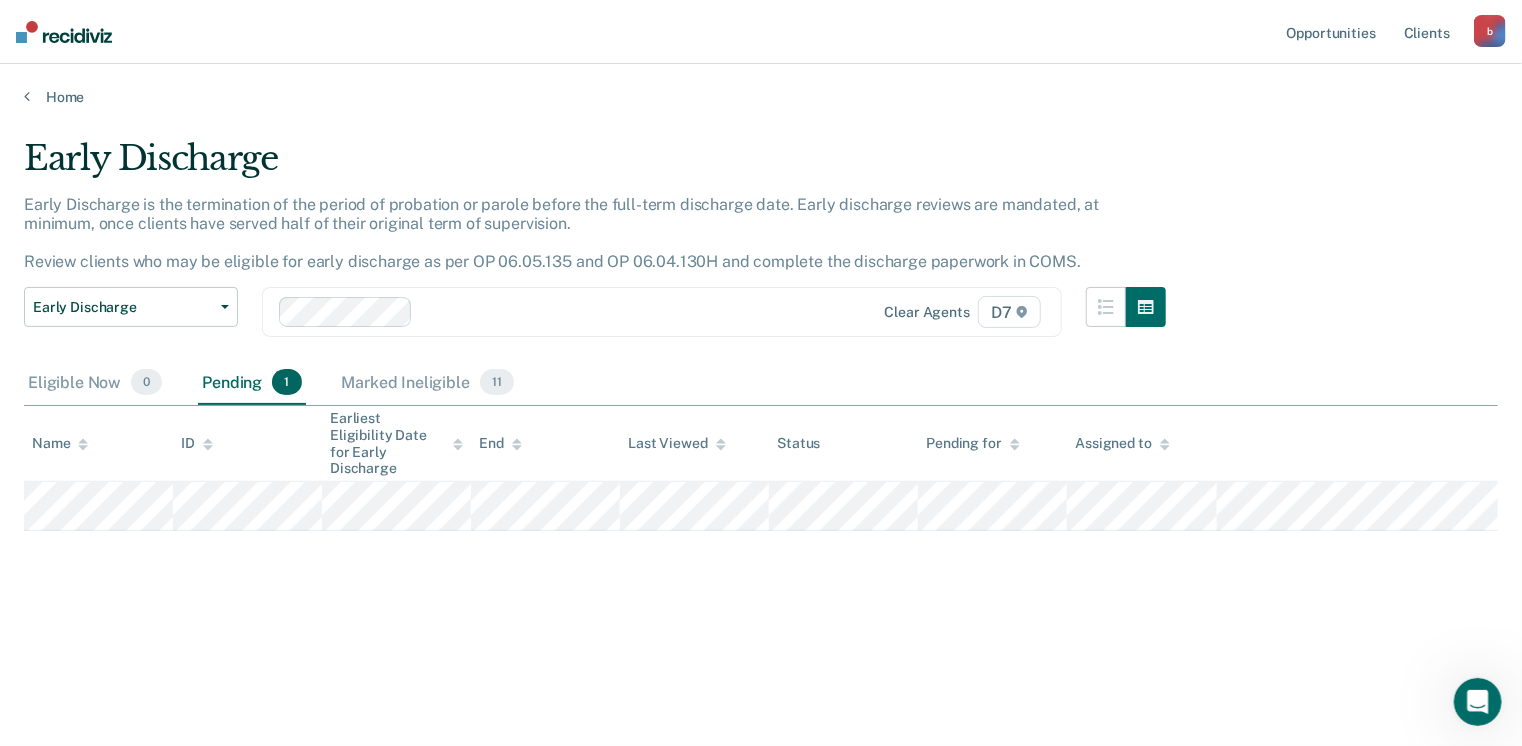 click on "Early Discharge   Early Discharge is the termination of the period of probation or parole before the full-term discharge date. Early discharge reviews are mandated, at minimum, once clients have served half of their original term of supervision. Review clients who may be eligible for early discharge as per OP 06.05.135 and OP 06.04.130H and complete the discharge paperwork in COMS. Early Discharge Classification Review Early Discharge Minimum Telephone Reporting Overdue for Discharge Supervision Level Mismatch Clear   agents D7   Eligible Now 0 Pending 1 Marked Ineligible 11
To pick up a draggable item, press the space bar.
While dragging, use the arrow keys to move the item.
Press space again to drop the item in its new position, or press escape to cancel.
Name ID Earliest Eligibility Date for Early Discharge End Last Viewed Status Pending for Assigned to" at bounding box center [761, 423] 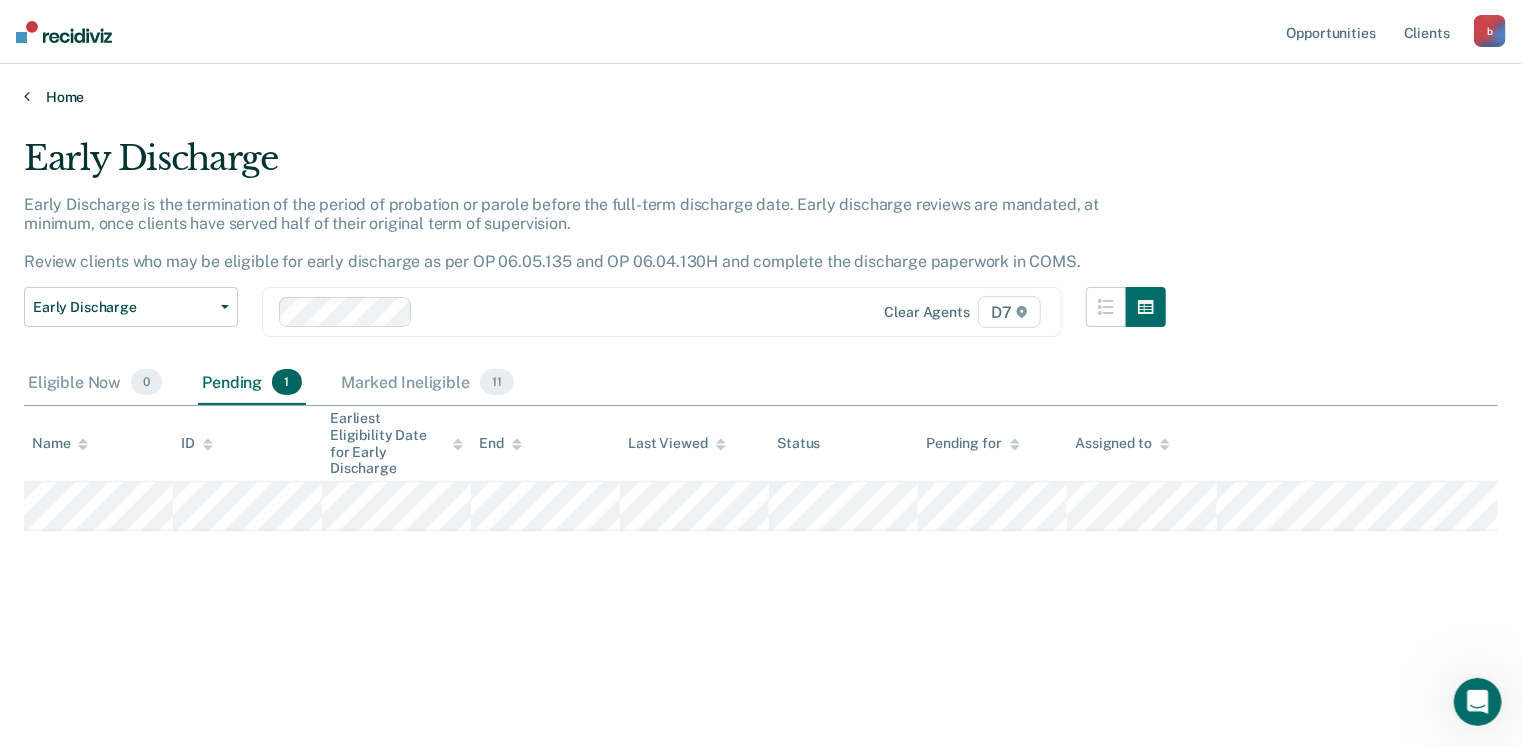 click at bounding box center [27, 96] 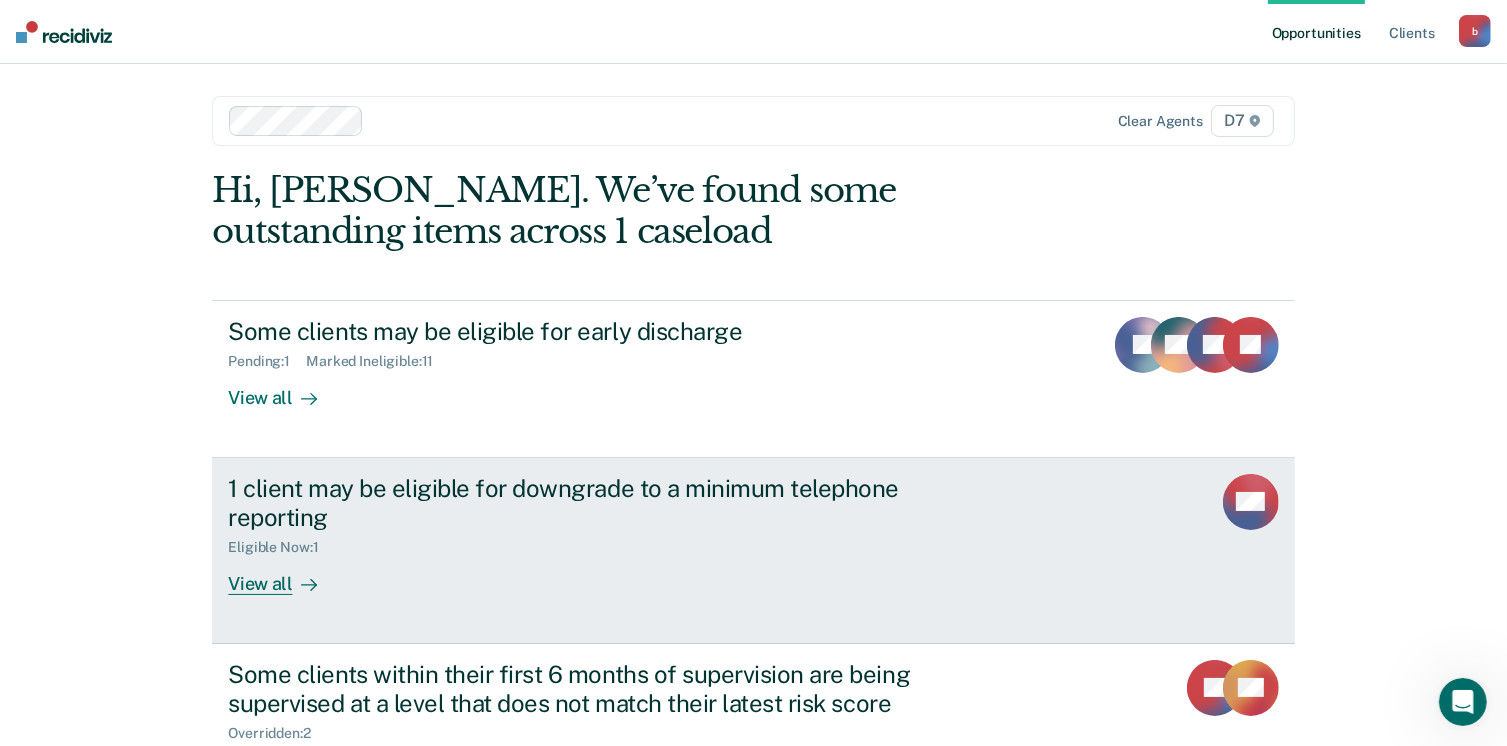click on "View all" at bounding box center (284, 575) 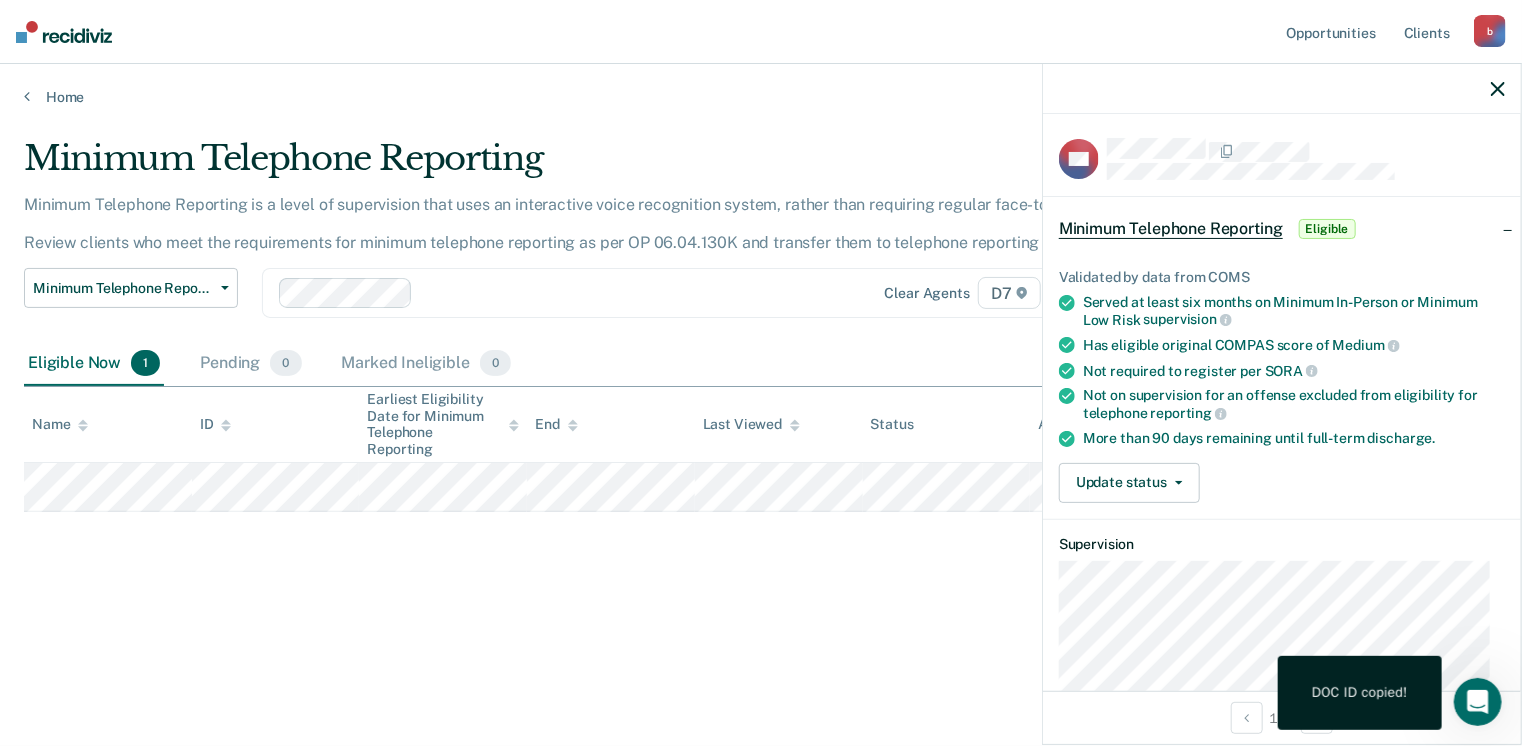 click on "Validated by data from COMS Served at least six months on Minimum In-Person or Minimum Low Risk   supervision   Has eligible original COMPAS score of   Medium   Not required to register per   SORA   Not on supervision for an offense excluded from eligibility for telephone   reporting   More than 90 days remaining until full-term   discharge. Update status Mark Pending Mark Ineligible" at bounding box center [1282, 378] 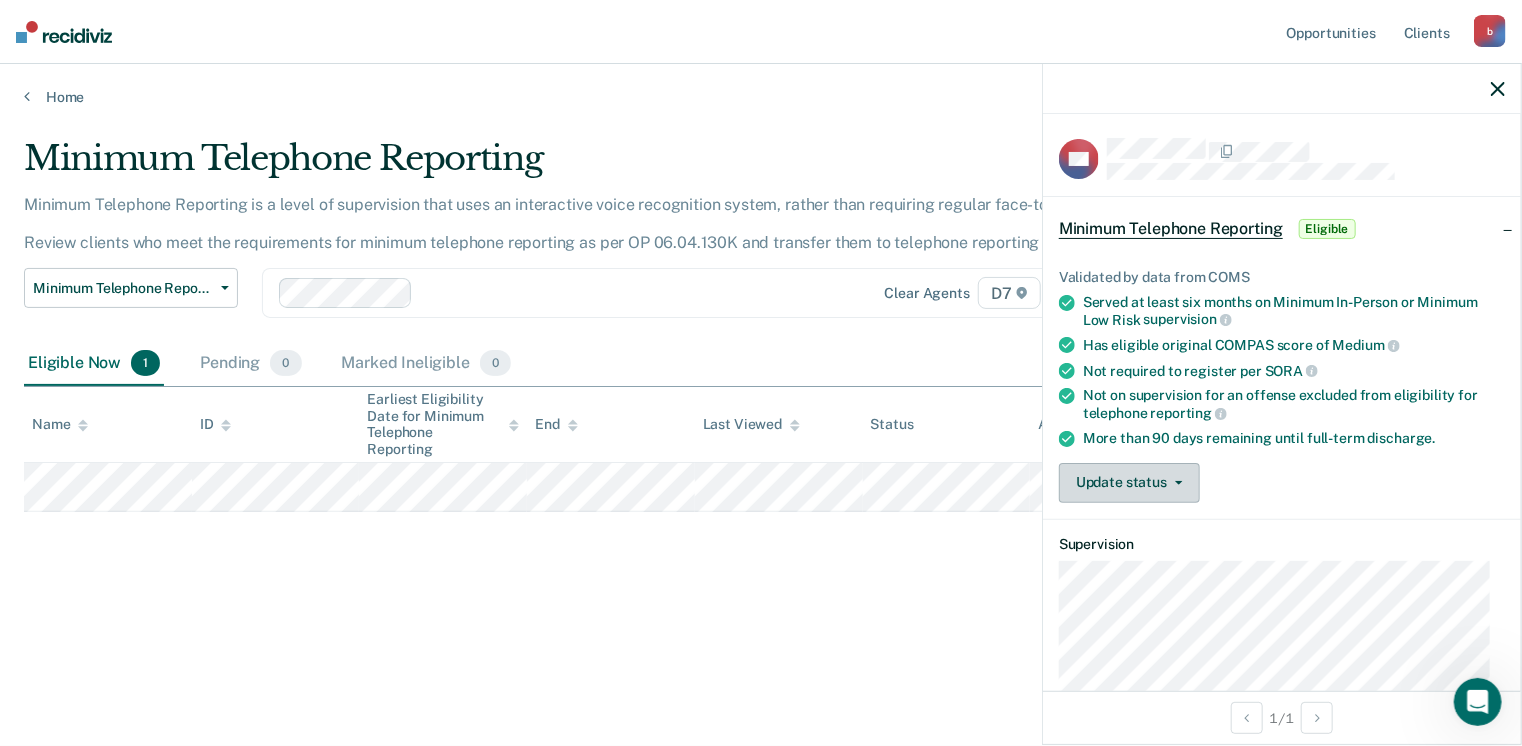 click on "Update status" at bounding box center [1129, 483] 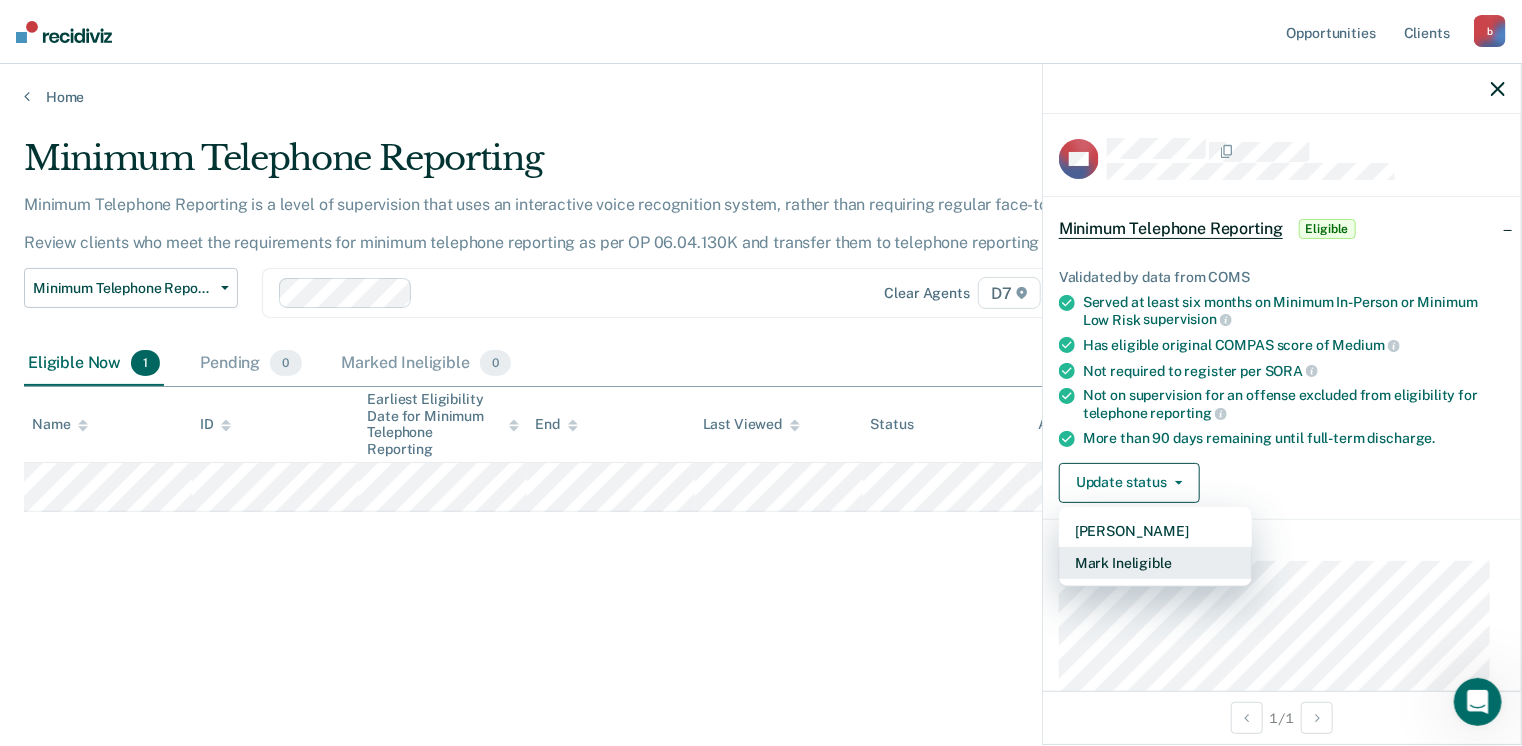 click on "Mark Ineligible" at bounding box center [1155, 563] 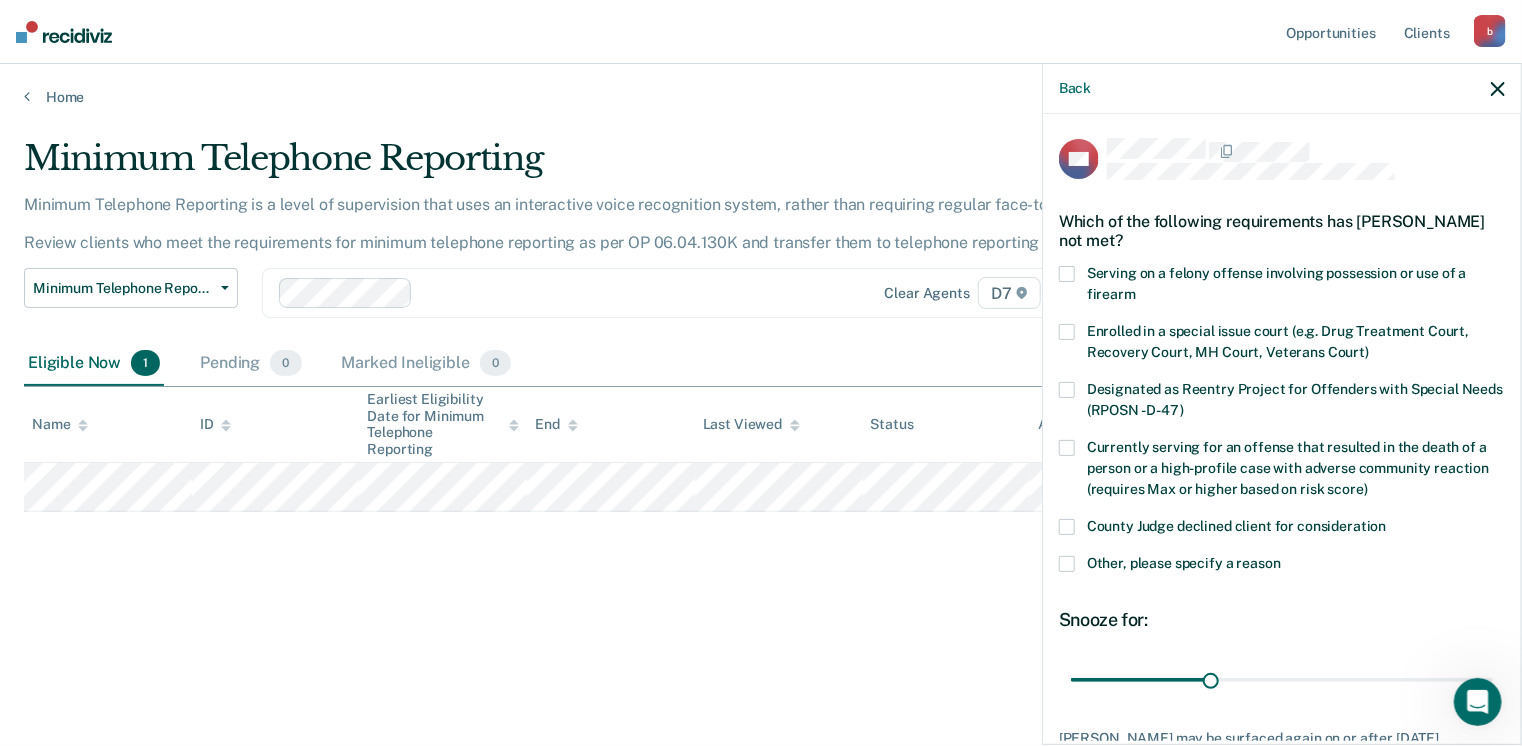 click at bounding box center (1067, 527) 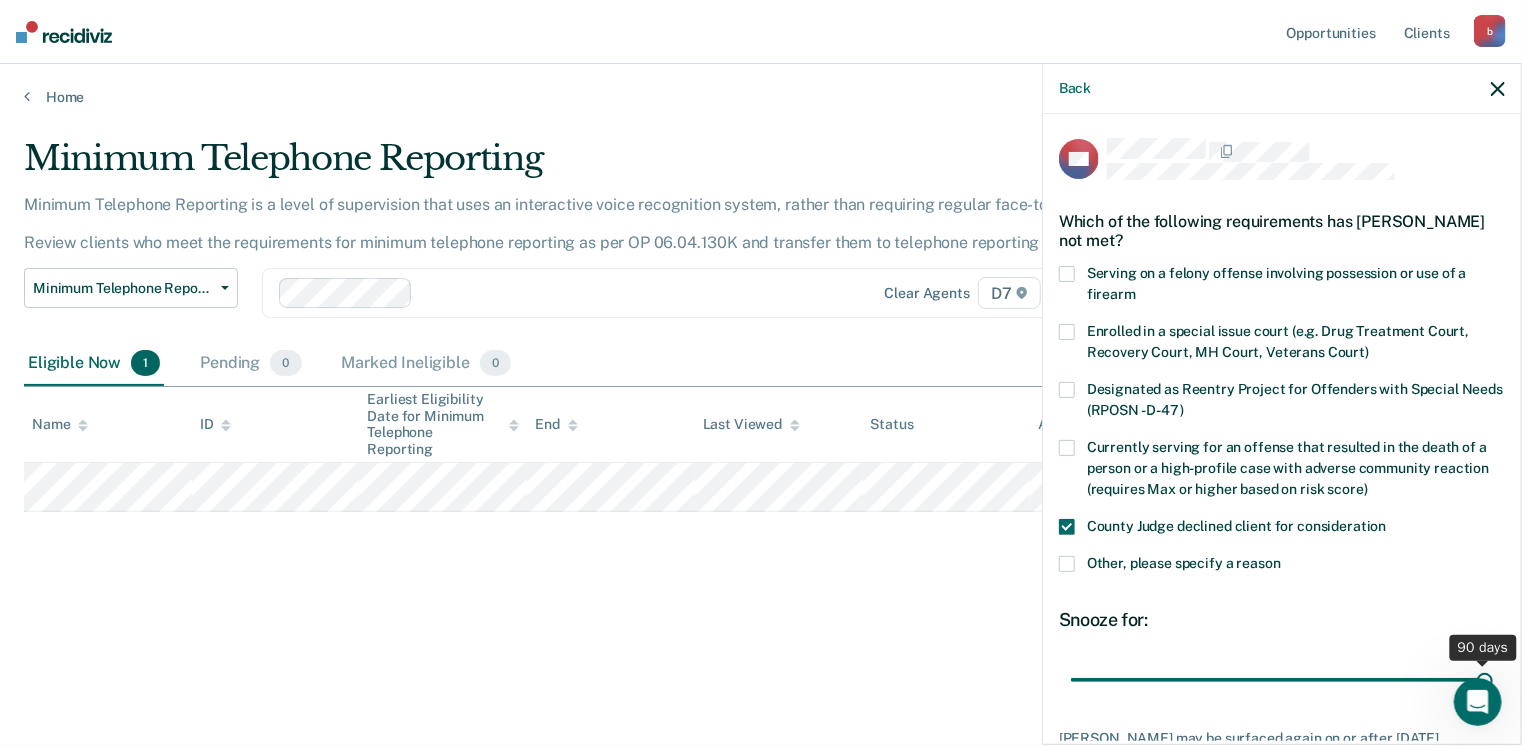 drag, startPoint x: 1205, startPoint y: 677, endPoint x: 1528, endPoint y: 630, distance: 326.40158 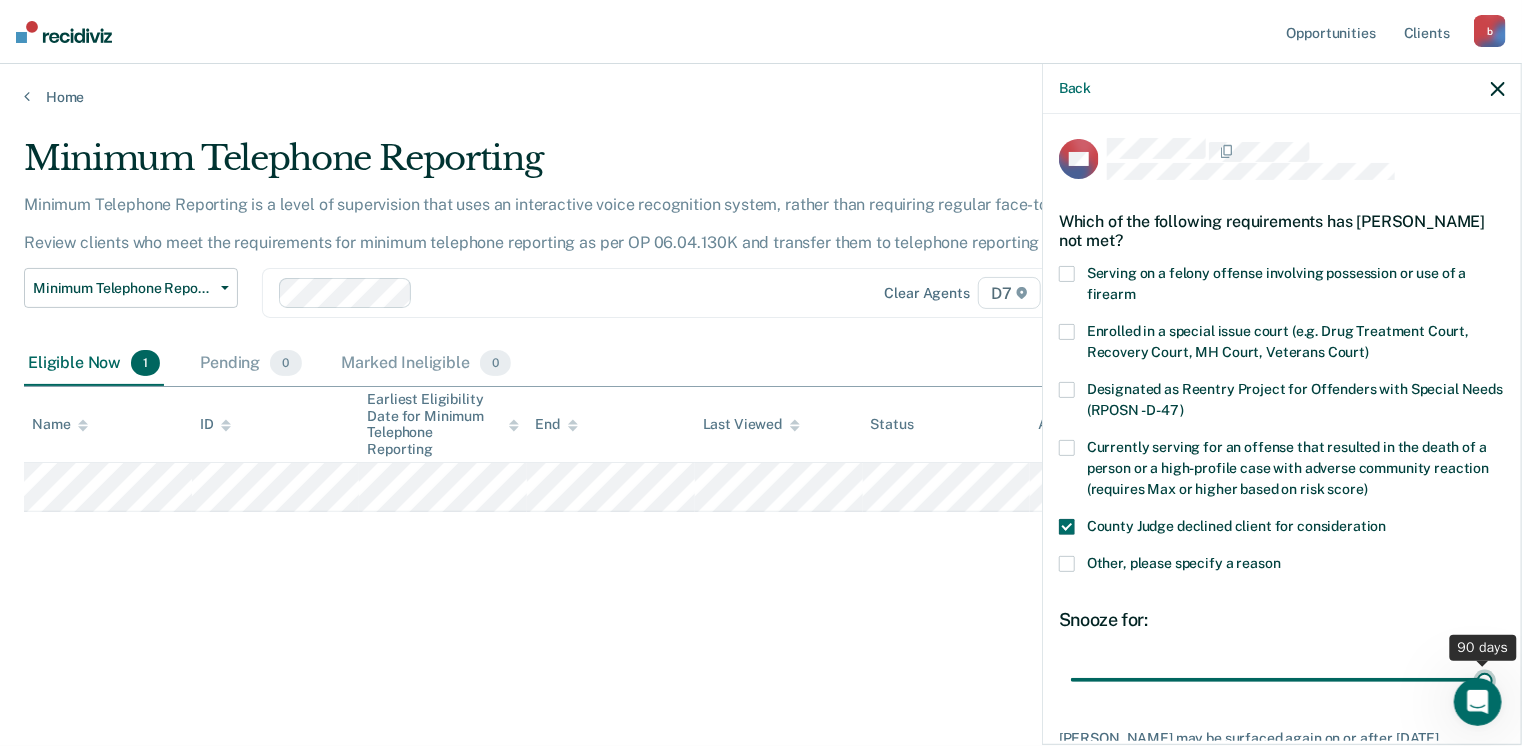 type on "90" 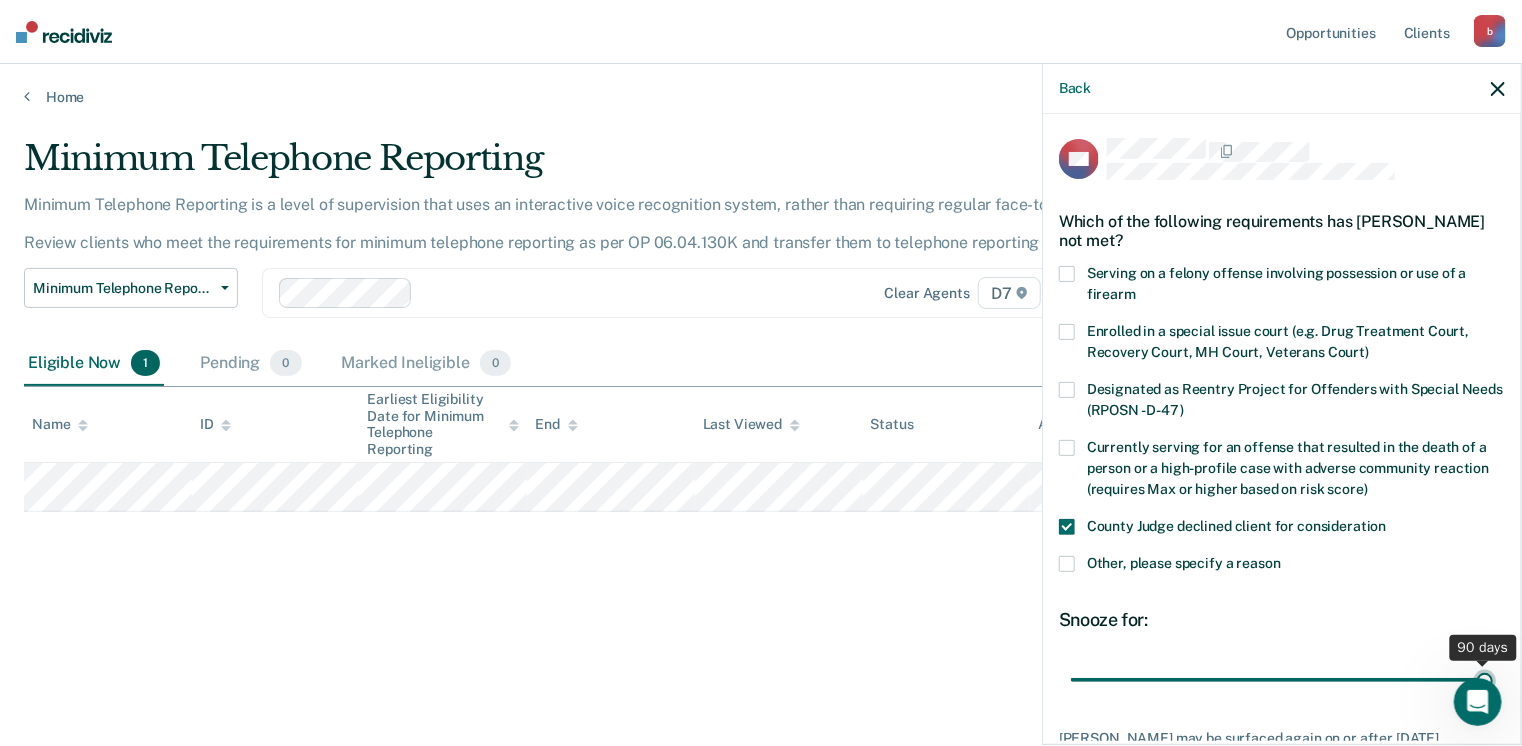 click at bounding box center (1282, 680) 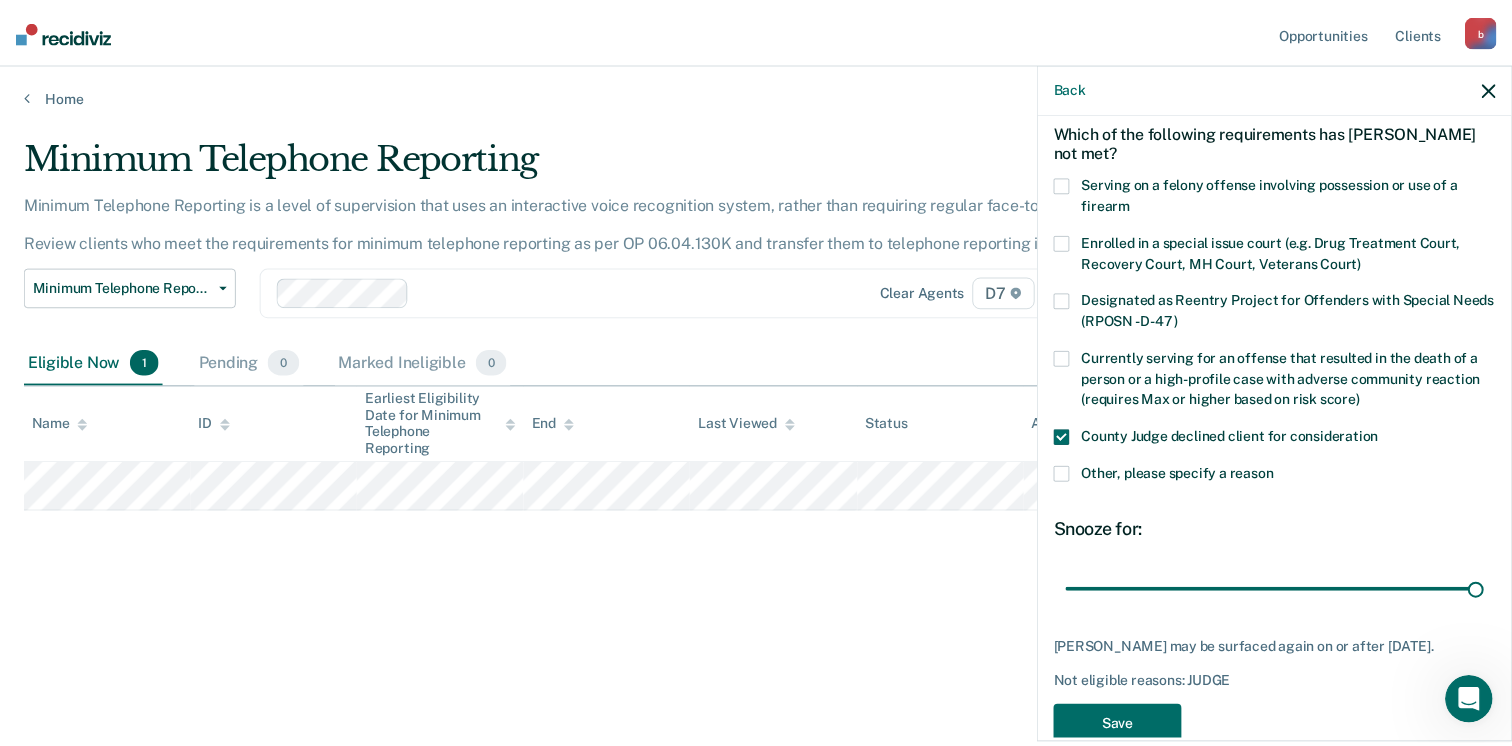 scroll, scrollTop: 129, scrollLeft: 0, axis: vertical 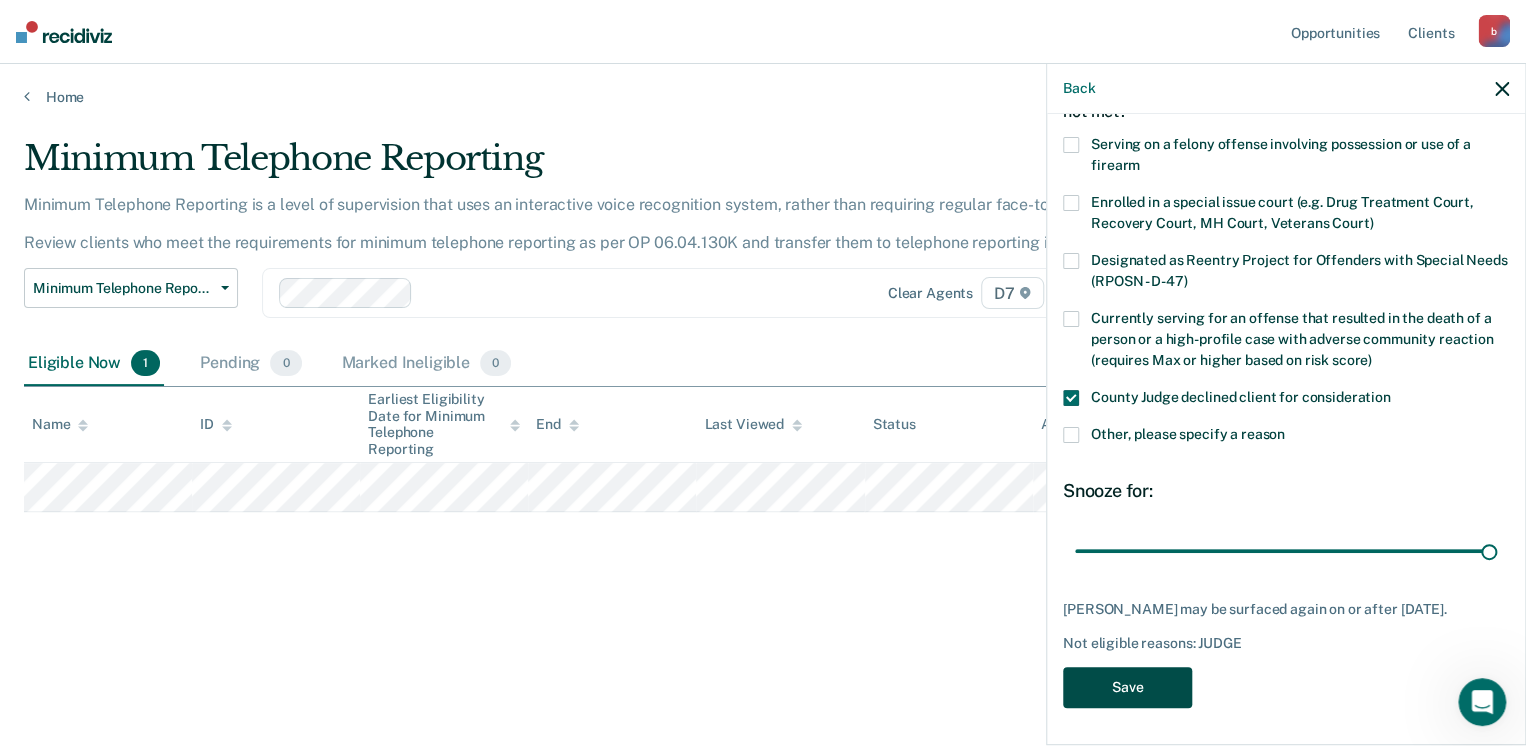 click on "Save" at bounding box center [1127, 687] 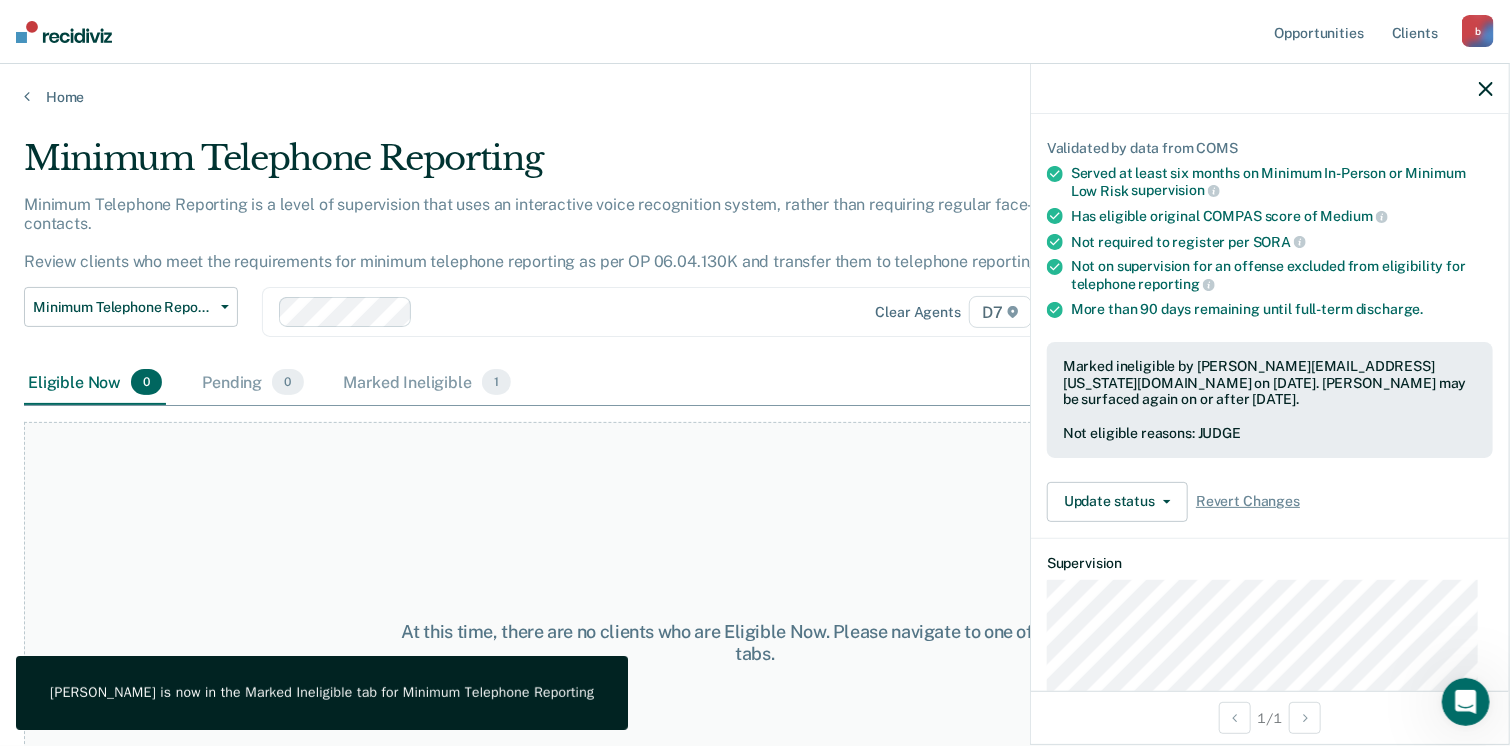 click at bounding box center (1486, 88) 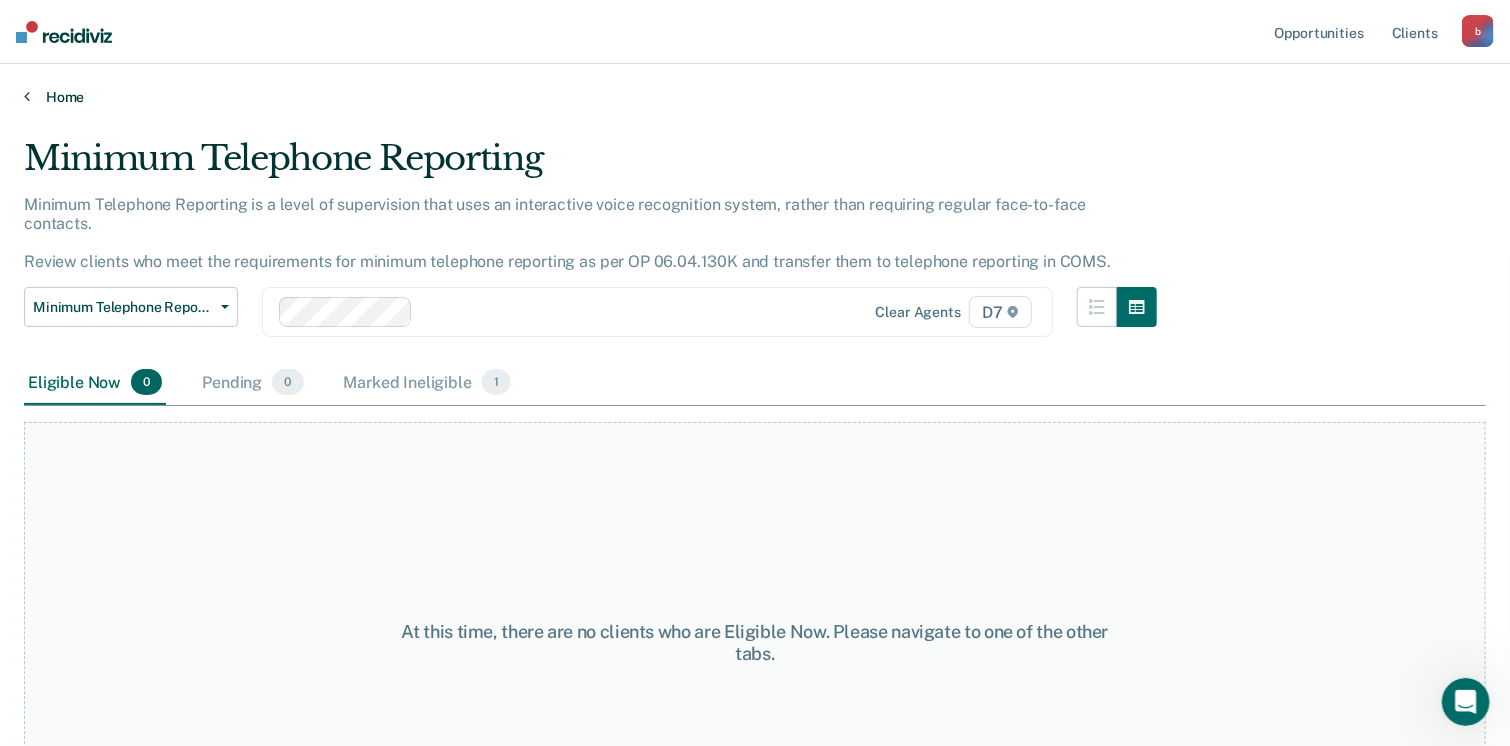 click at bounding box center [27, 96] 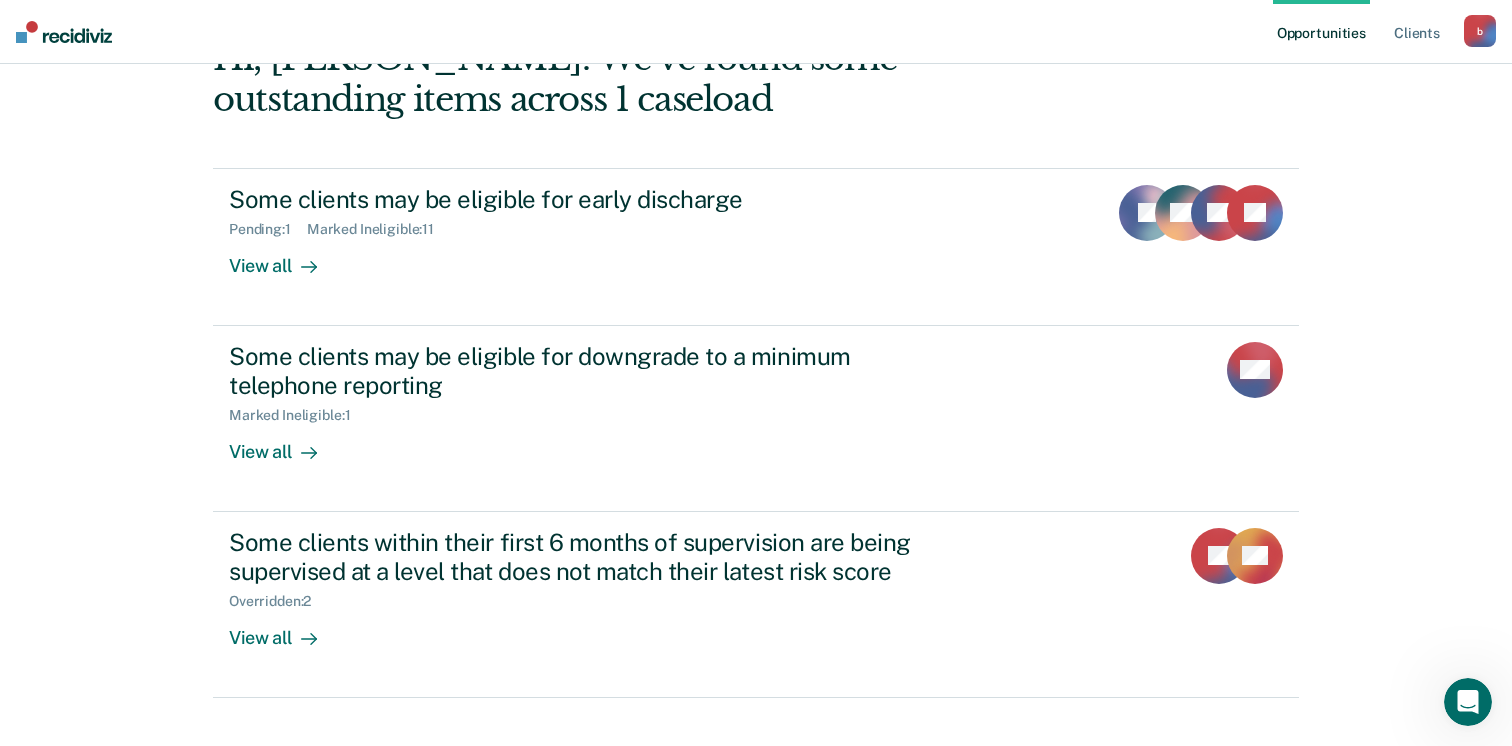 scroll, scrollTop: 162, scrollLeft: 0, axis: vertical 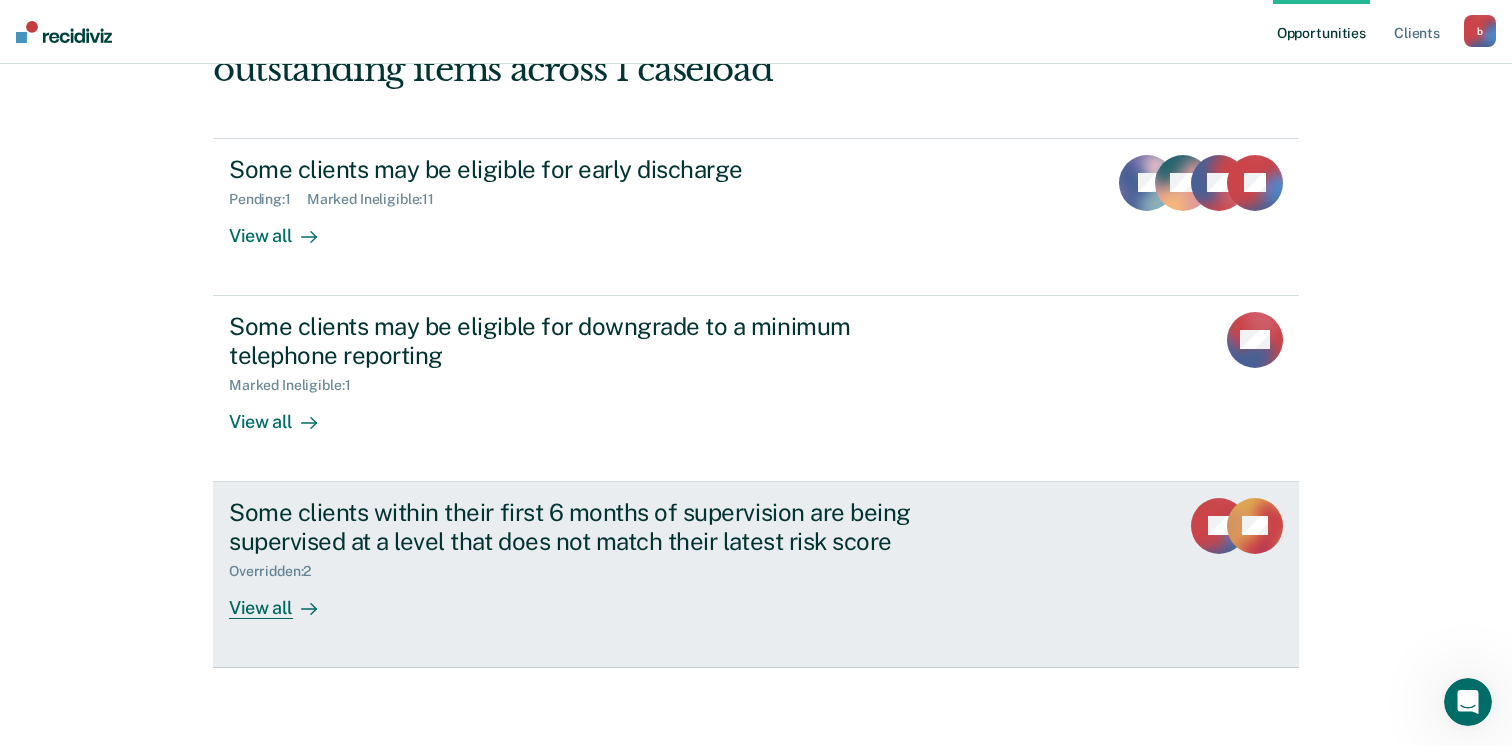 click on "View all" at bounding box center (285, 599) 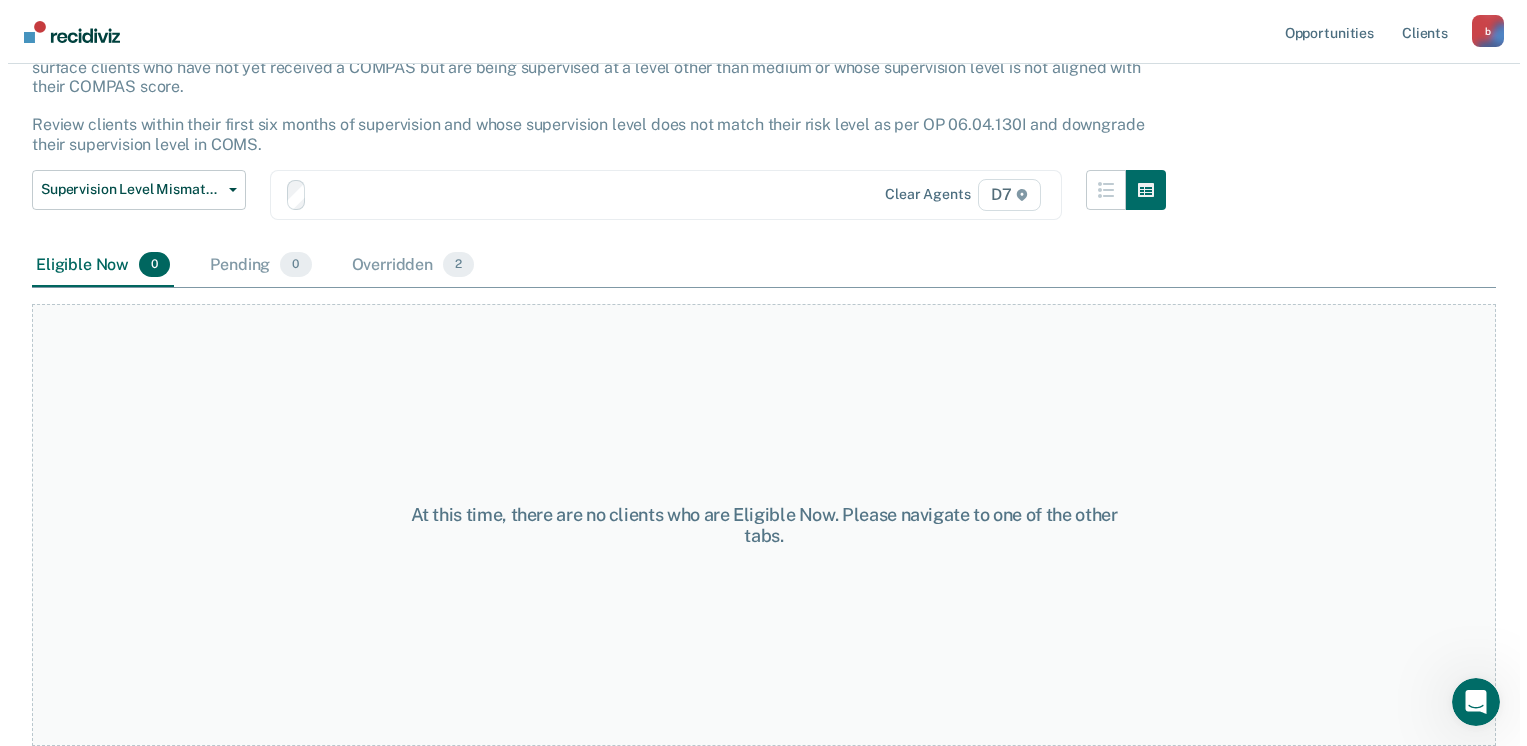 scroll, scrollTop: 0, scrollLeft: 0, axis: both 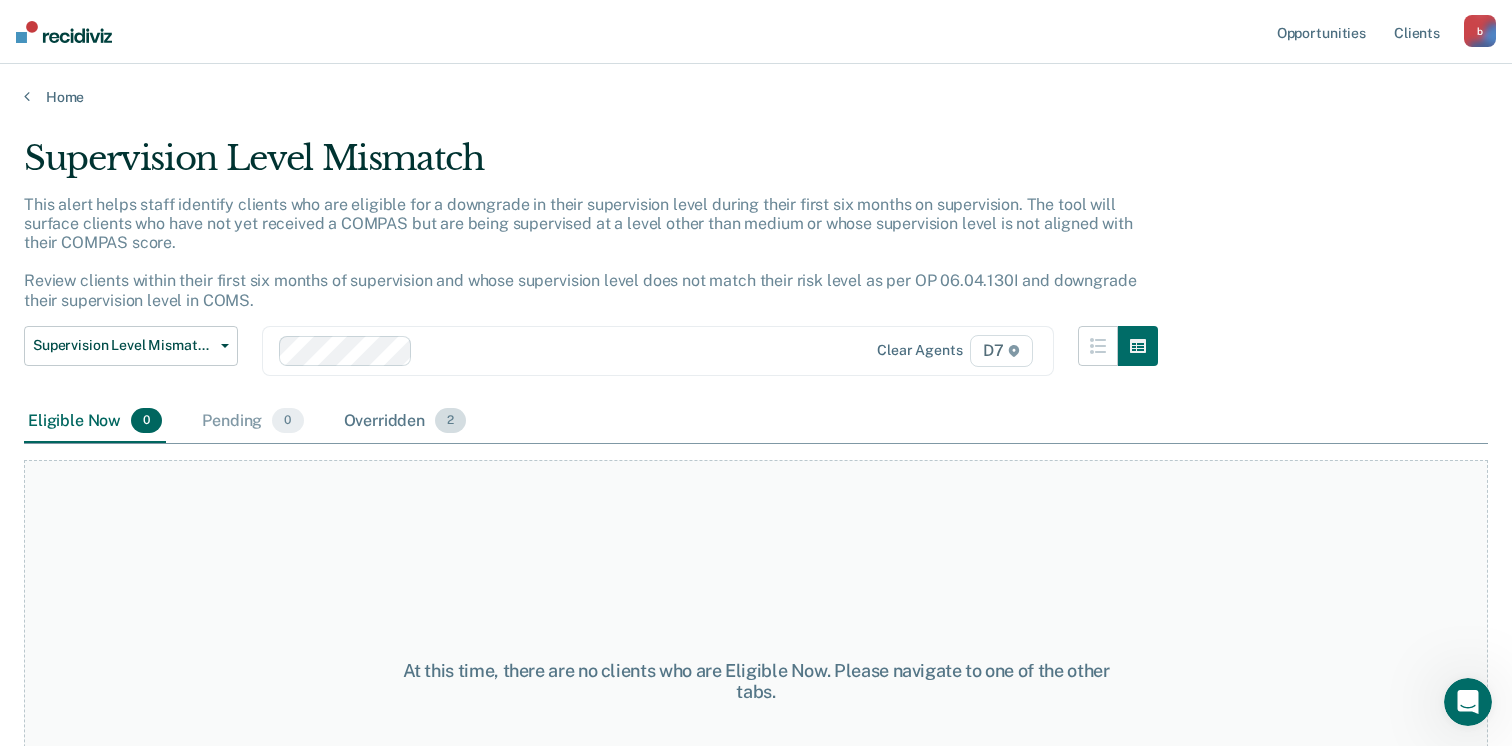 click on "Overridden 2" at bounding box center (405, 422) 